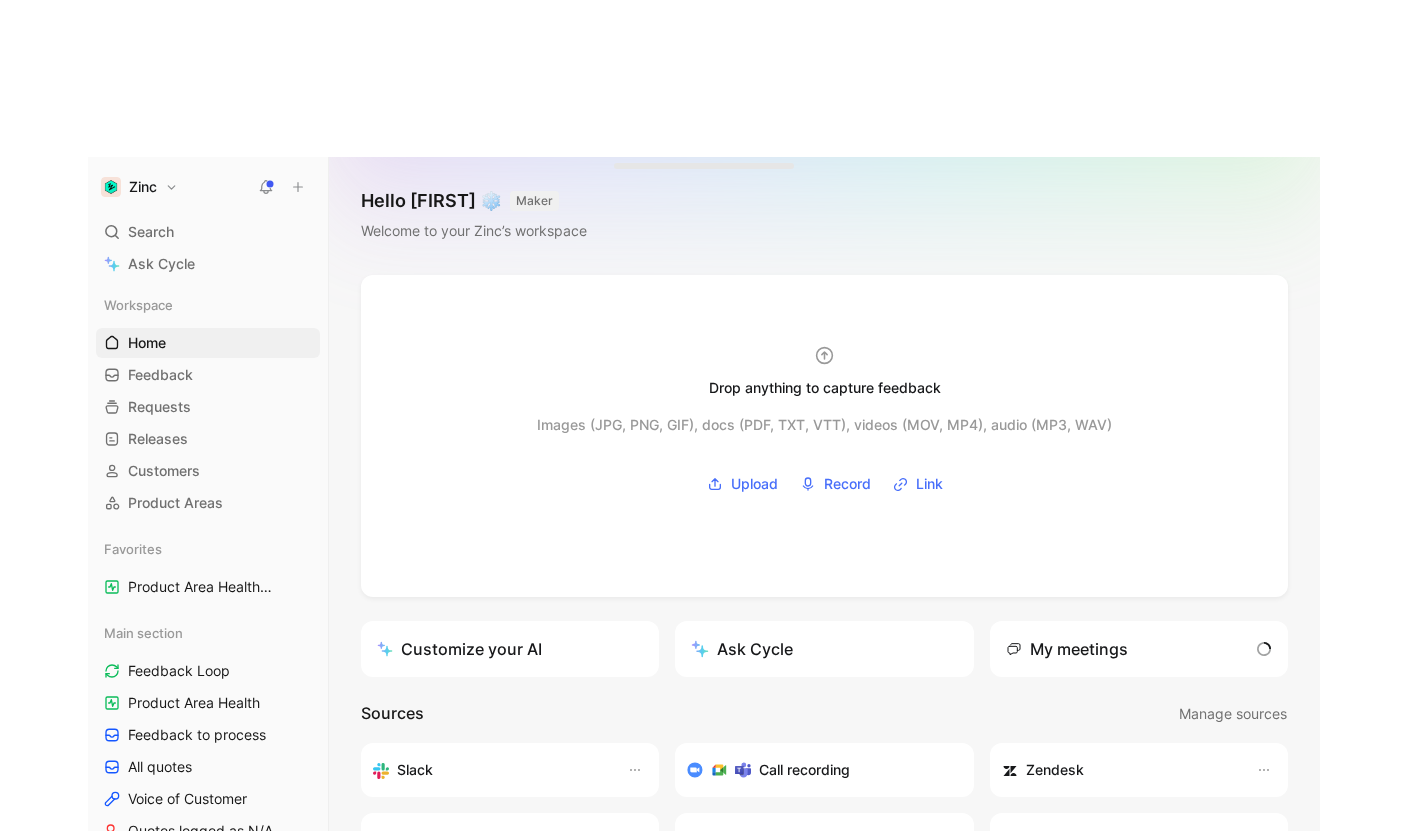 scroll, scrollTop: 0, scrollLeft: 0, axis: both 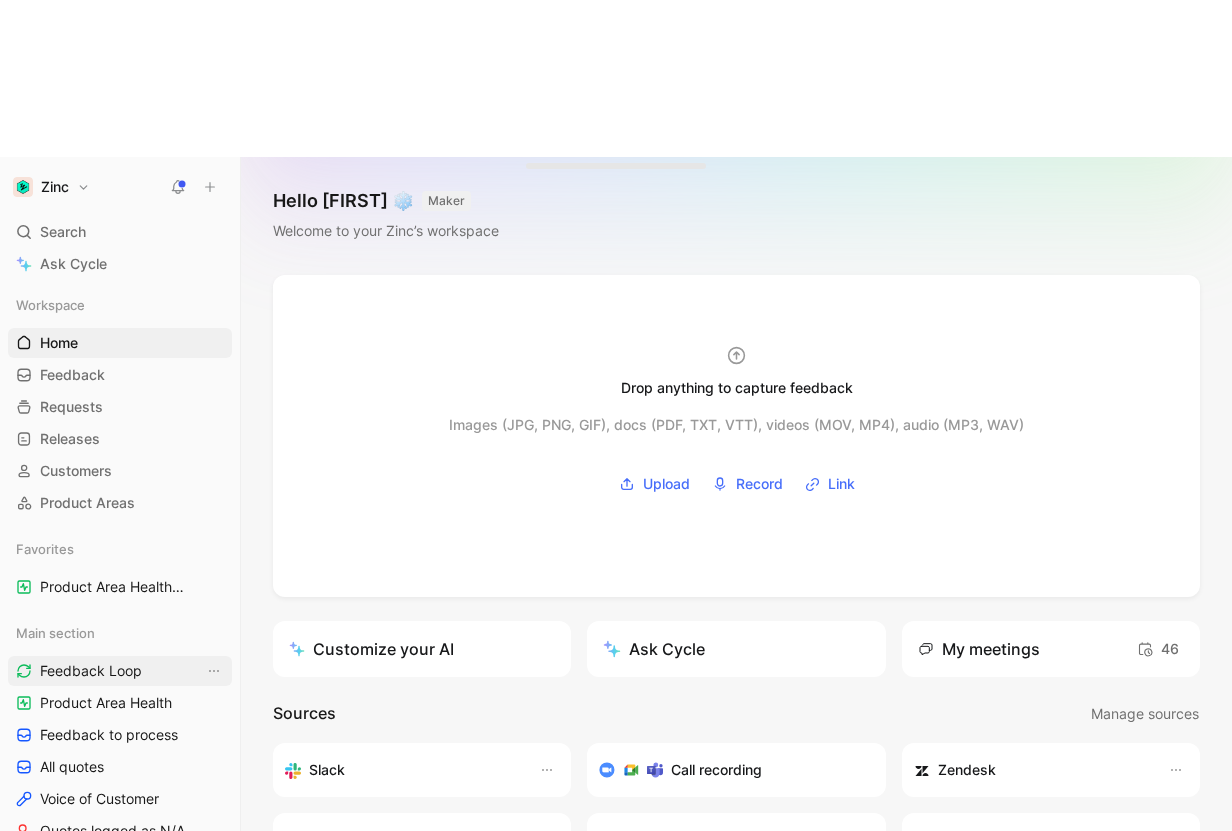 click on "Feedback Loop" at bounding box center (91, 671) 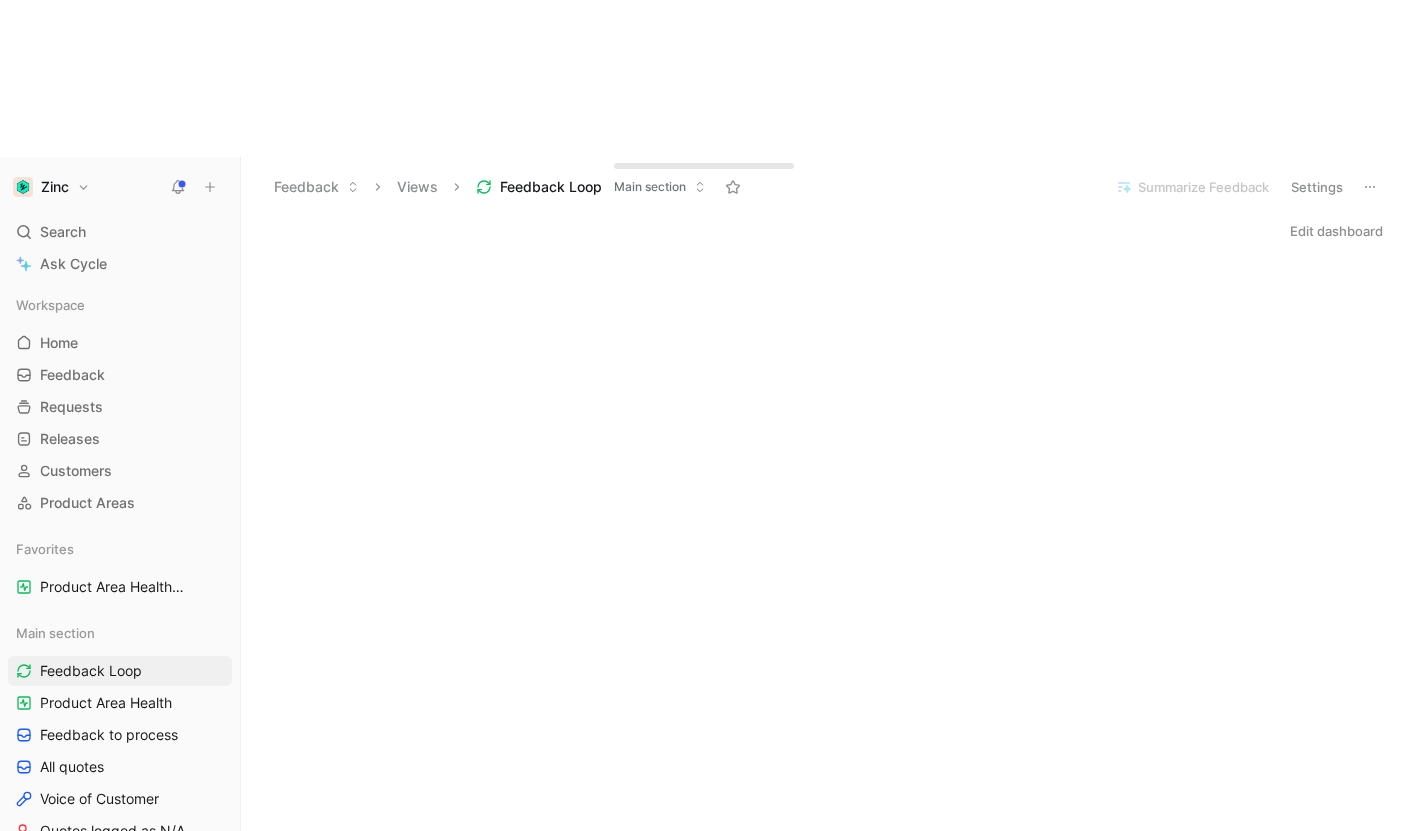 click on "Edit dashboard" at bounding box center (1336, 231) 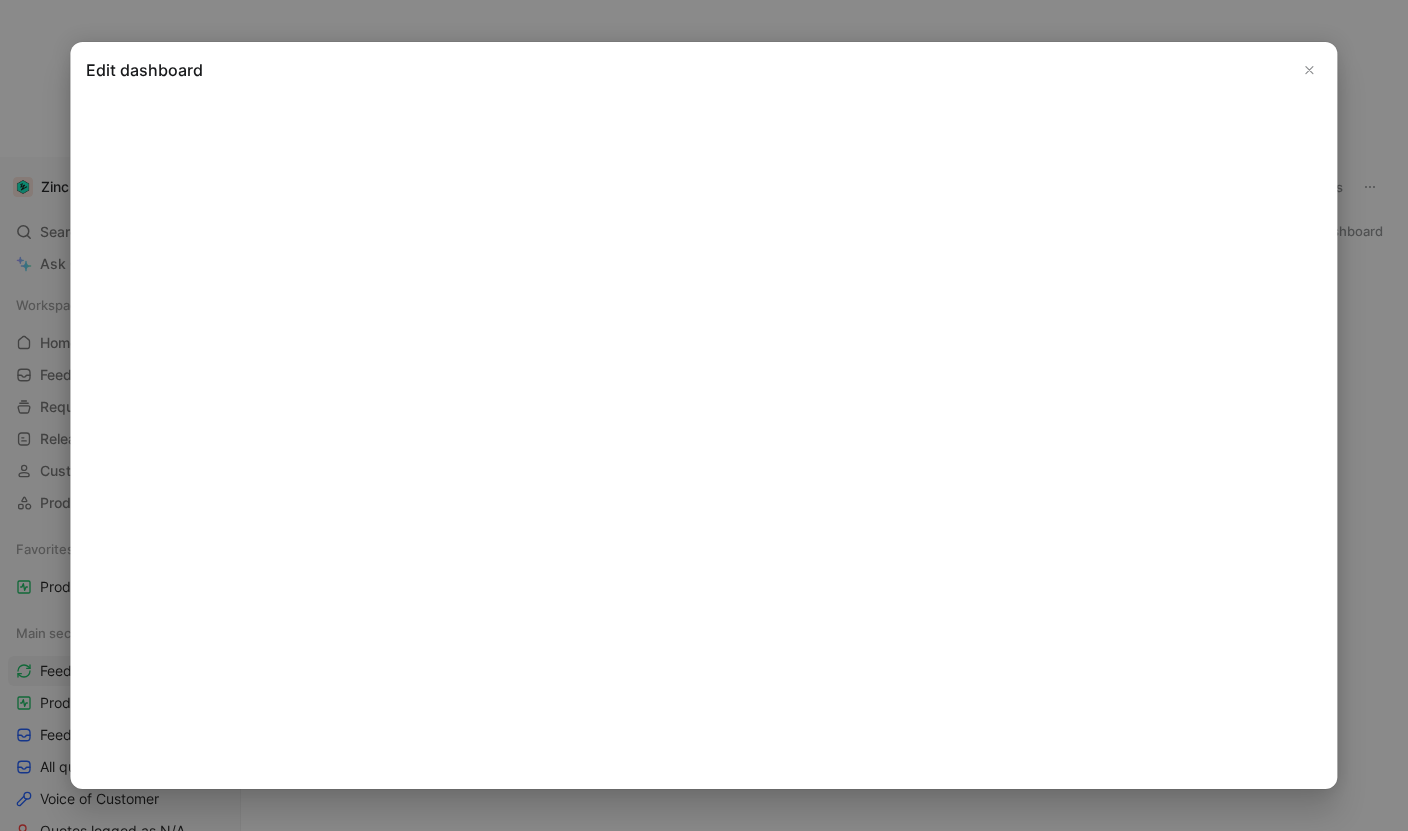 drag, startPoint x: 1316, startPoint y: 71, endPoint x: 1290, endPoint y: 68, distance: 26.172504 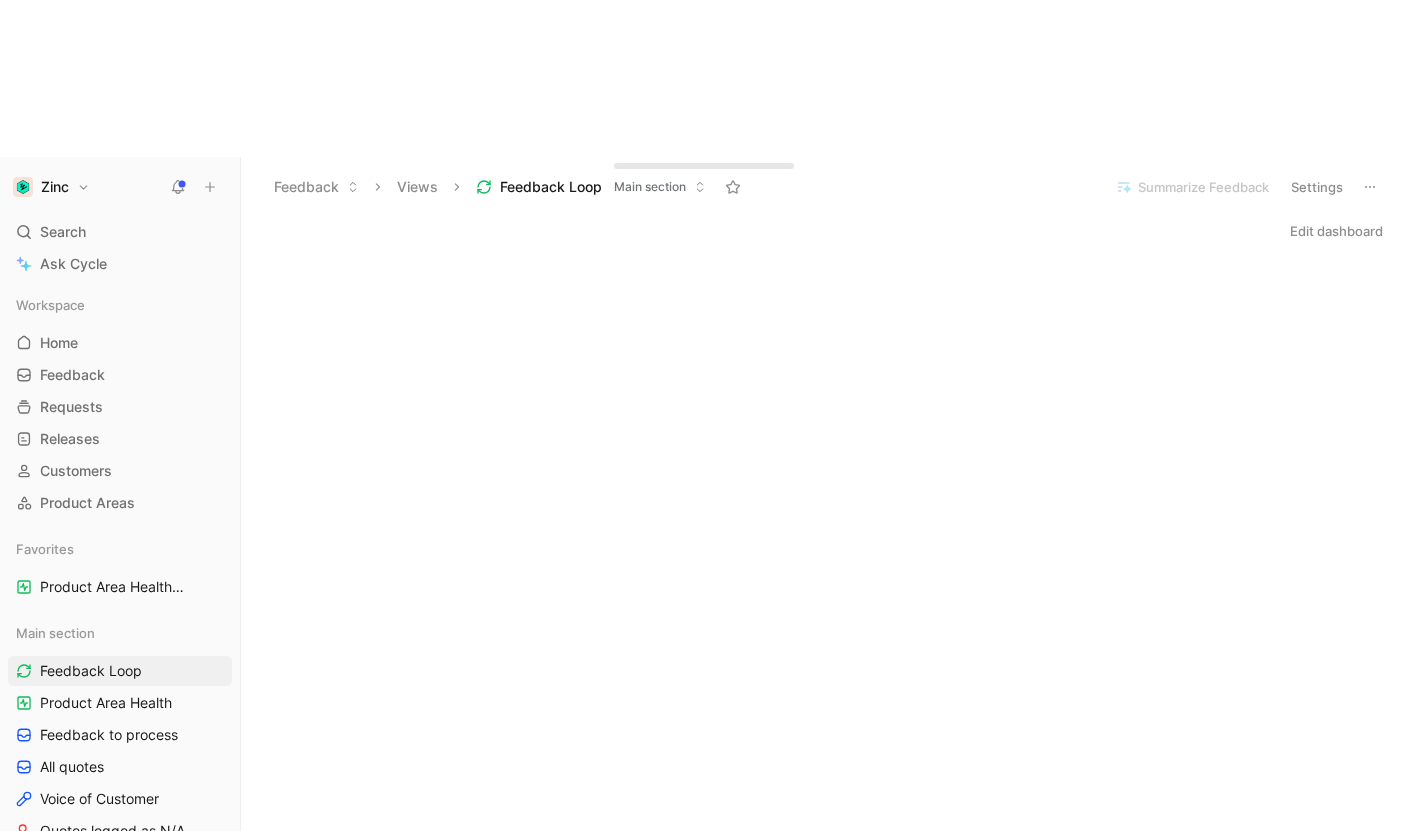 click on "Edit dashboard" at bounding box center [1336, 231] 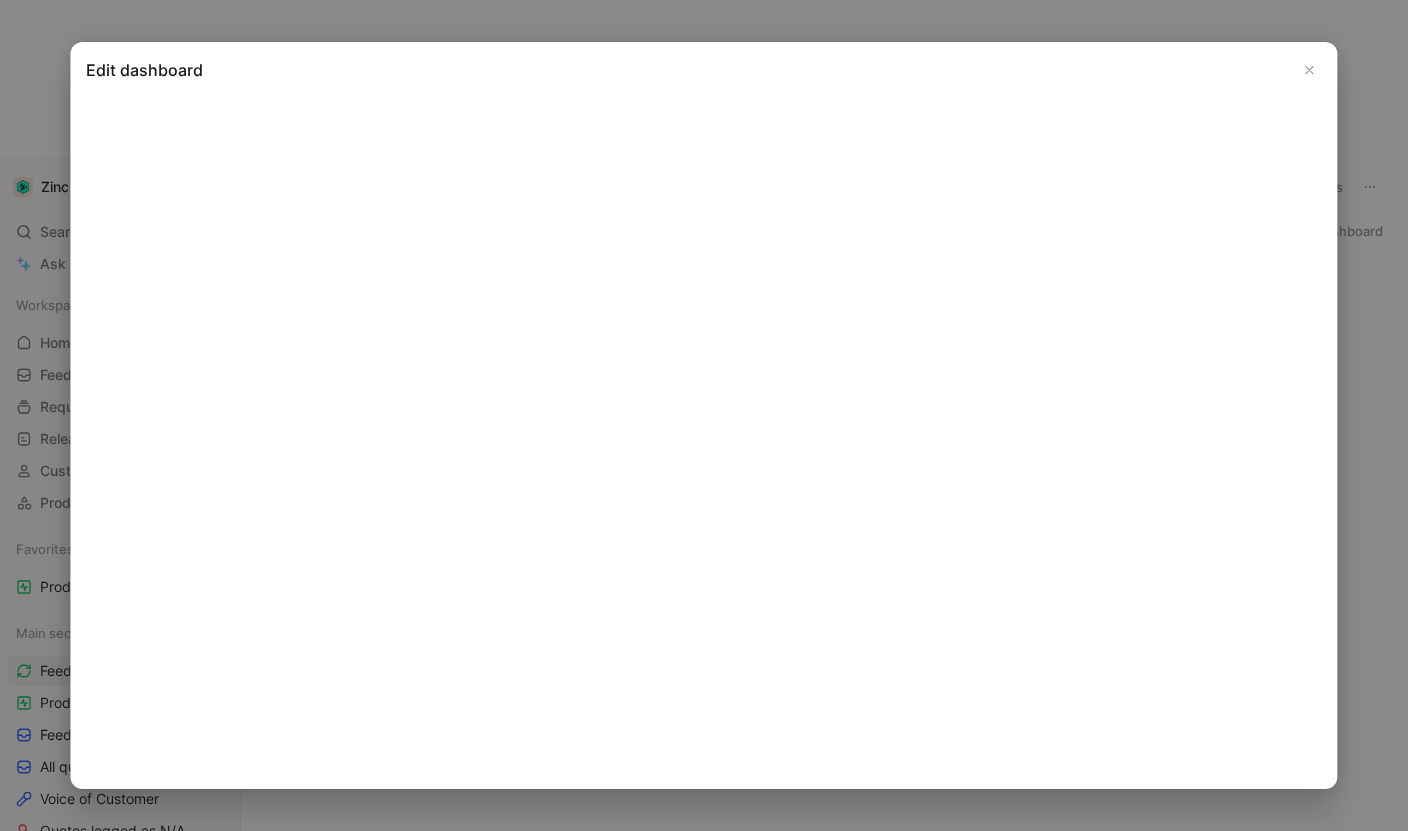 click at bounding box center [1310, 70] 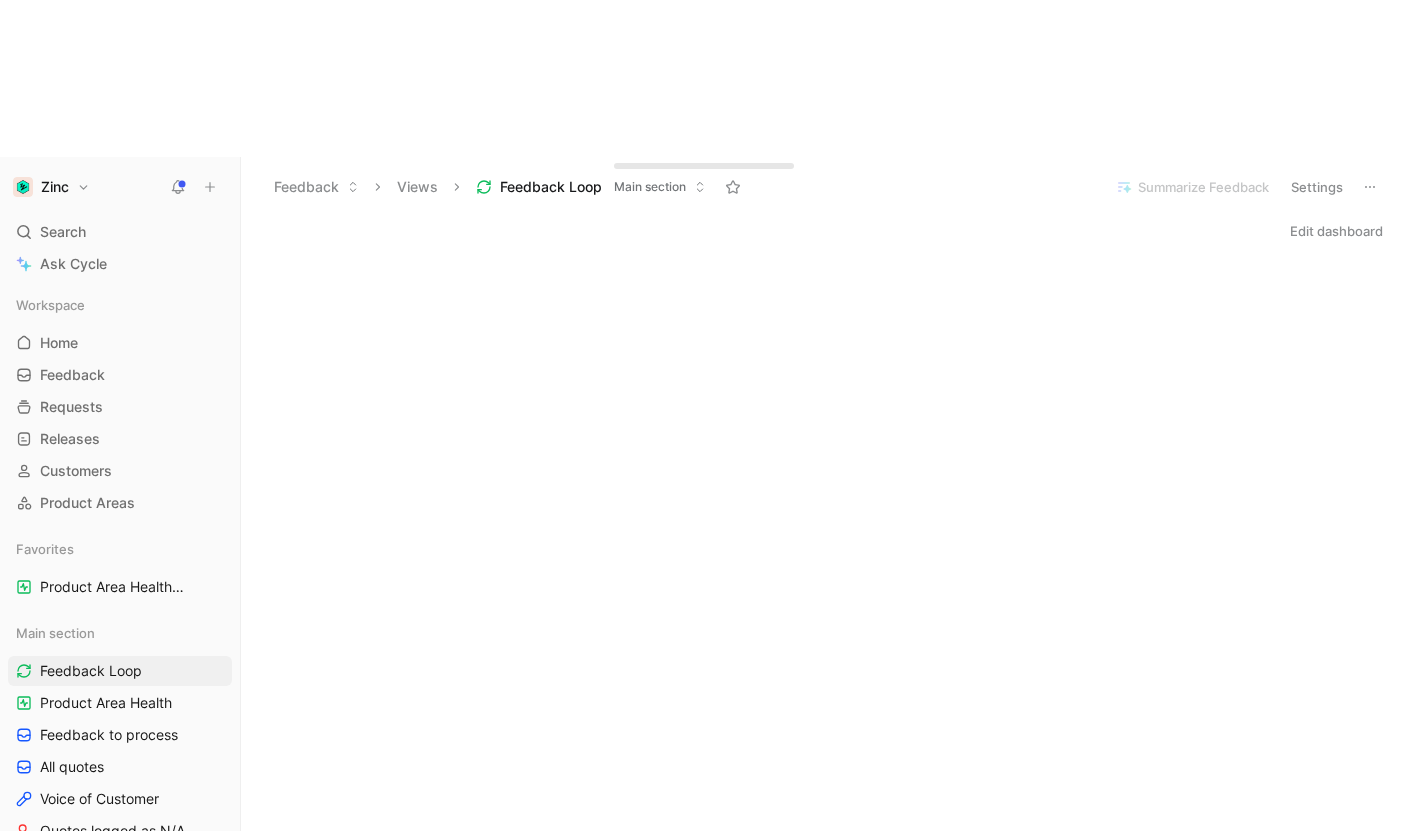 click 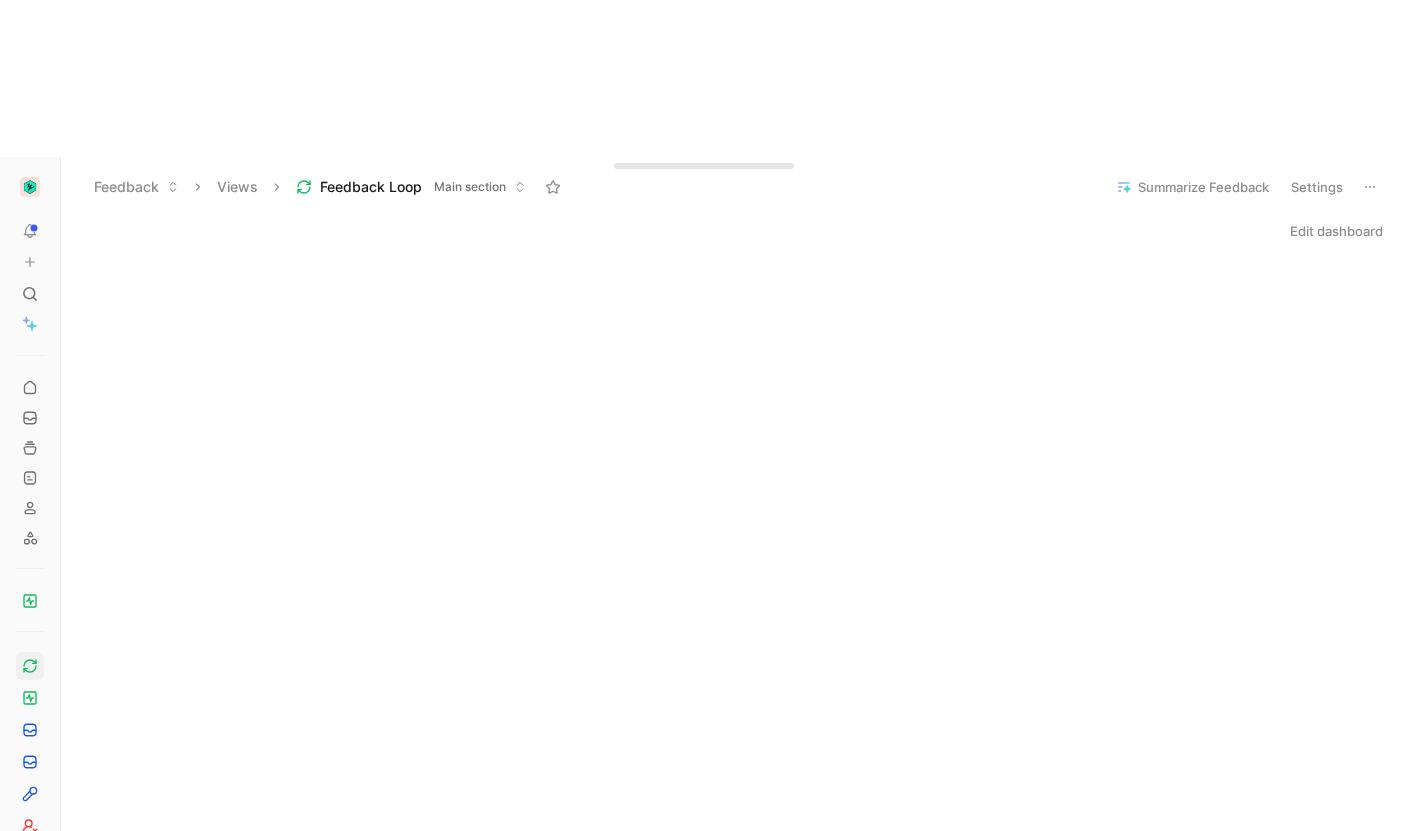 drag, startPoint x: 822, startPoint y: 95, endPoint x: 1061, endPoint y: 3, distance: 256.09567 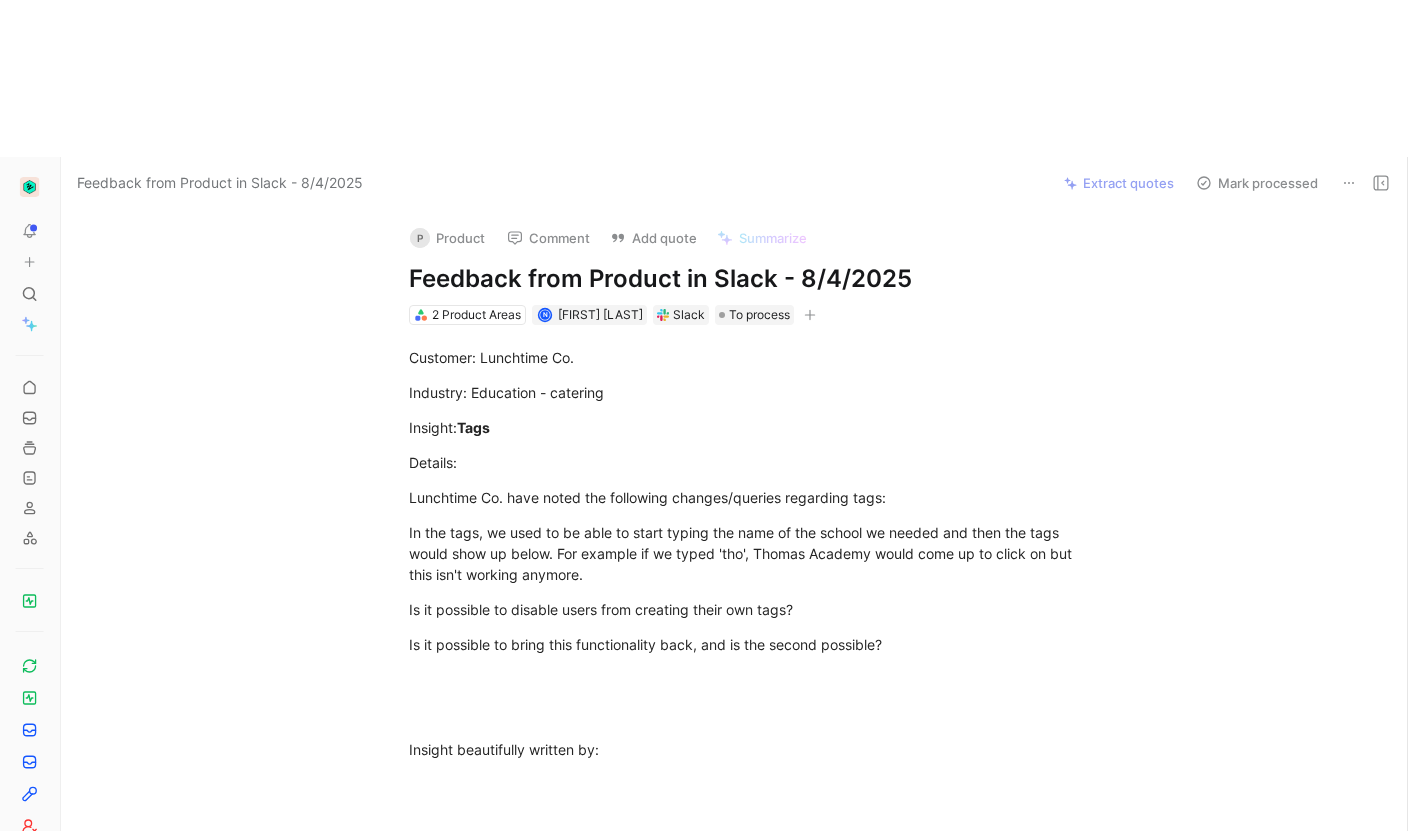 scroll, scrollTop: 0, scrollLeft: 0, axis: both 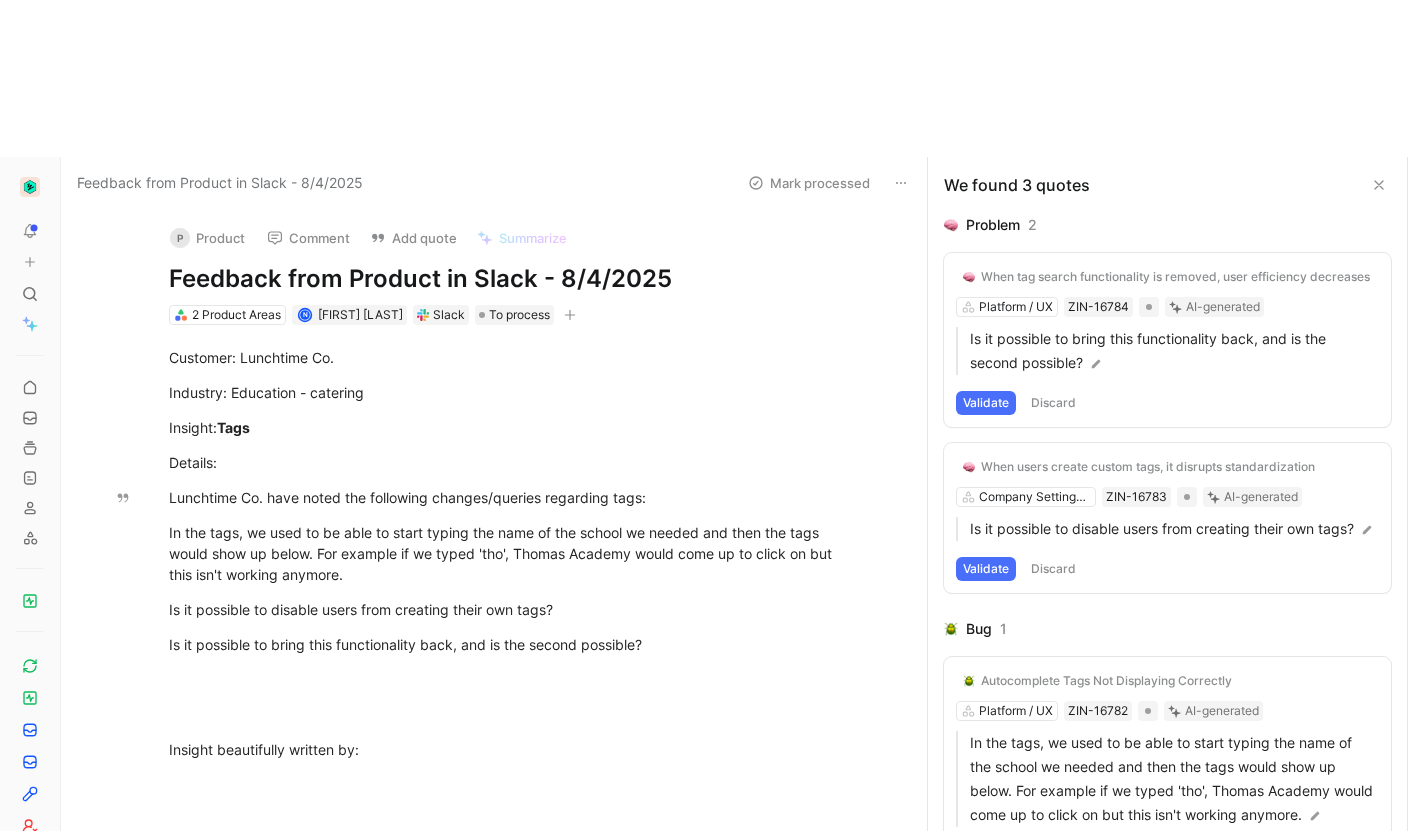 click on "Lunchtime Co. have noted the following changes/queries regarding tags:" at bounding box center (515, 497) 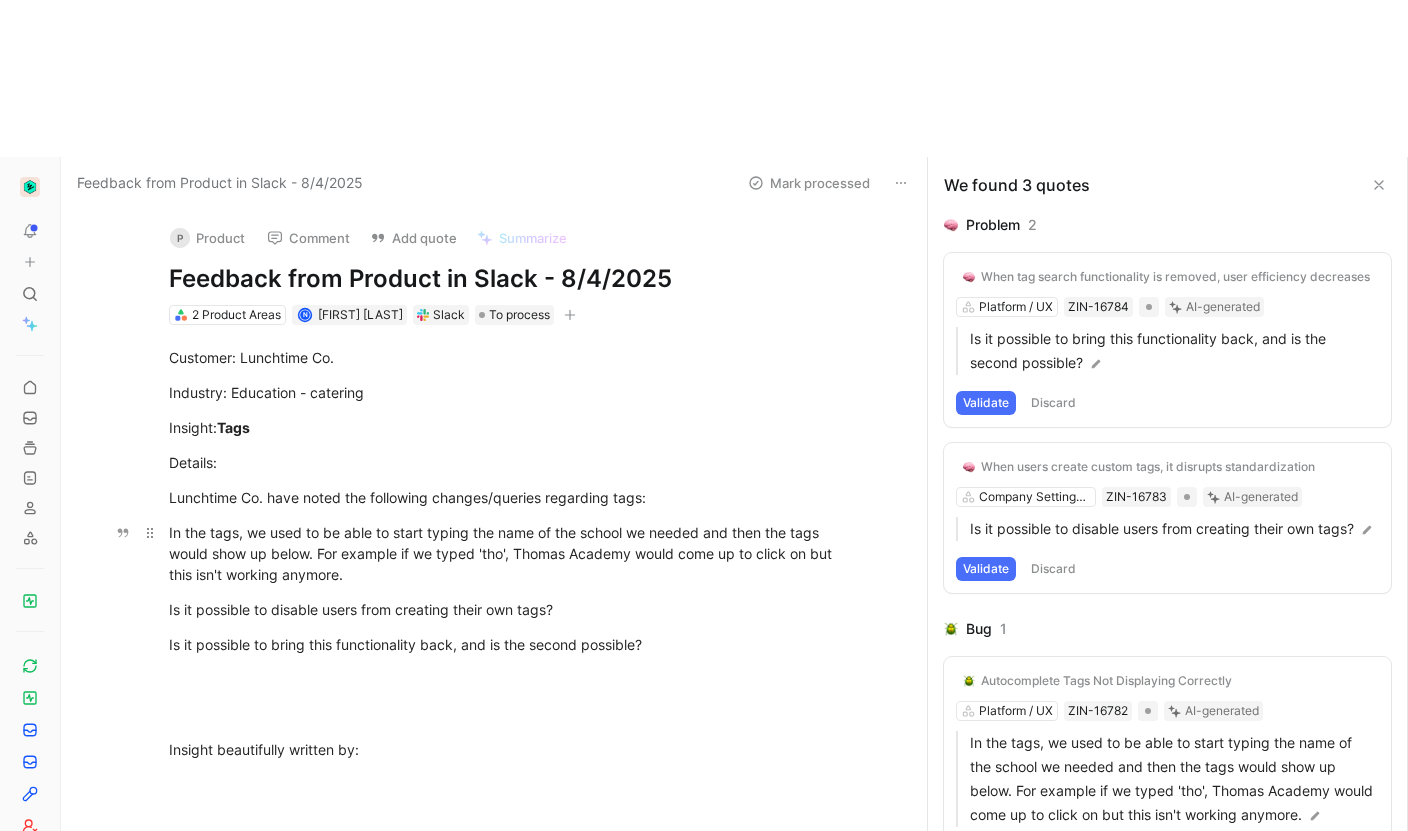 drag, startPoint x: 333, startPoint y: 403, endPoint x: 627, endPoint y: 376, distance: 295.23718 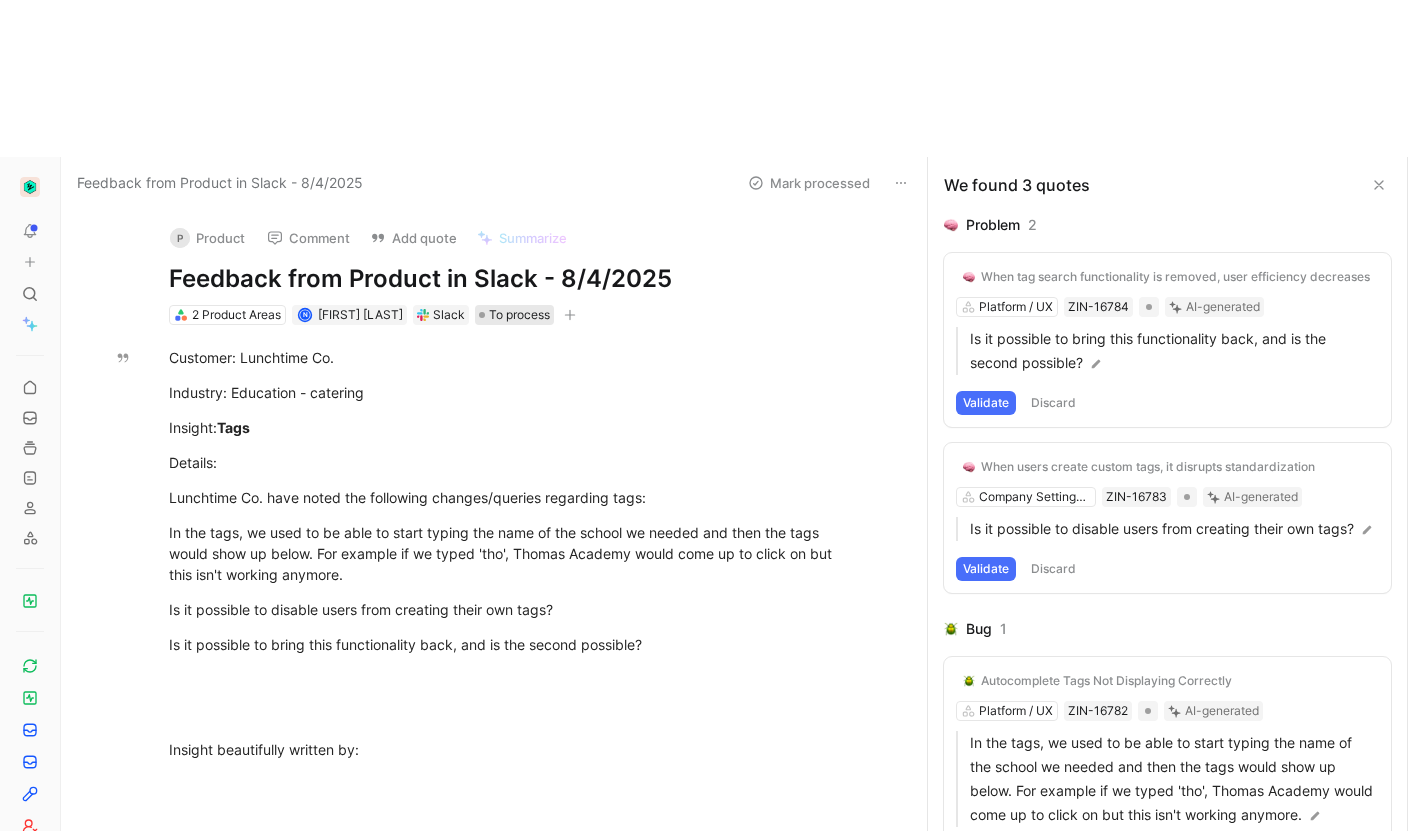 click on "To process" at bounding box center [519, 315] 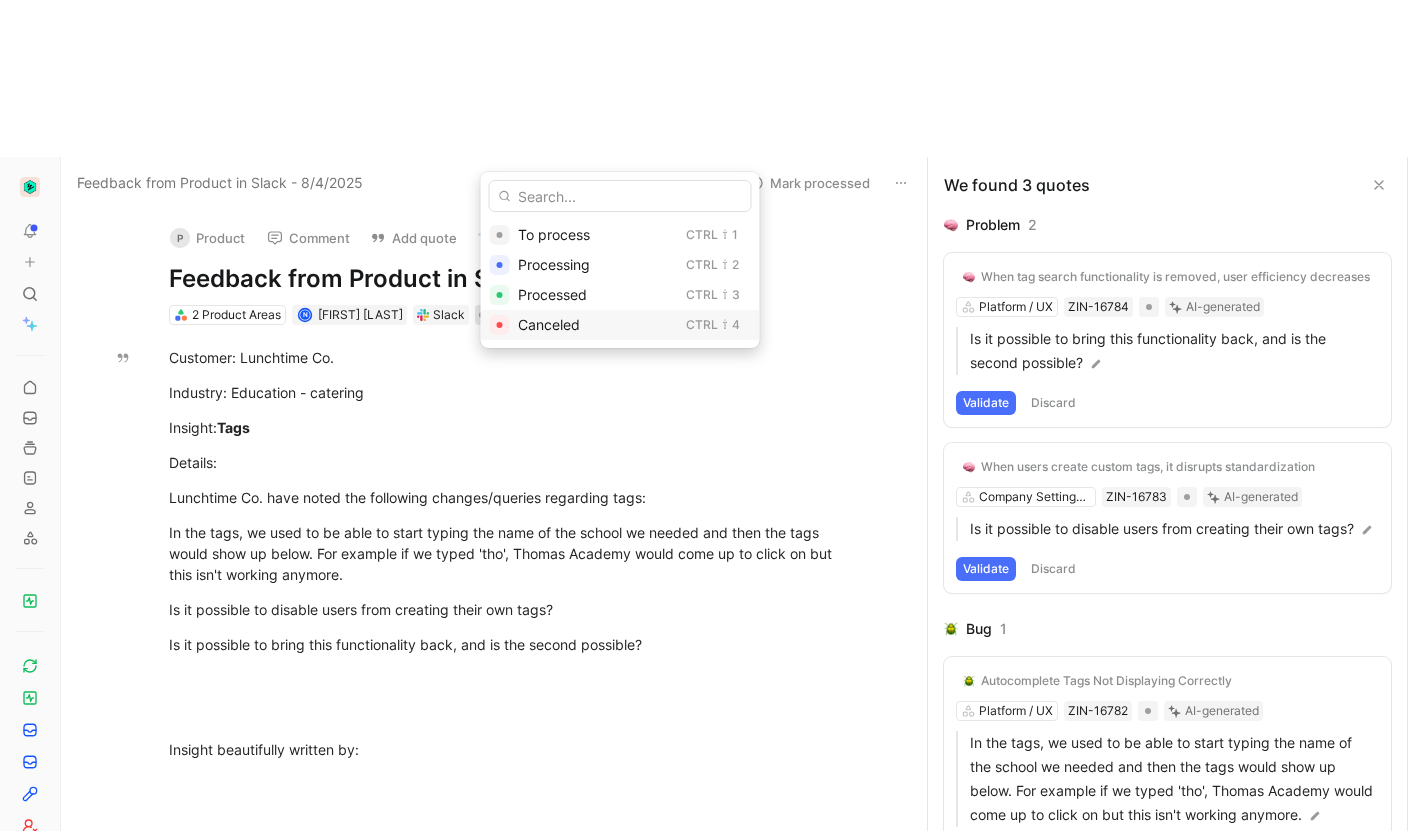 click on "Canceled" at bounding box center [549, 324] 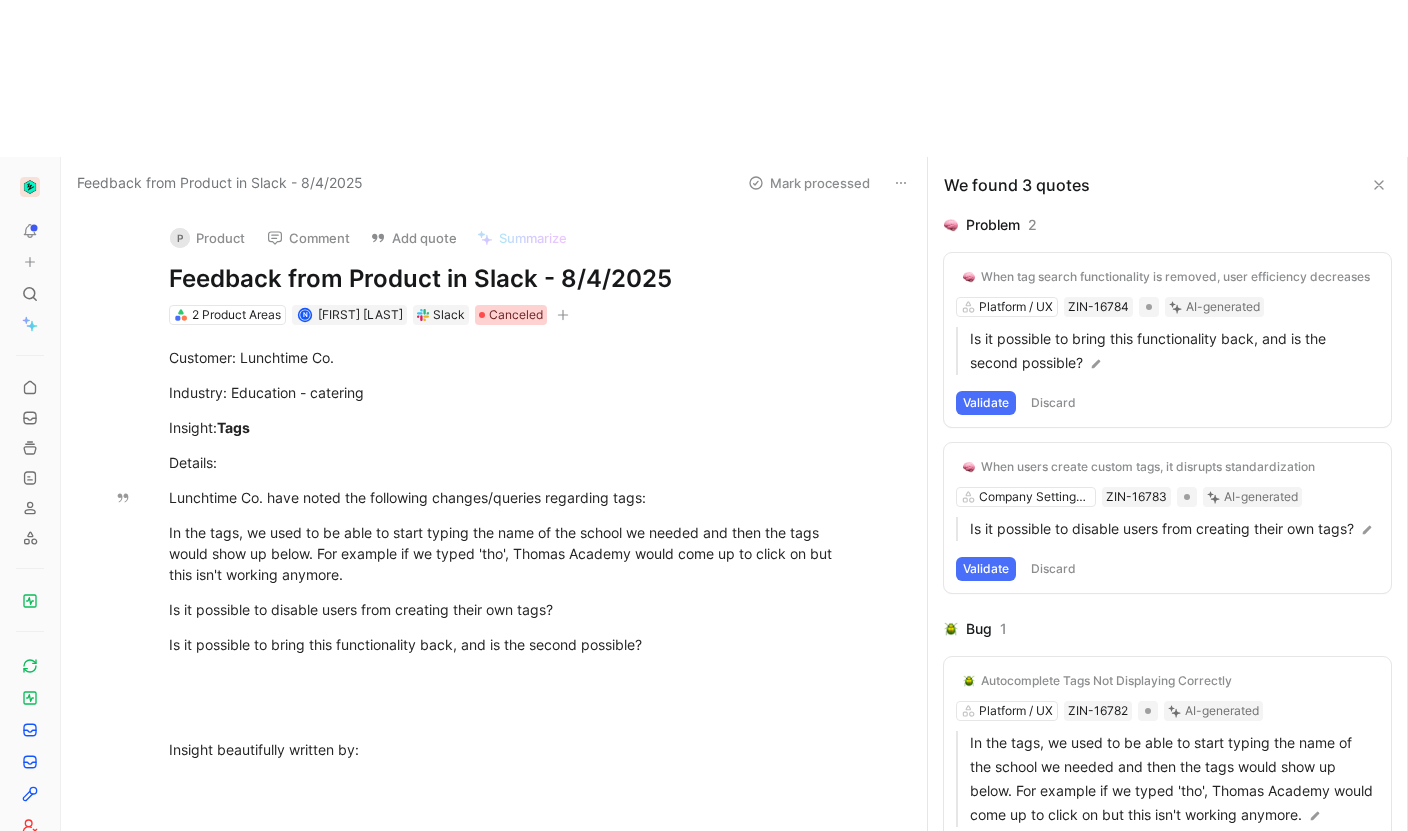 click on "Canceled" at bounding box center (516, 315) 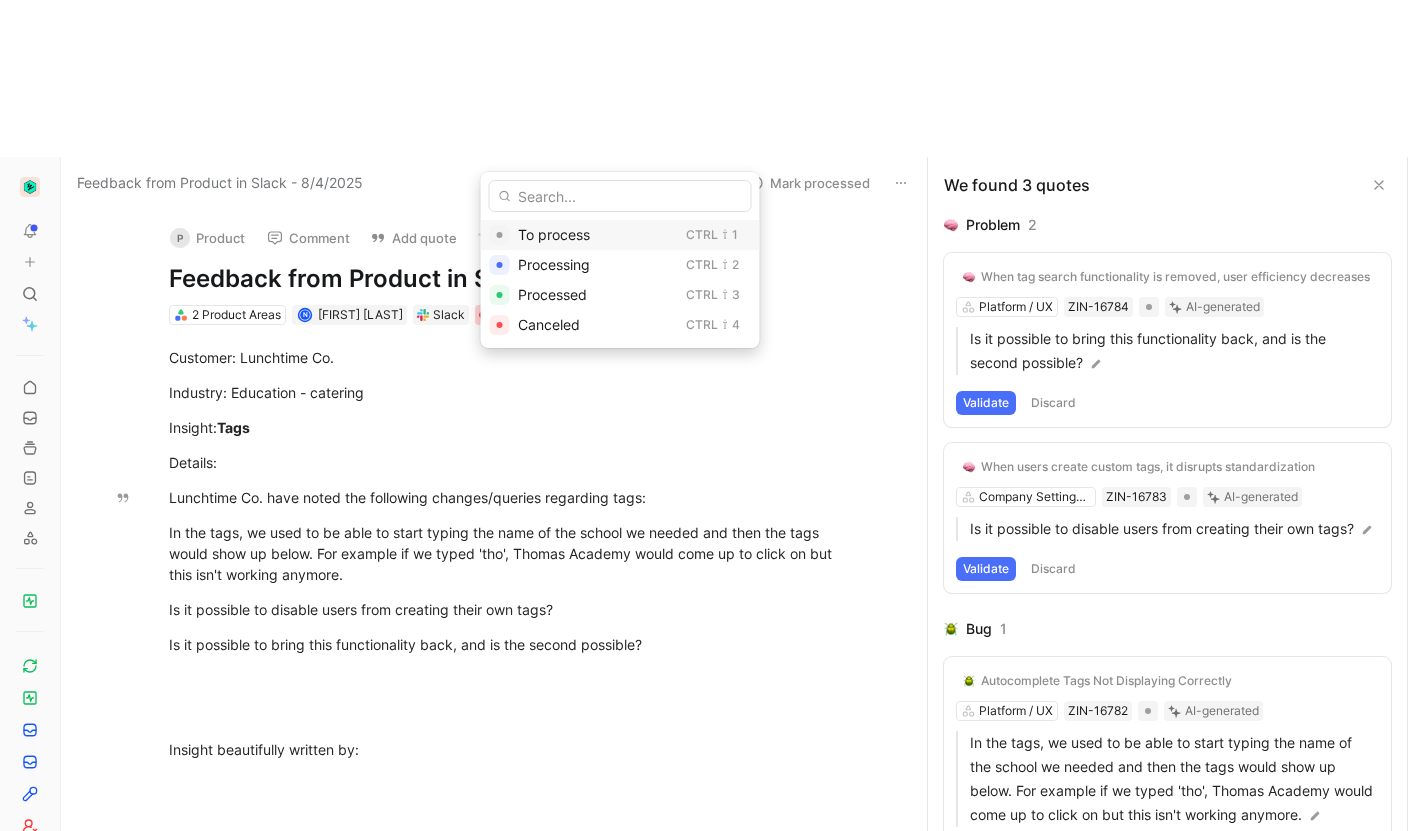 click on "To process" at bounding box center [554, 234] 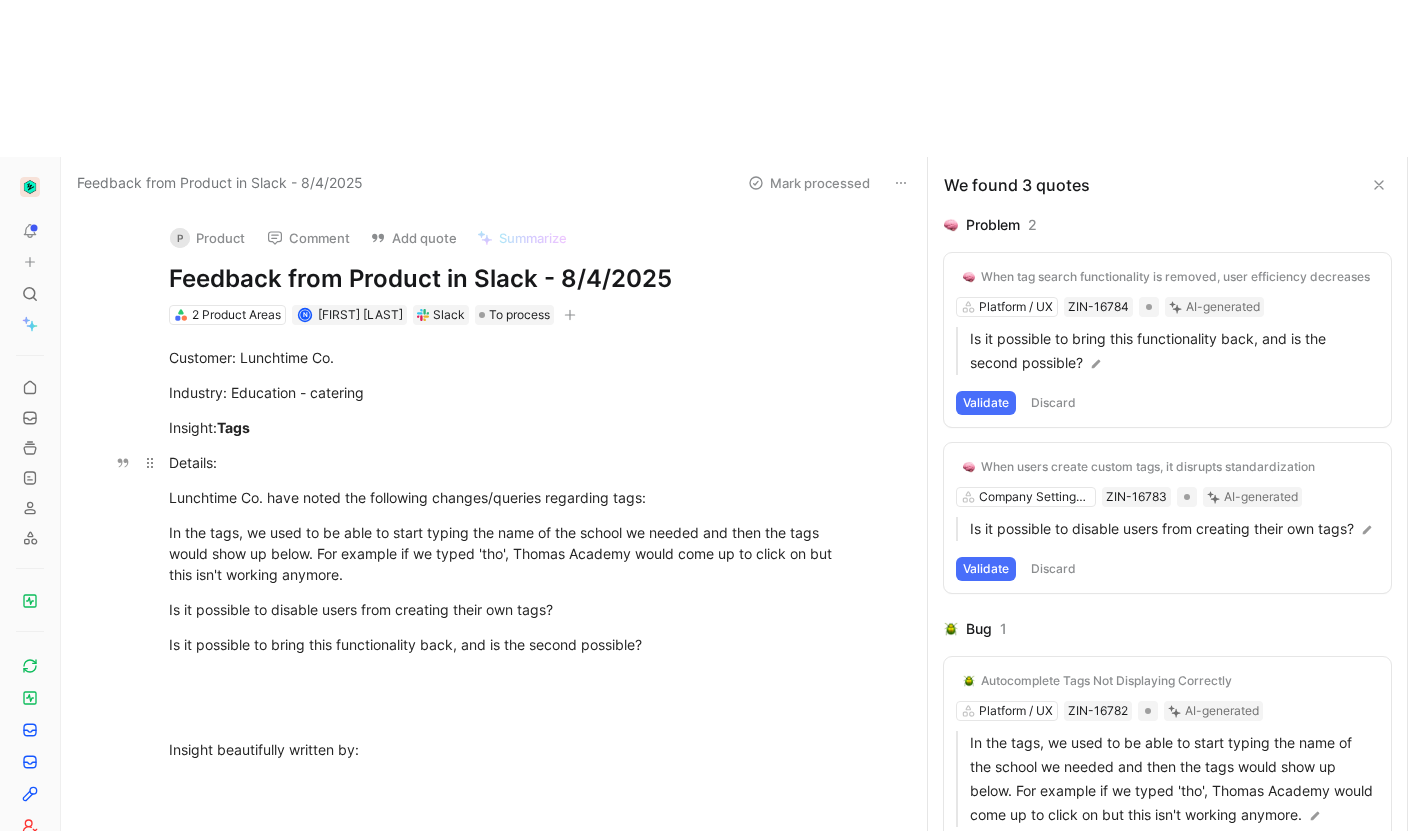 click on "Details:" at bounding box center (515, 462) 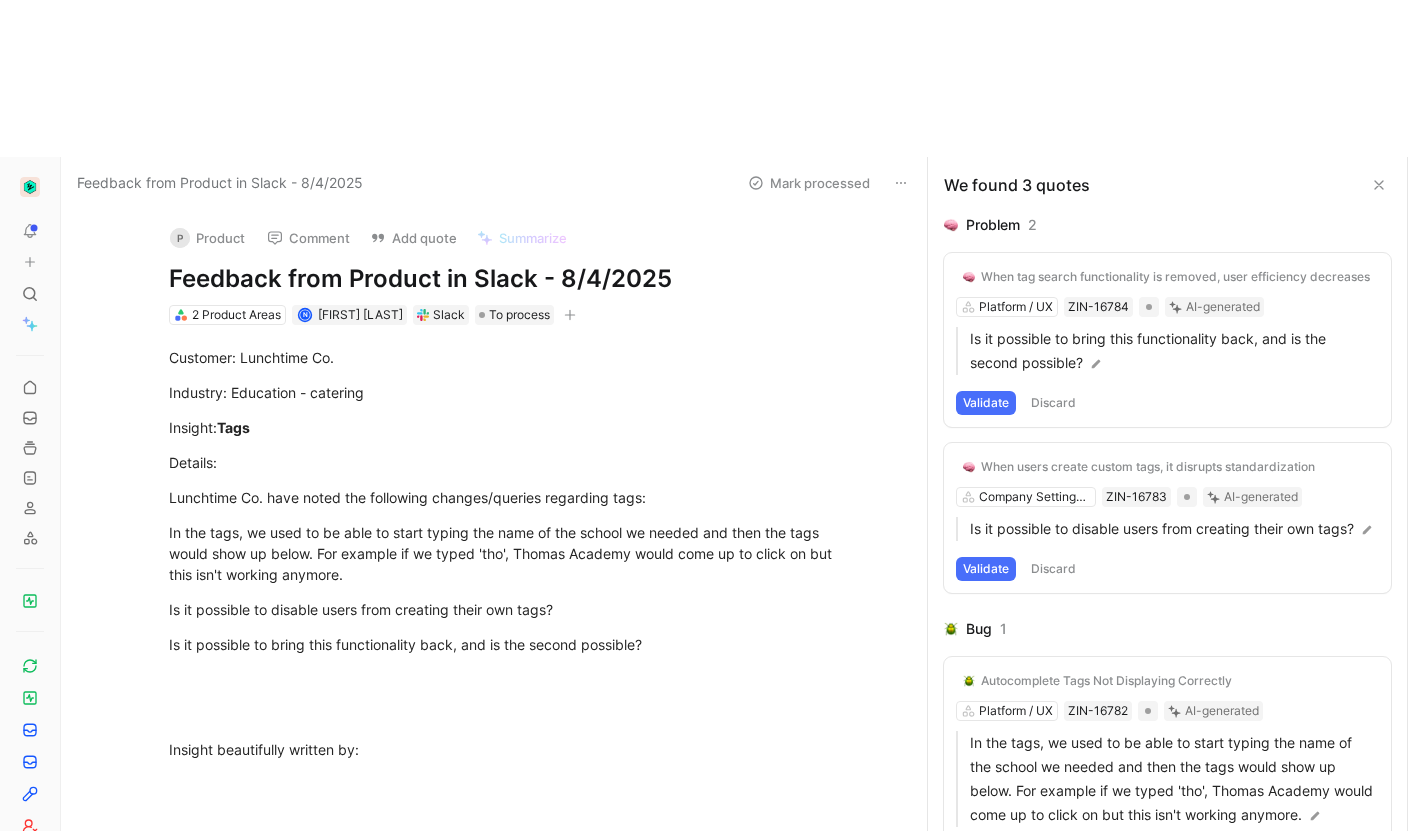 click on "P Product" at bounding box center [207, 238] 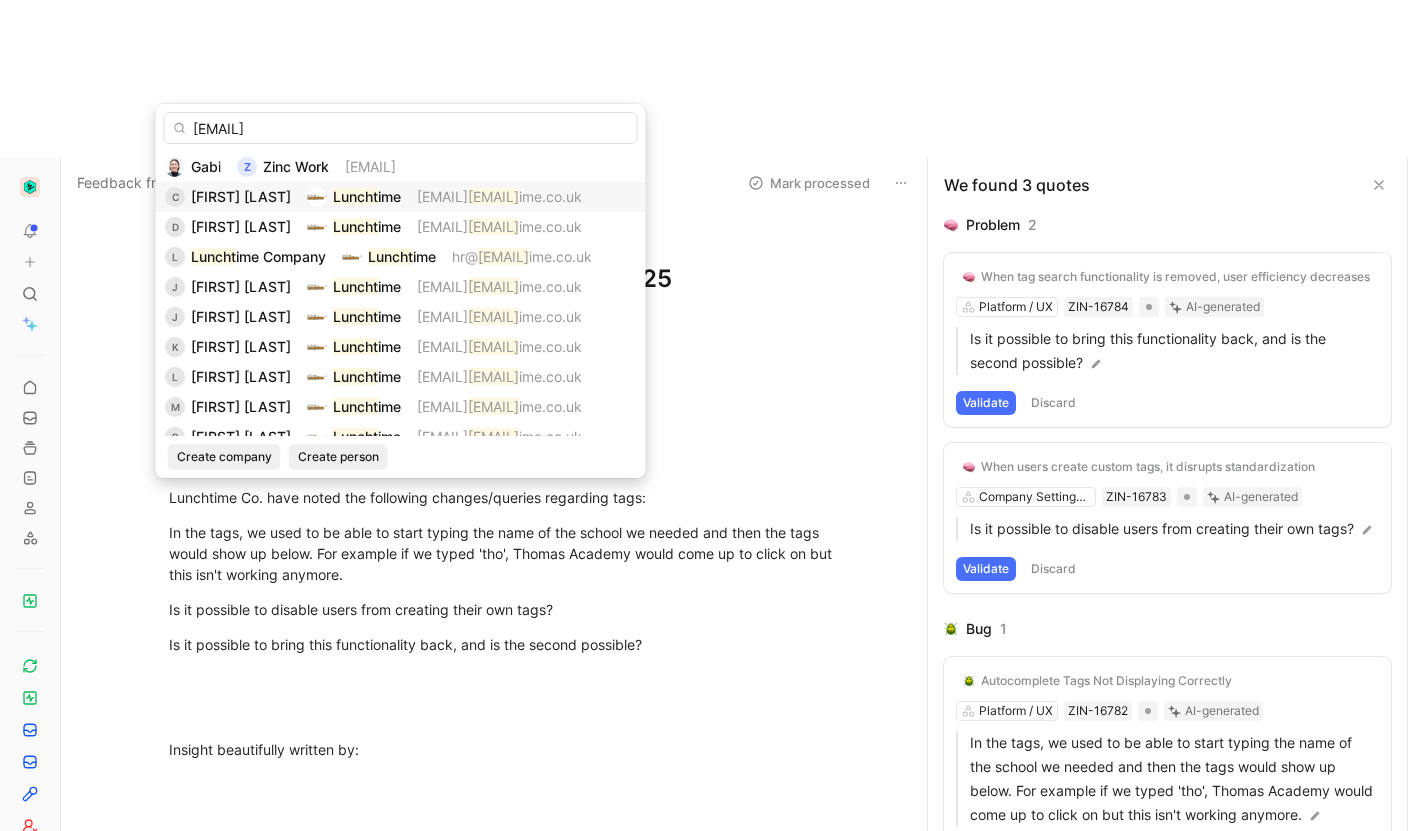 type on "[EMAIL]" 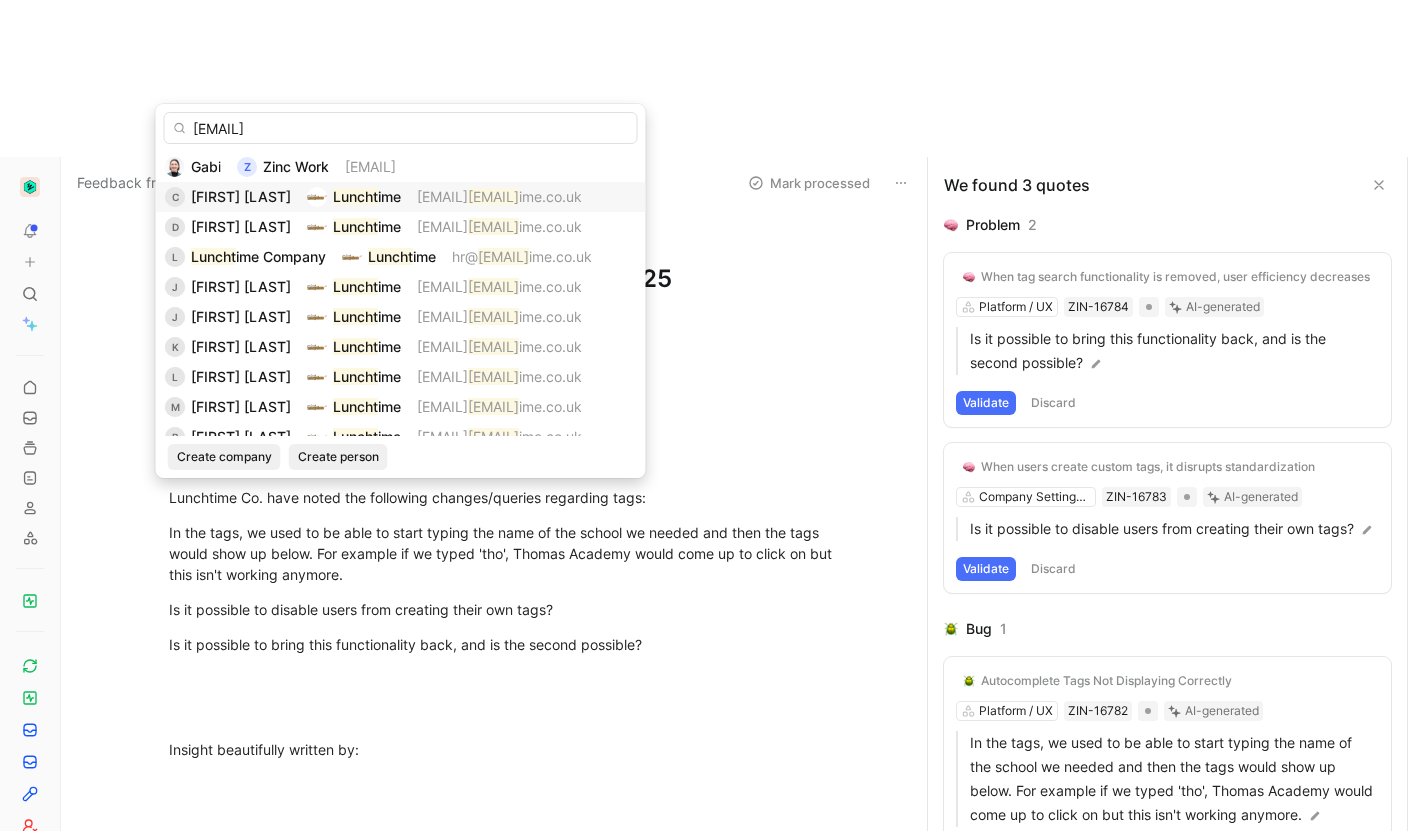 click on "ime" at bounding box center (389, 196) 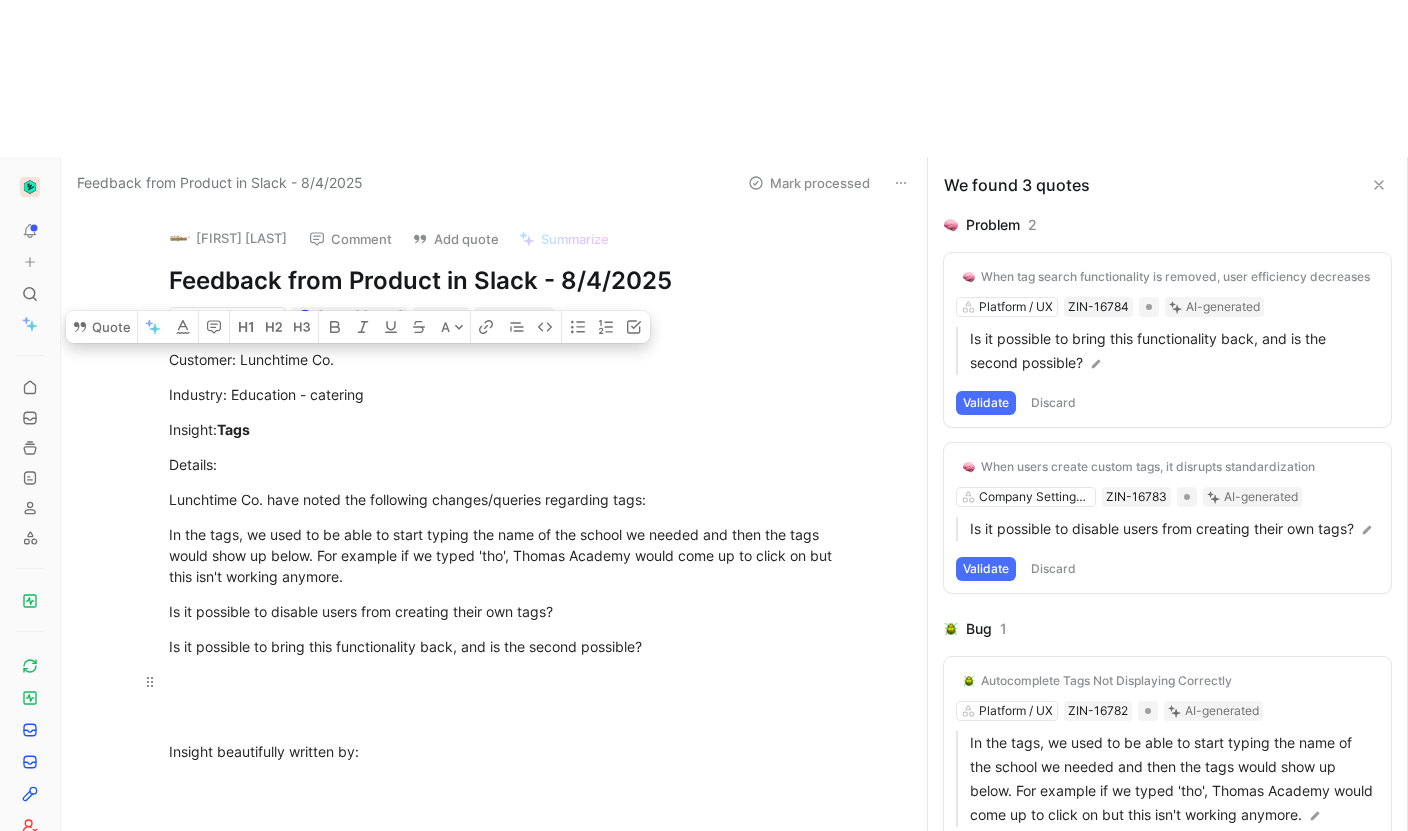 drag, startPoint x: 165, startPoint y: 205, endPoint x: 504, endPoint y: 540, distance: 476.59836 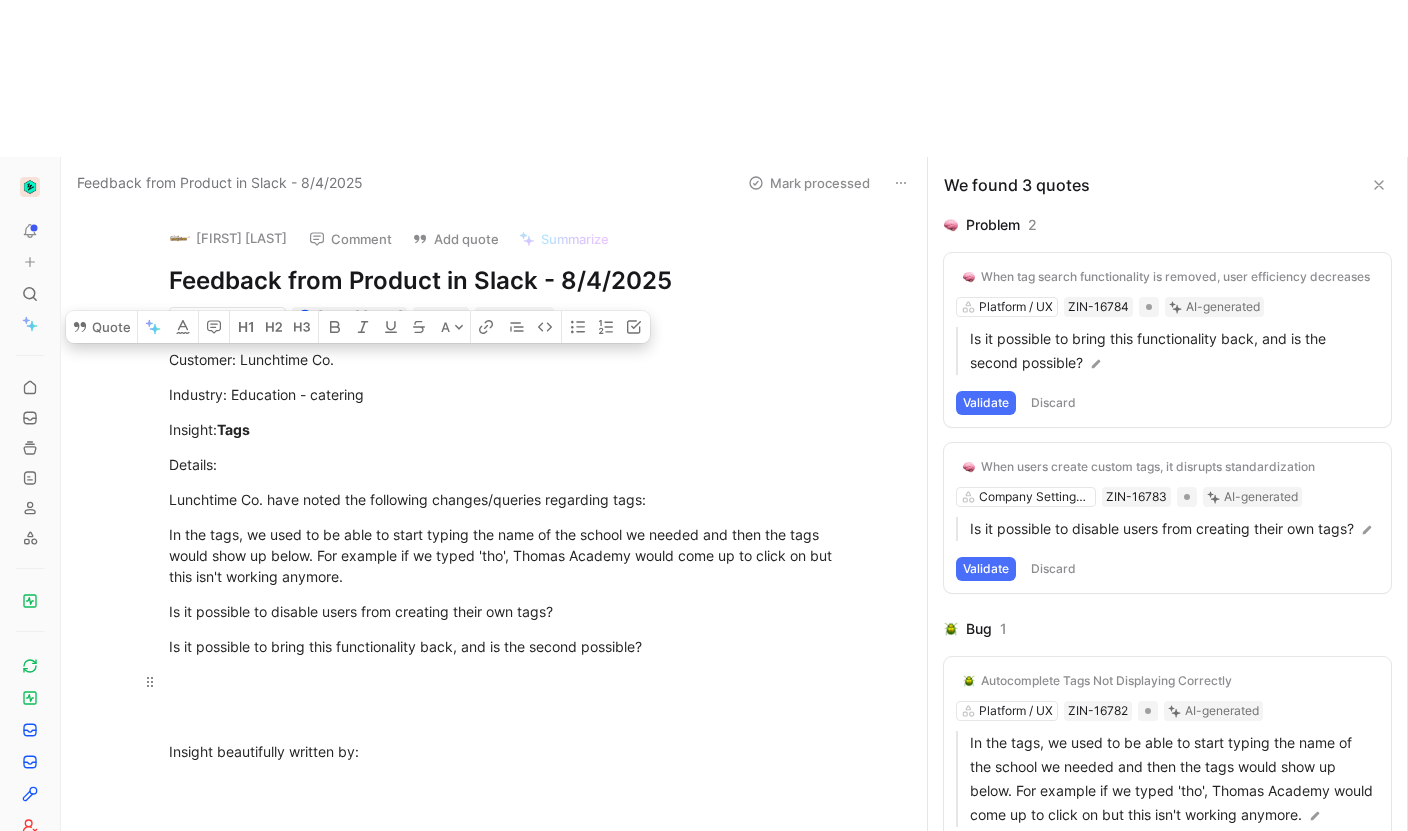 click on "Customer: Lunchtime Co. Industry: Education - catering Insight: Tags Details: Lunchtime Co. have noted the following changes/queries regarding tags: In the tags, we used to be able to start typing the name of the school we needed and then the tags would show up below. For example if we typed 'tho', Thomas Academy would come up to click on but this isn't working anymore. Is it possible to disable users from creating their own tags? Is it possible to bring this functionality back, and is the second possible? Insight beautifully written by:" at bounding box center (515, 573) 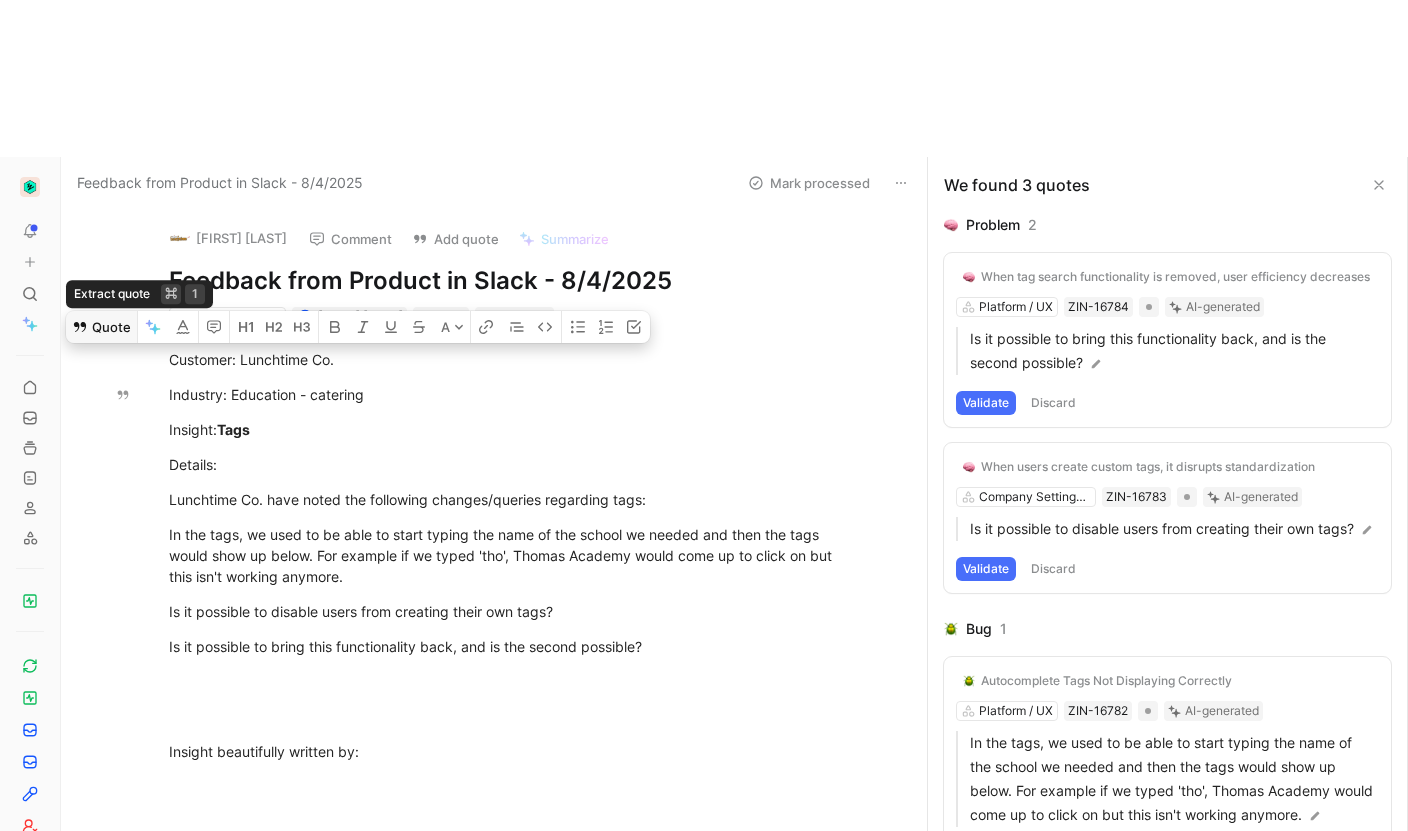 click on "Quote" at bounding box center (101, 327) 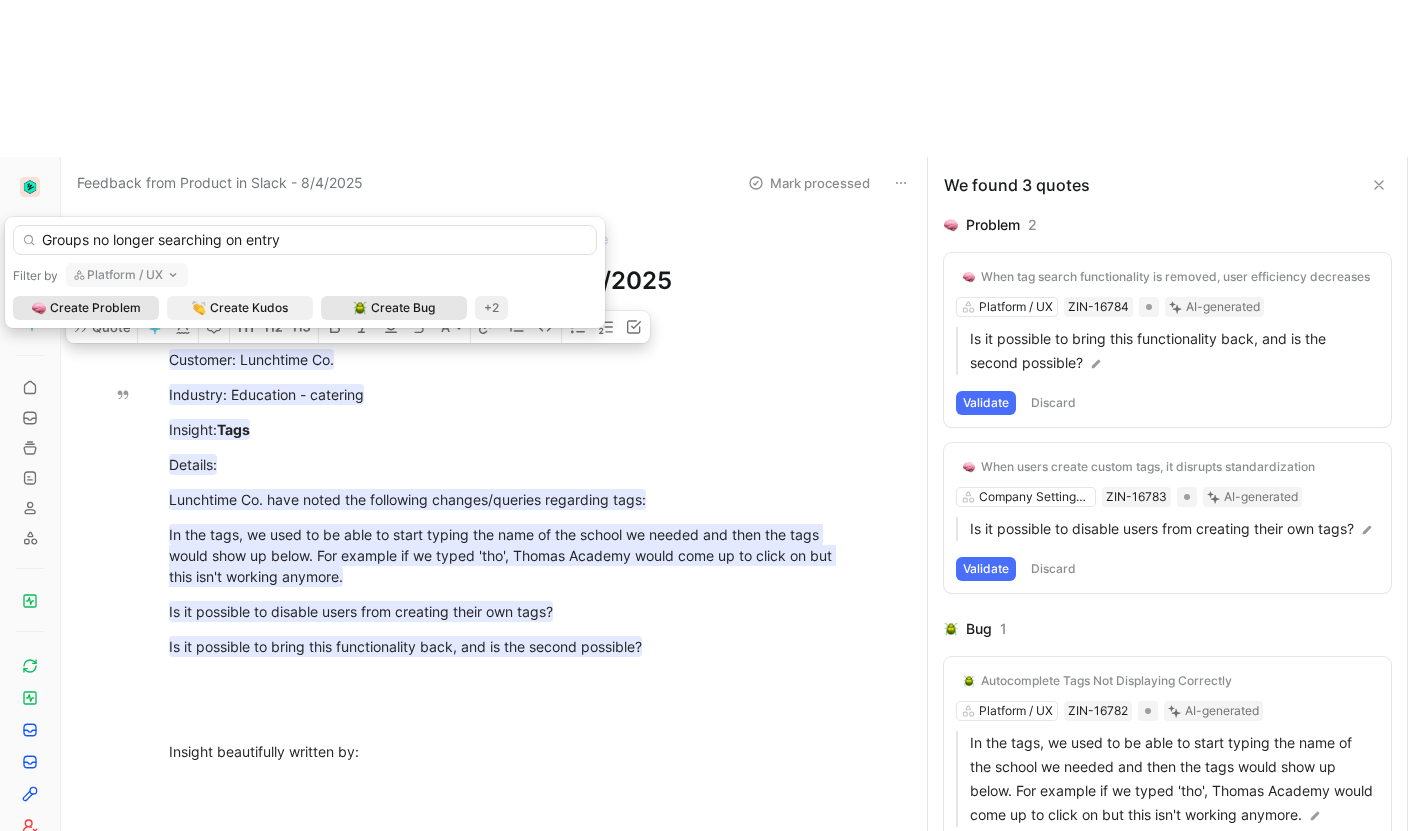 type on "Groups no longer searching on entry" 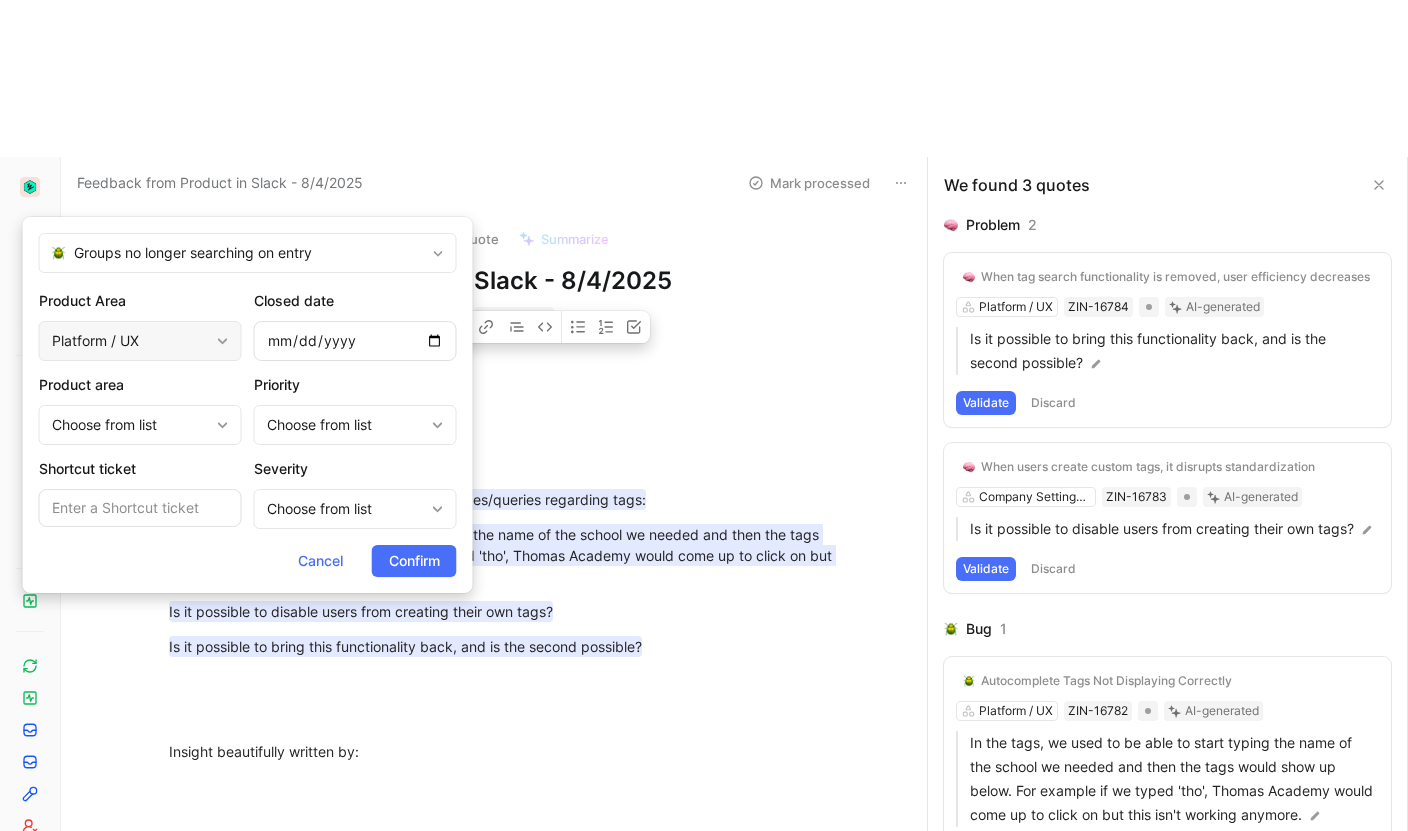 click on "Platform / UX" at bounding box center (130, 341) 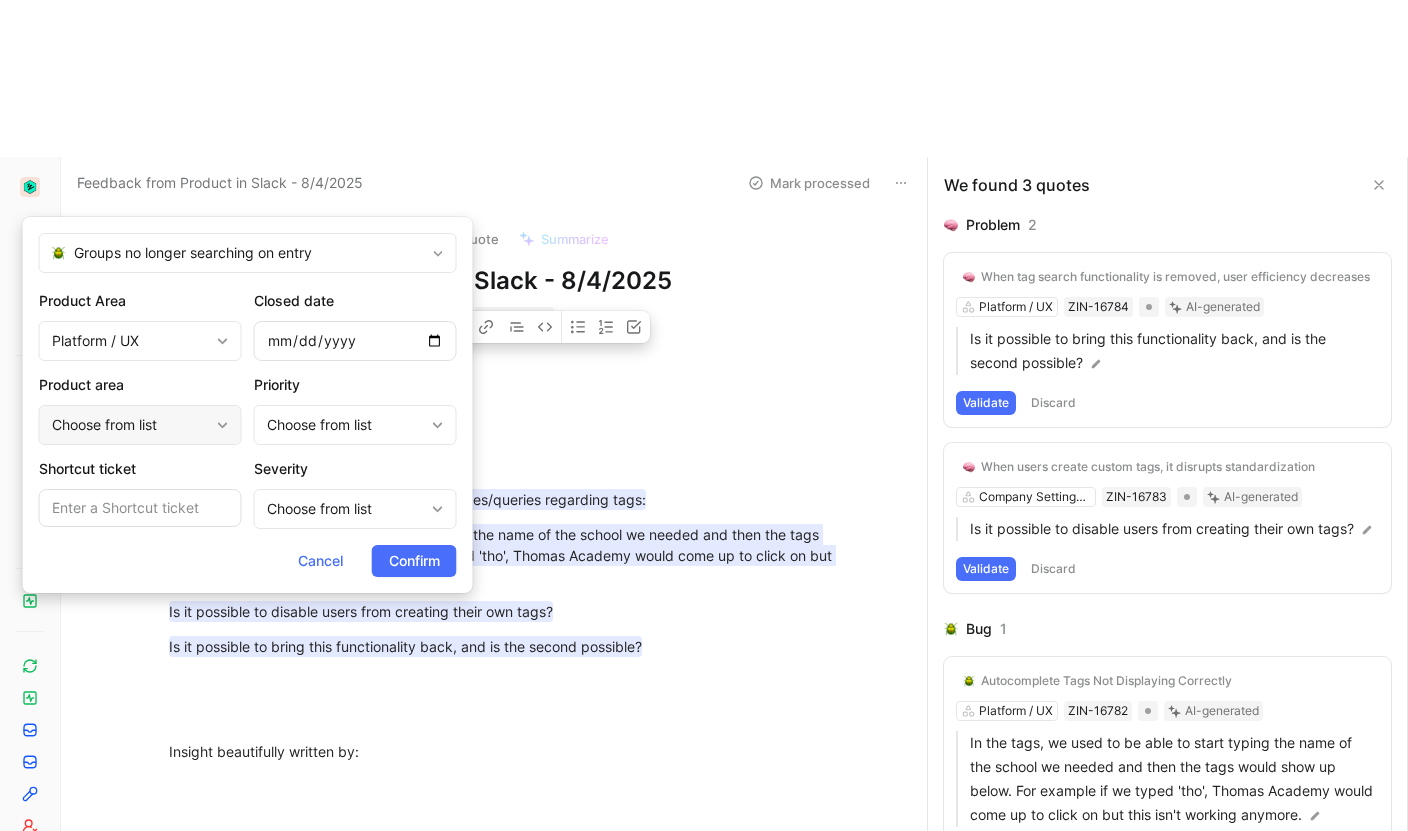 click on "Choose from list" at bounding box center (130, 425) 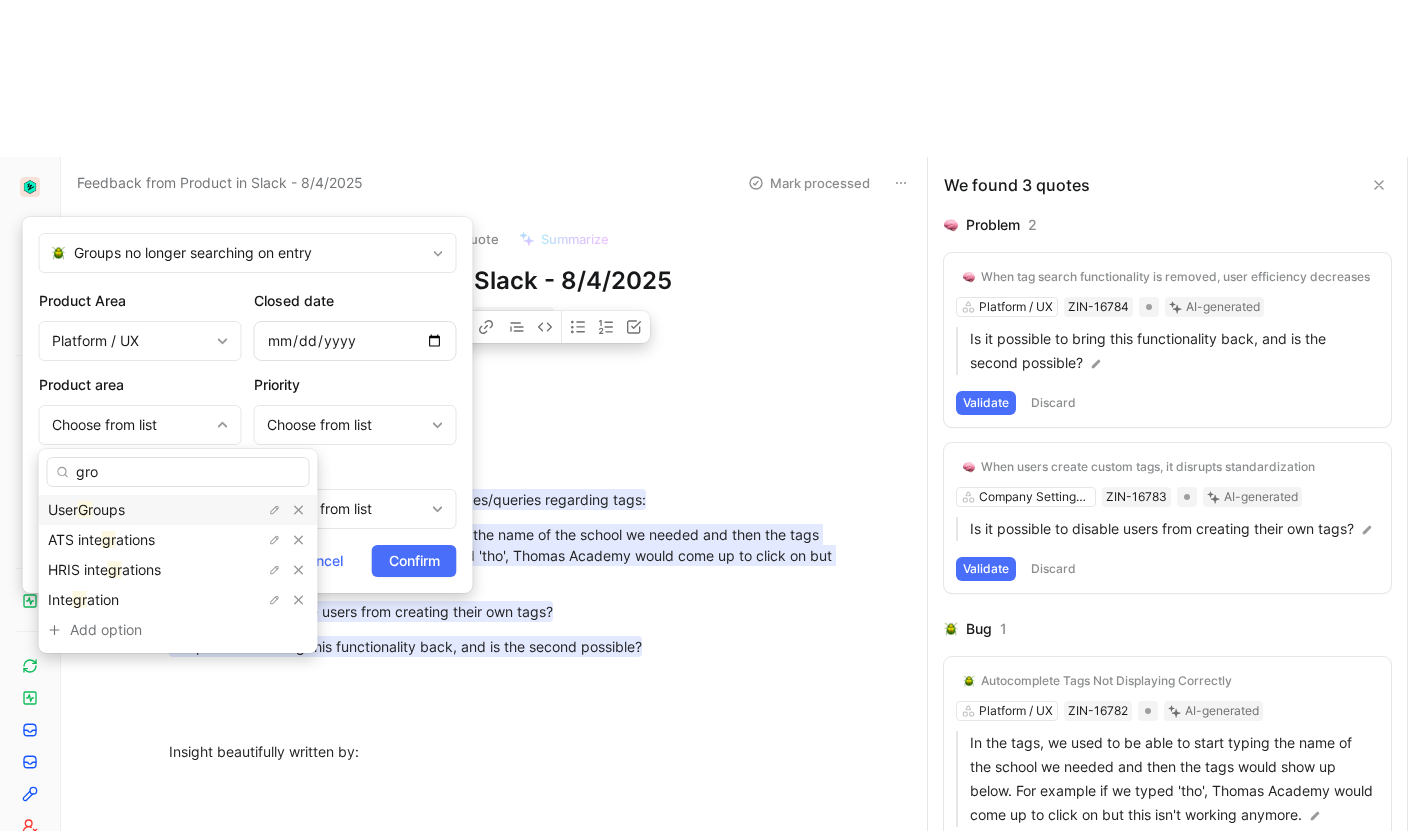 type on "grou" 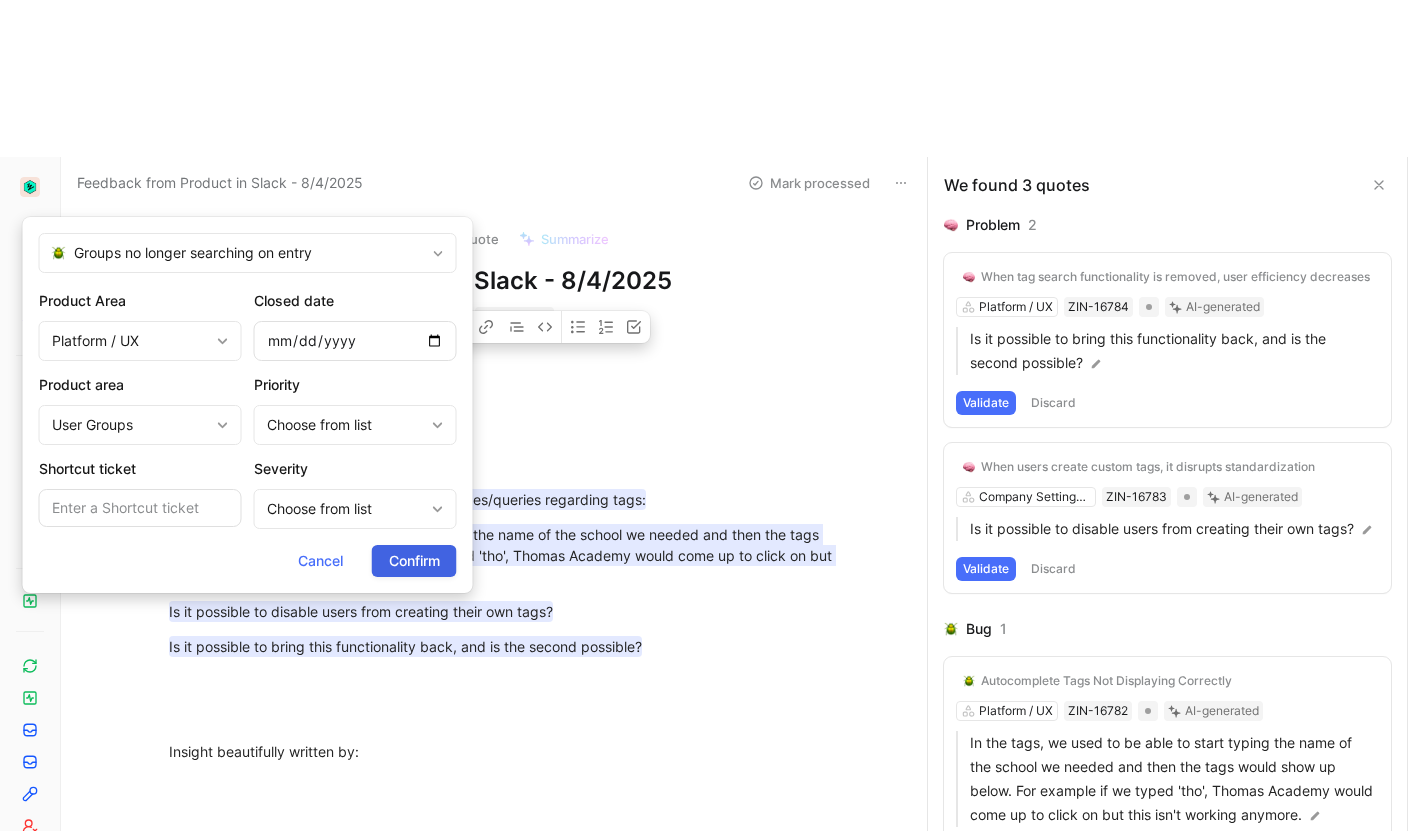 click on "Confirm" at bounding box center [414, 561] 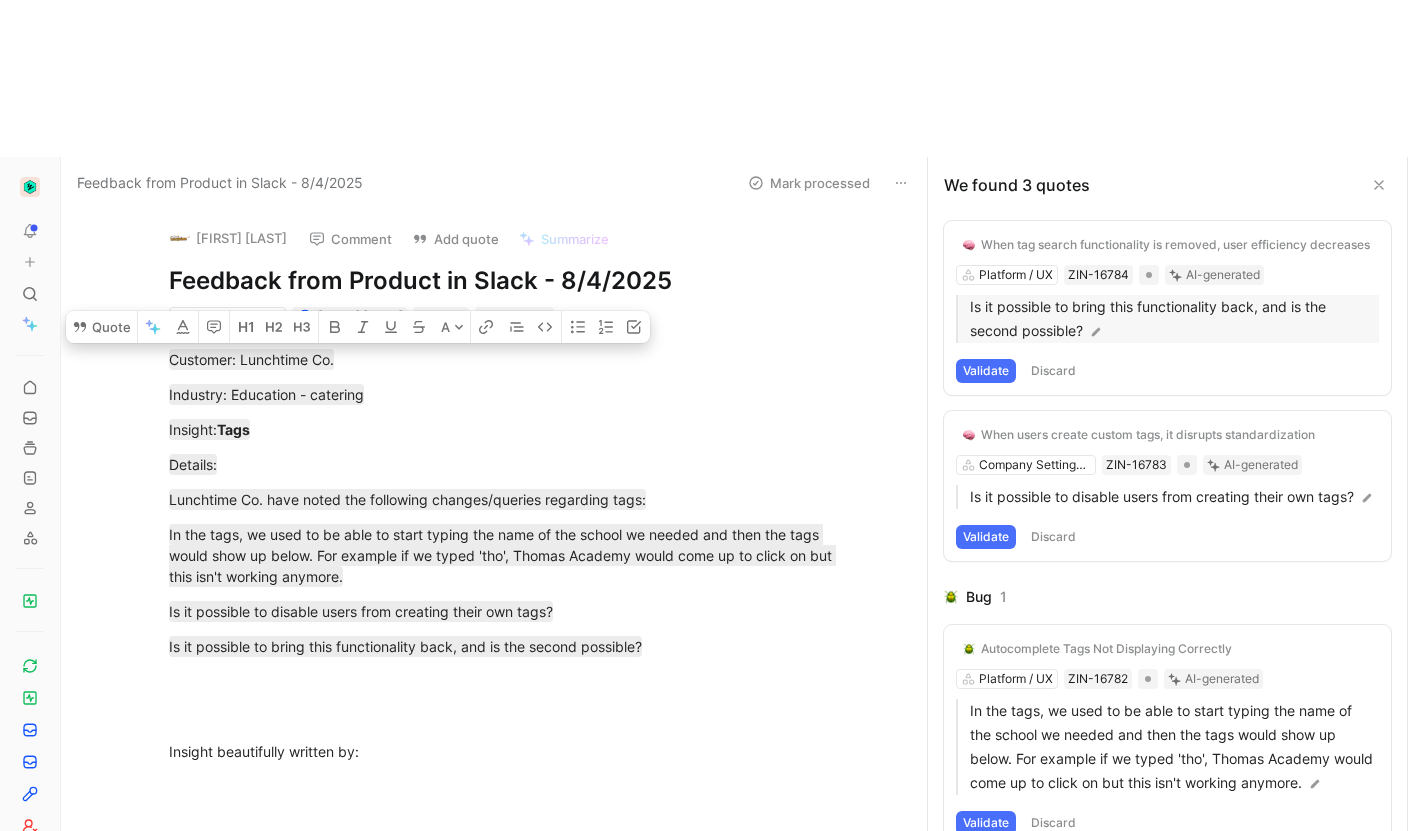 scroll, scrollTop: 0, scrollLeft: 0, axis: both 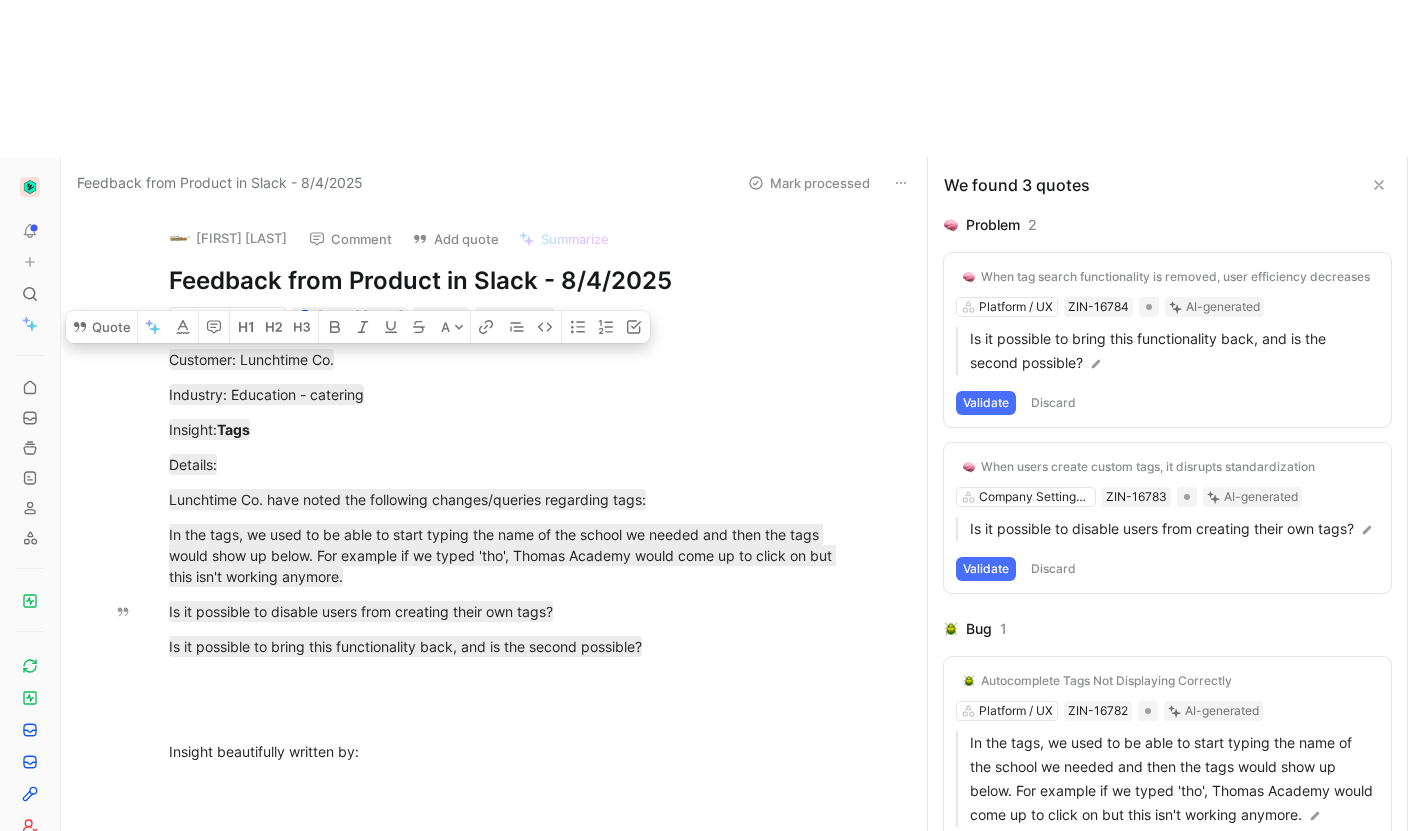click on "Discard all" at bounding box center (987, 956) 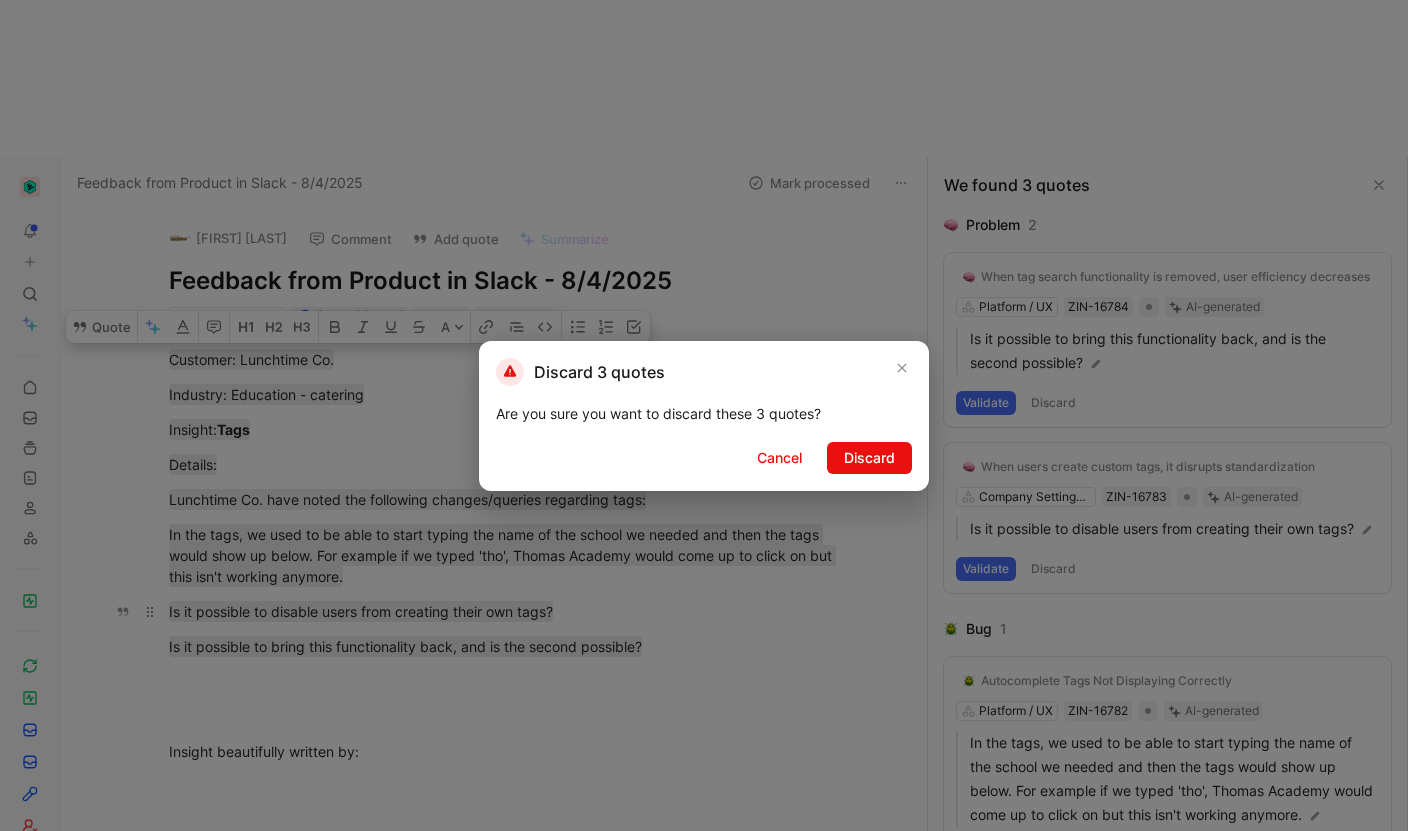 click on "Discard" at bounding box center [869, 458] 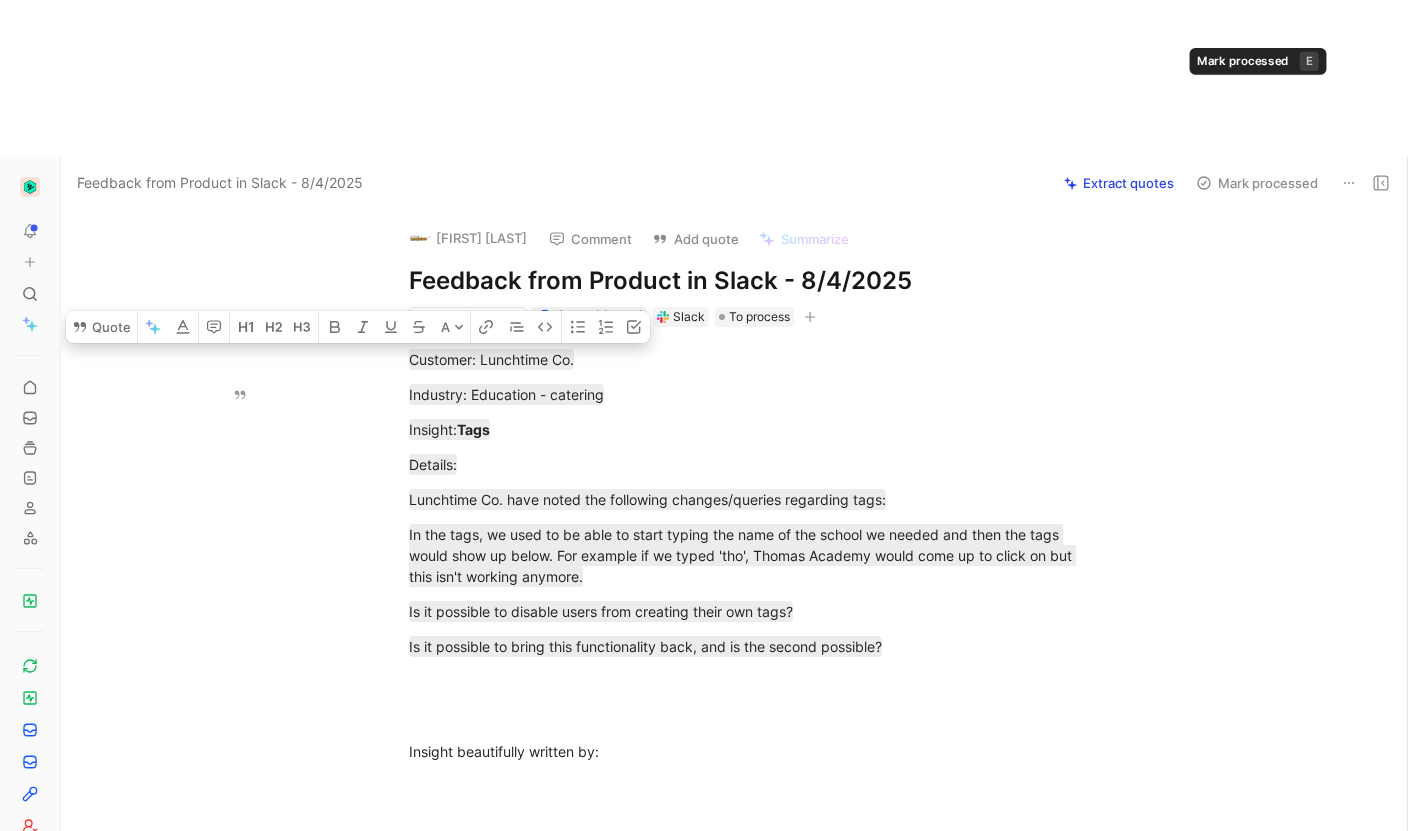 click on "Mark processed" at bounding box center [1257, 183] 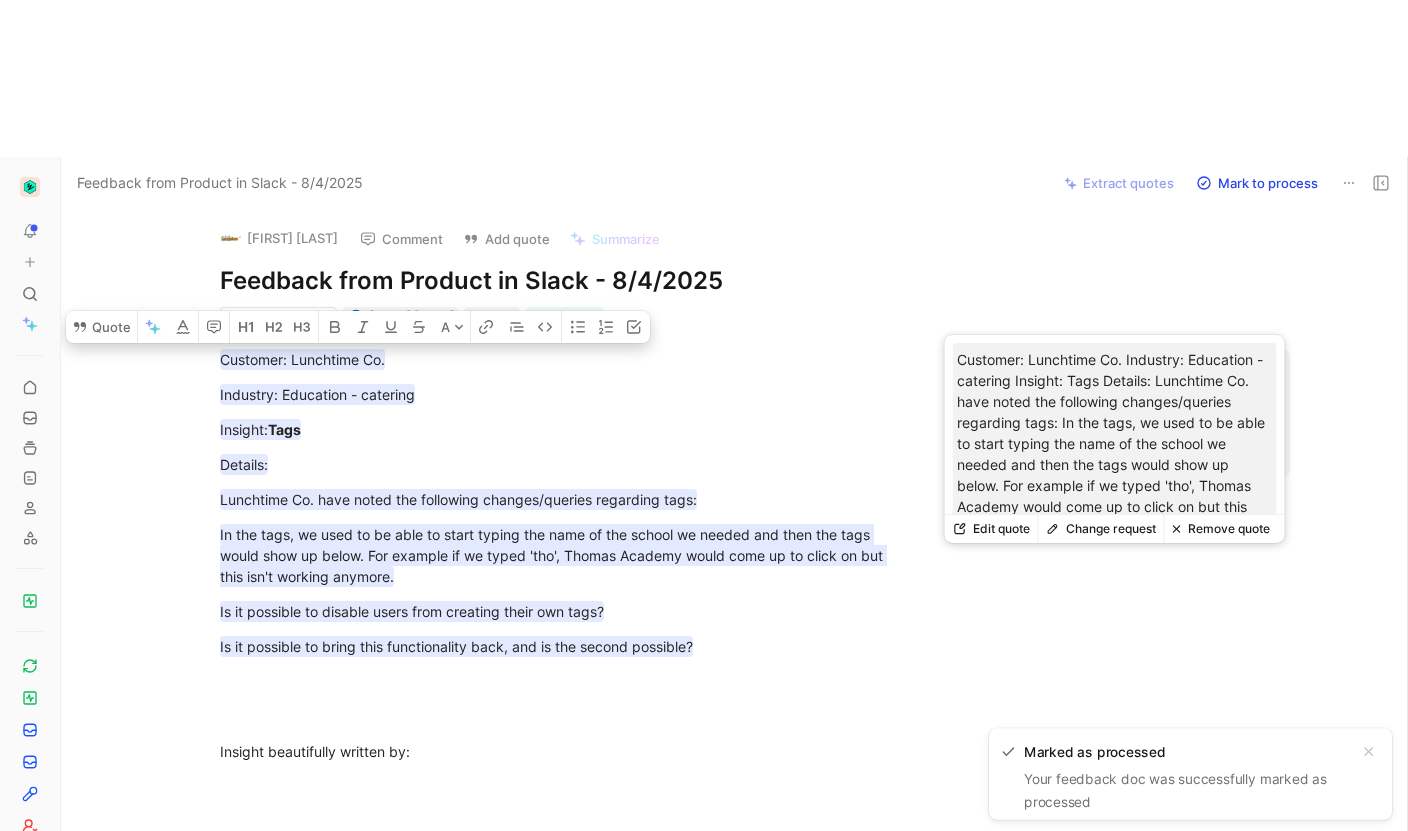 click on "Groups no longer searching on entry Platform / UX ZIN-16793 User Groups 1" at bounding box center (1120, 413) 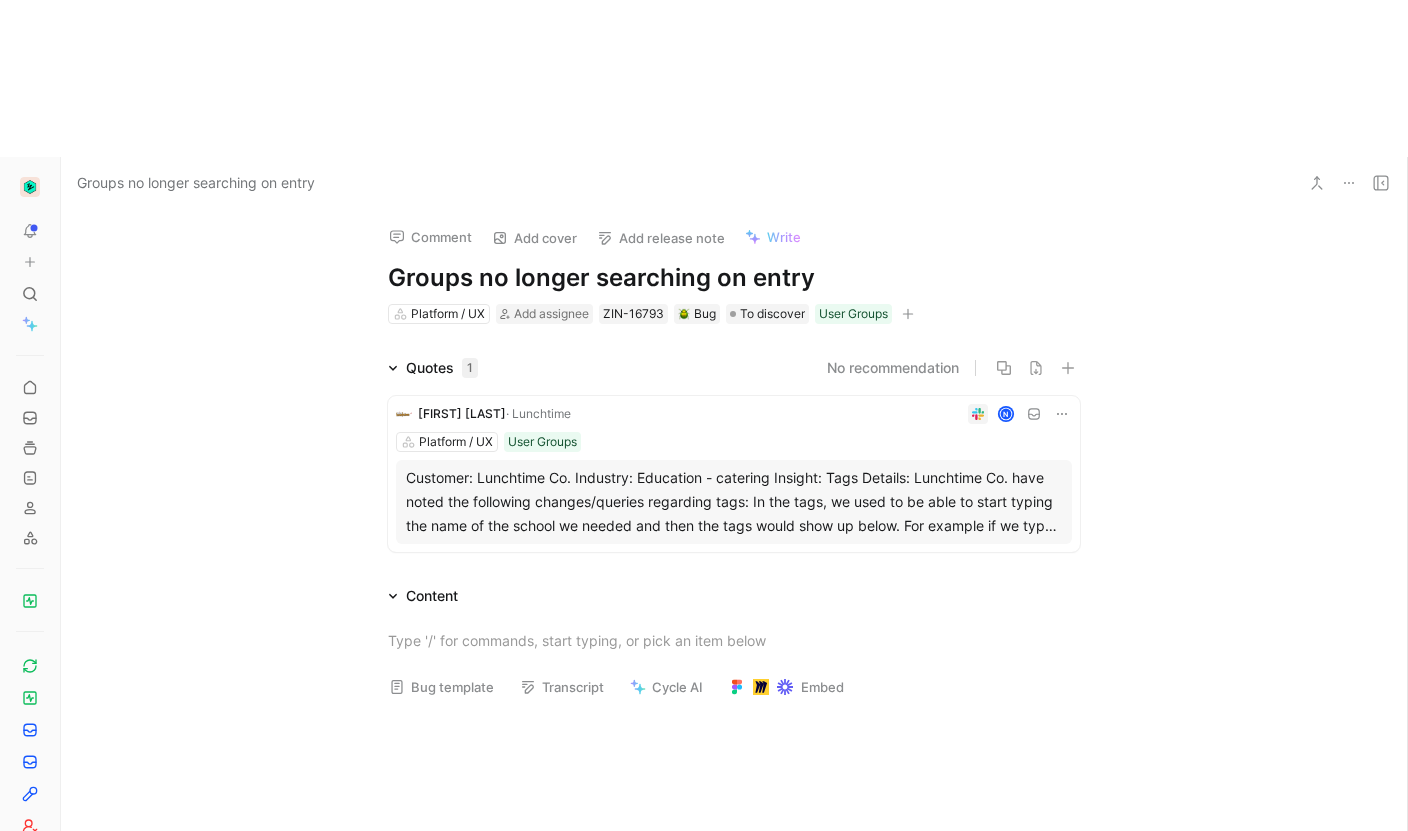 click 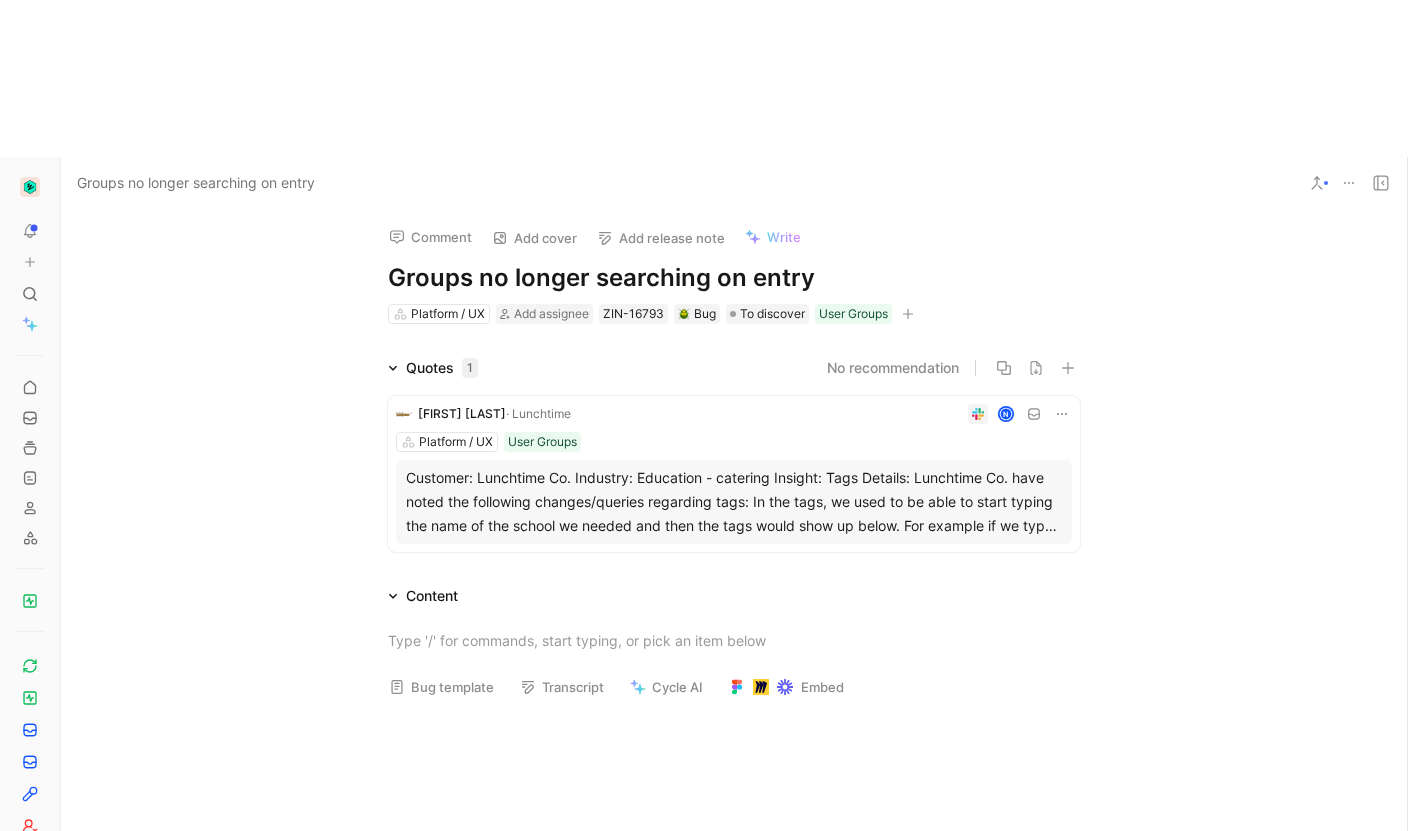 click on "Groups no longer searching on entry" at bounding box center (734, 278) 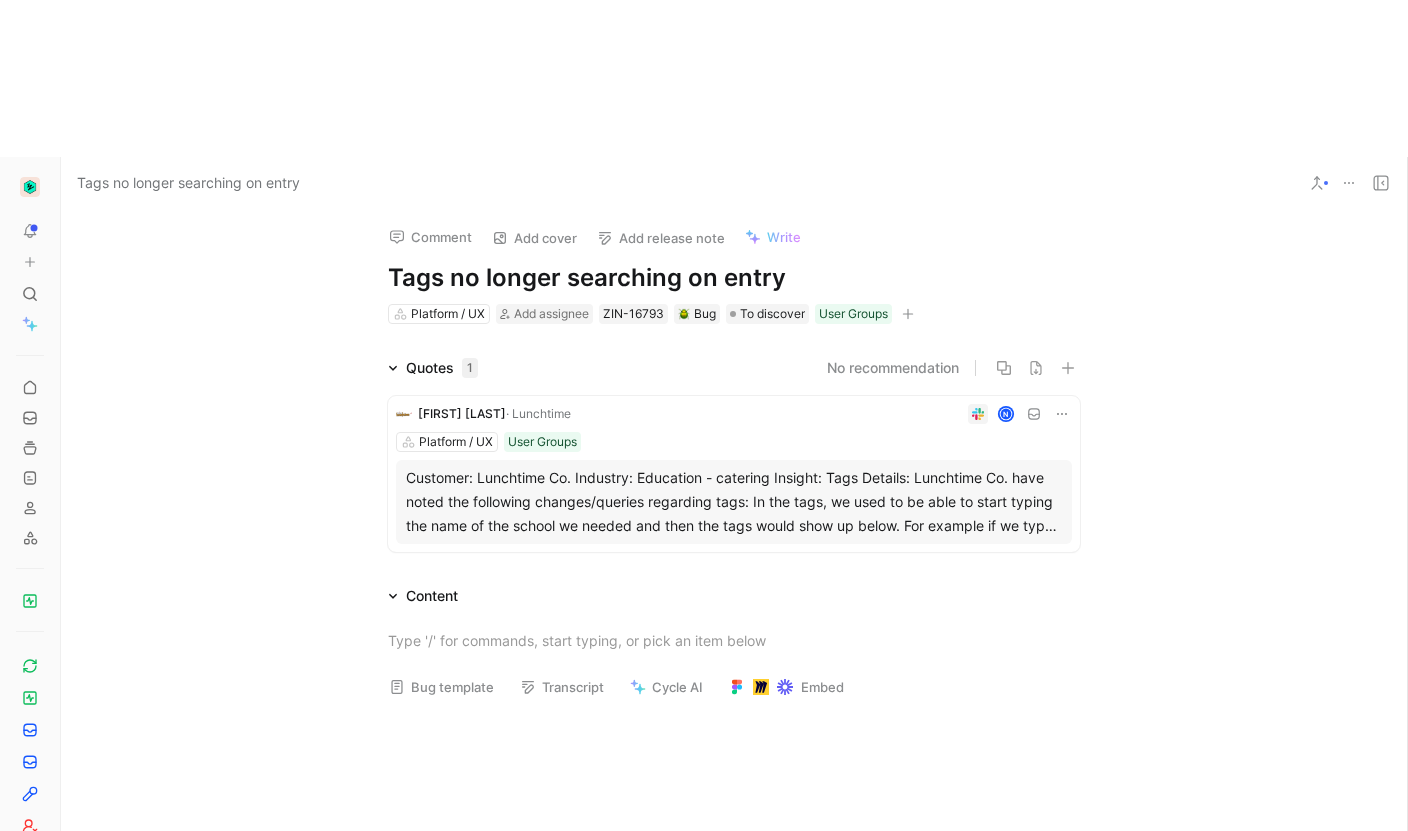 click on "Quotes 1 No recommendation [LAST] [LAST] · Lunchtime N Platform / UX User Groups Customer: Lunchtime Co. Industry: Education - catering Insight: Tags Details: Lunchtime Co. have noted the following changes/queries regarding tags: In the tags, we used to be able to start typing the name of the school we needed and then the tags would show up below. For example if we typed 'tho', Thomas Academy would come up to click on but this isn't working anymore. Is it possible to disable users from creating their own tags? Is it possible to bring this functionality back, and is the second possible?" at bounding box center (734, 458) 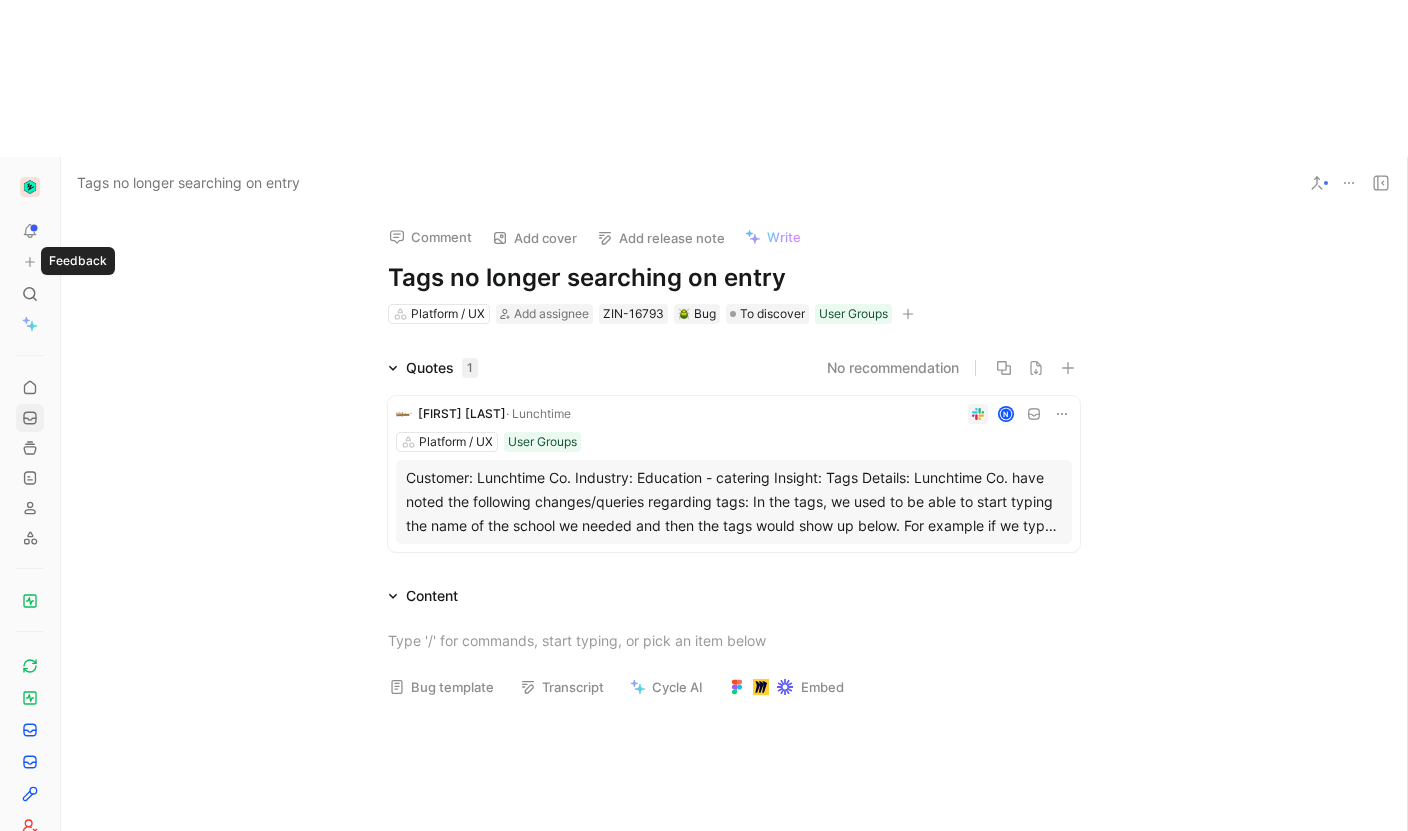 click at bounding box center [30, 418] 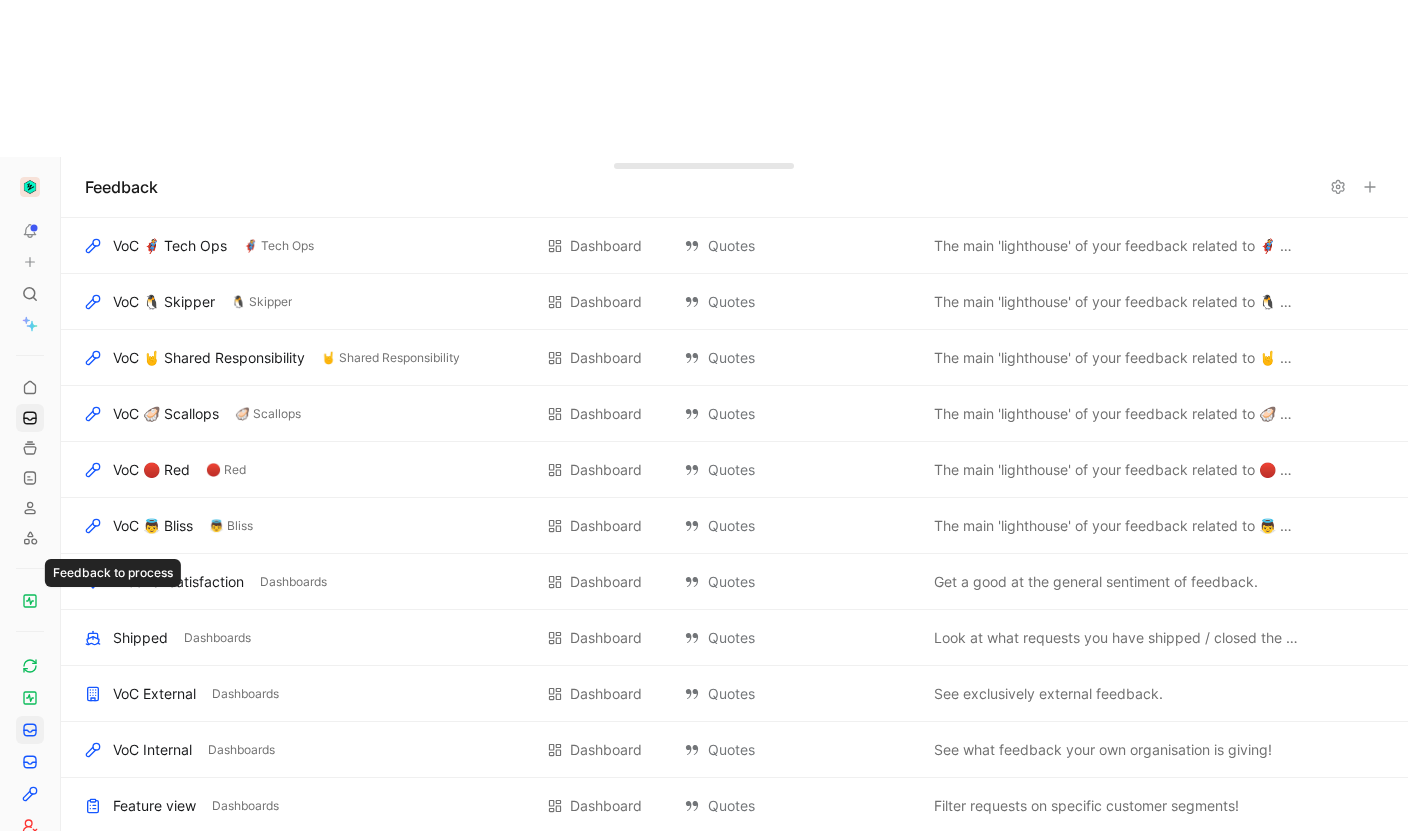 click 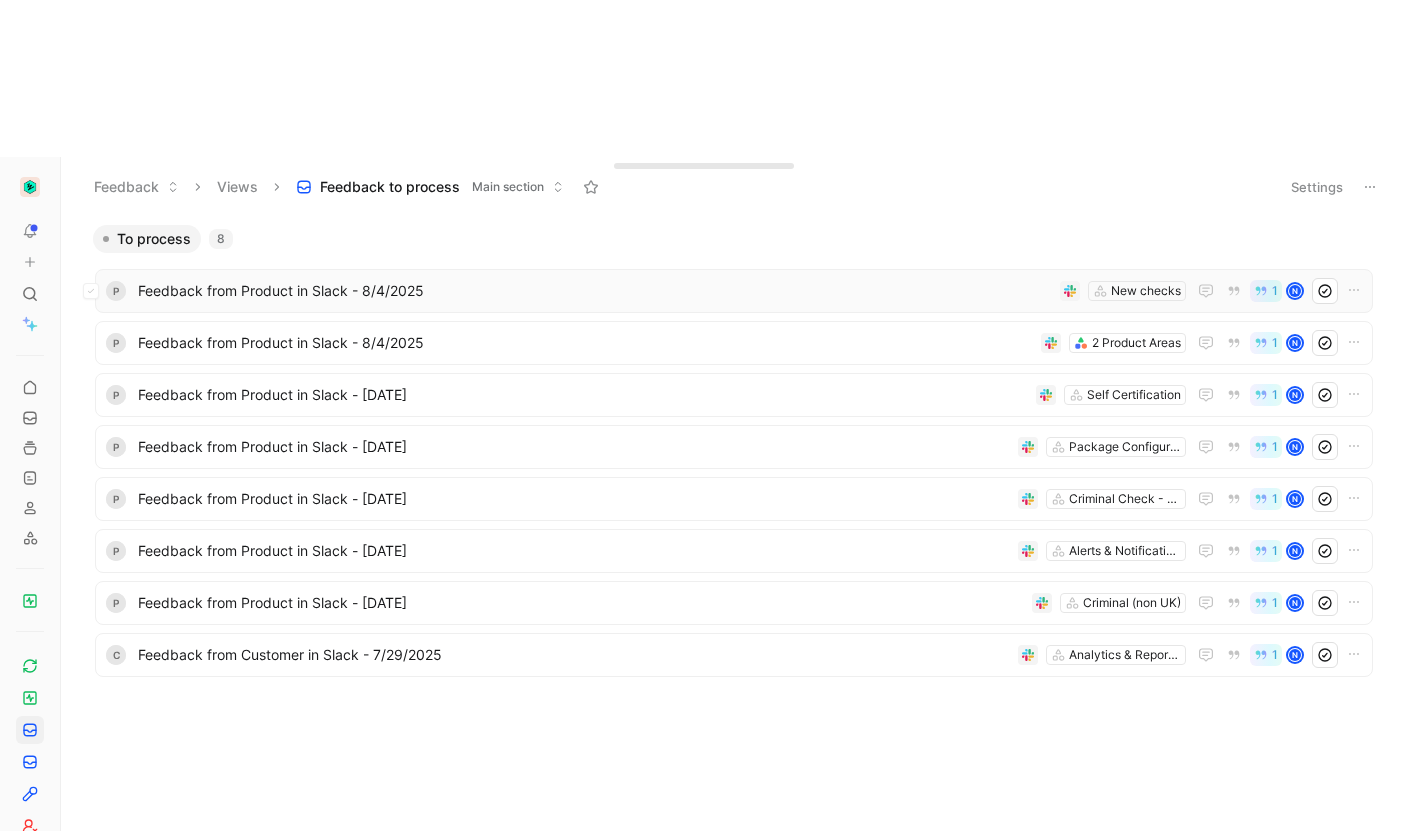 click on "Feedback from Product in Slack - 8/4/2025" at bounding box center [595, 291] 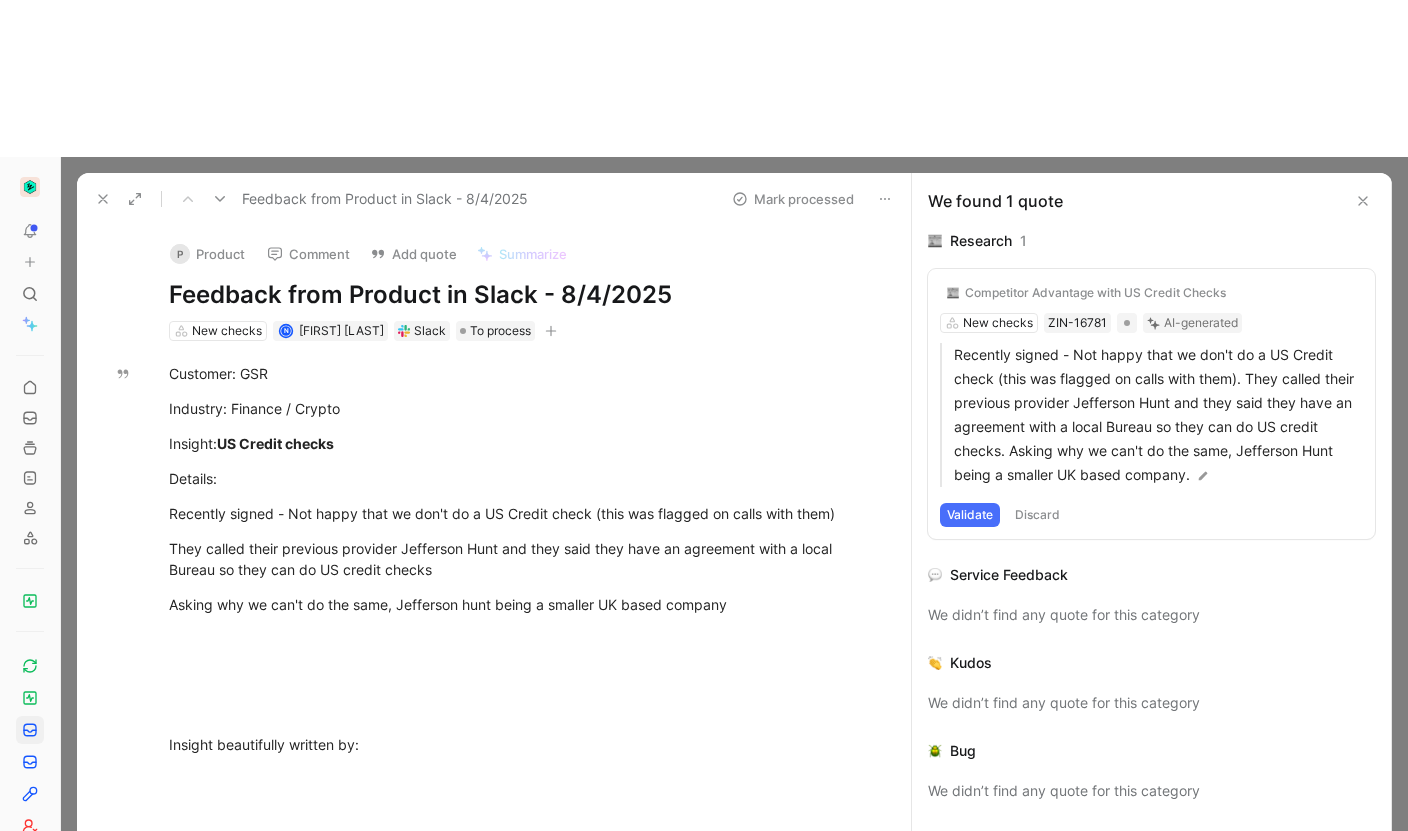 click on "P Product" at bounding box center (207, 254) 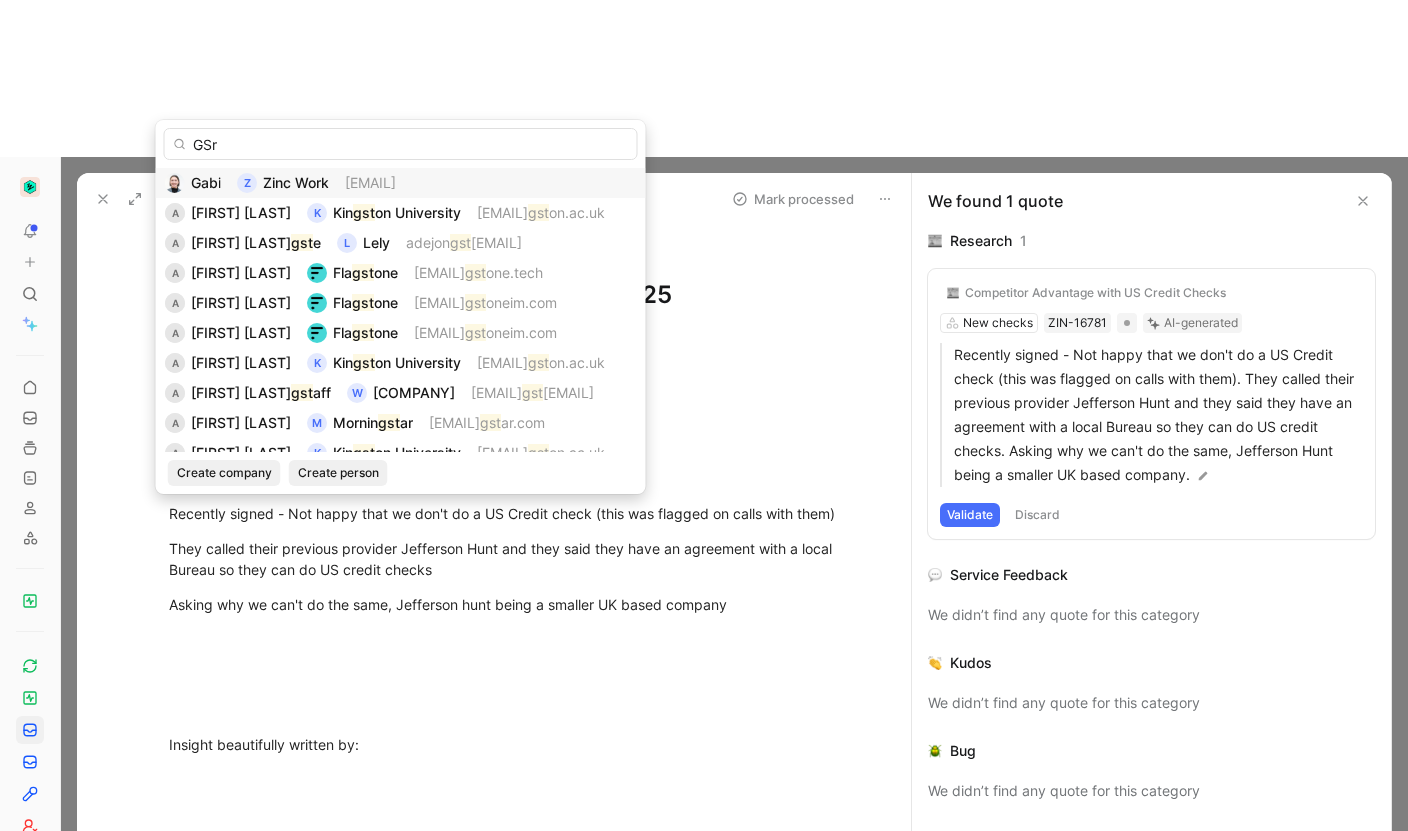 type on "GSr" 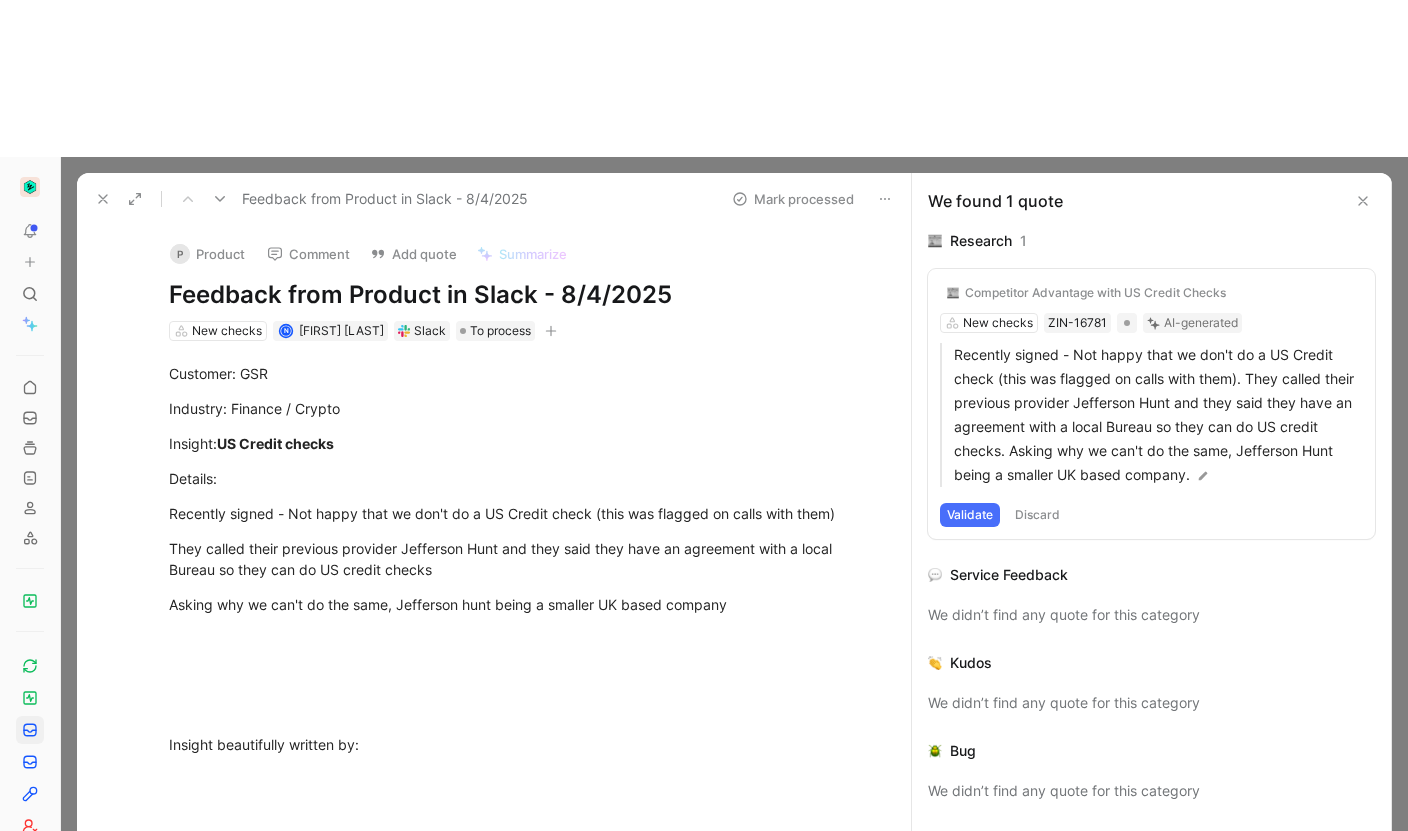 click on "P Product" at bounding box center (207, 254) 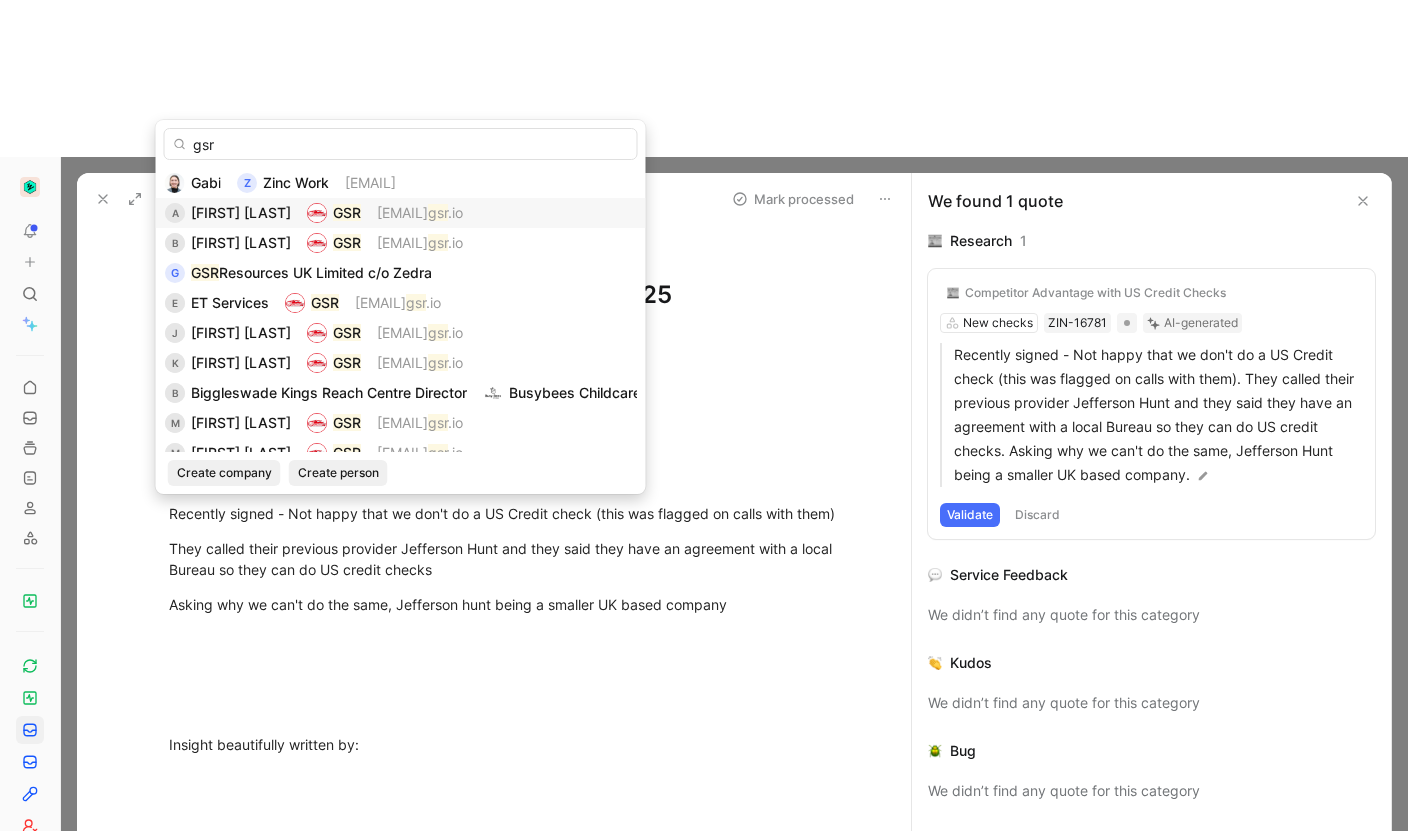 type on "gsr" 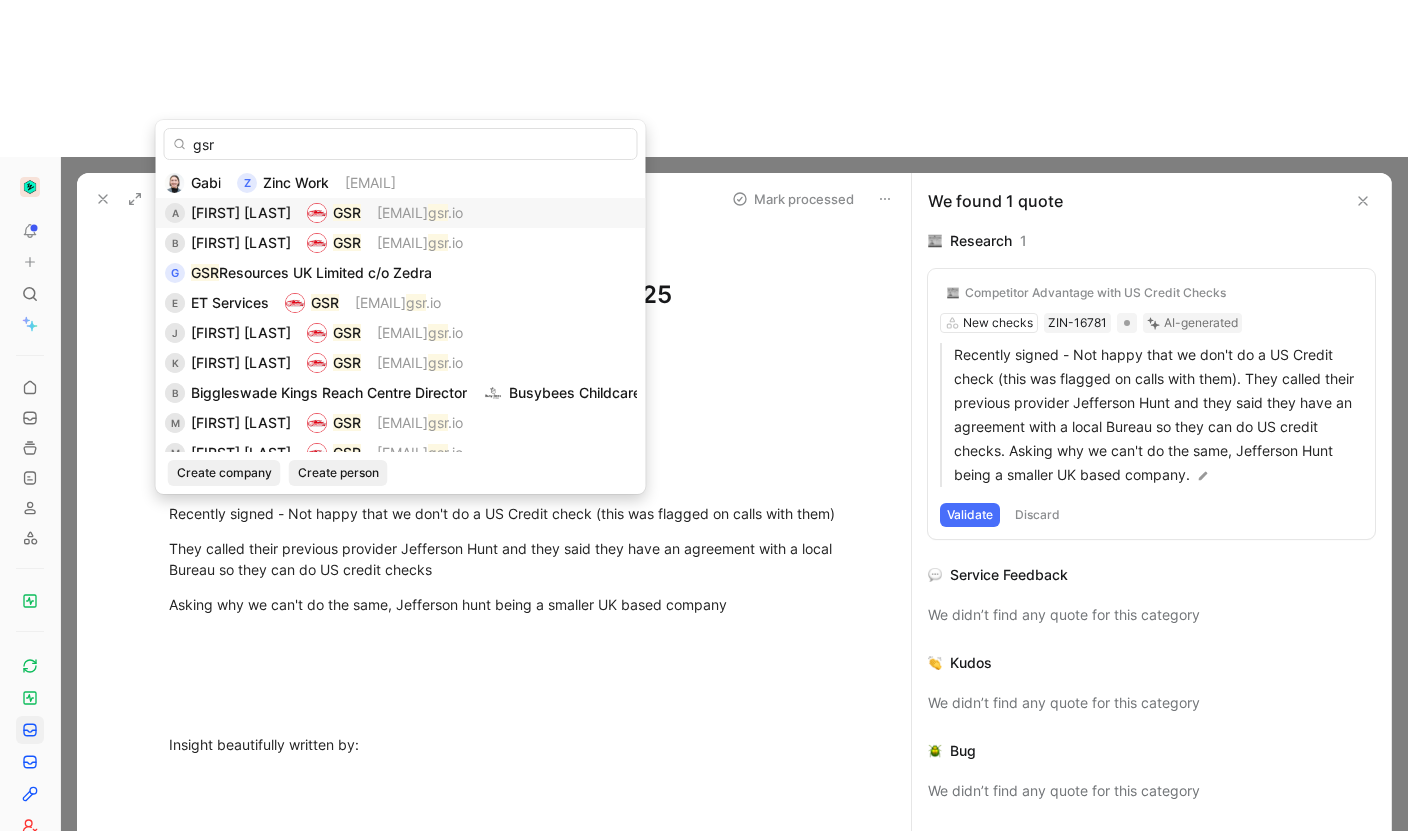 click on "[FIRST] [LAST]" at bounding box center (241, 212) 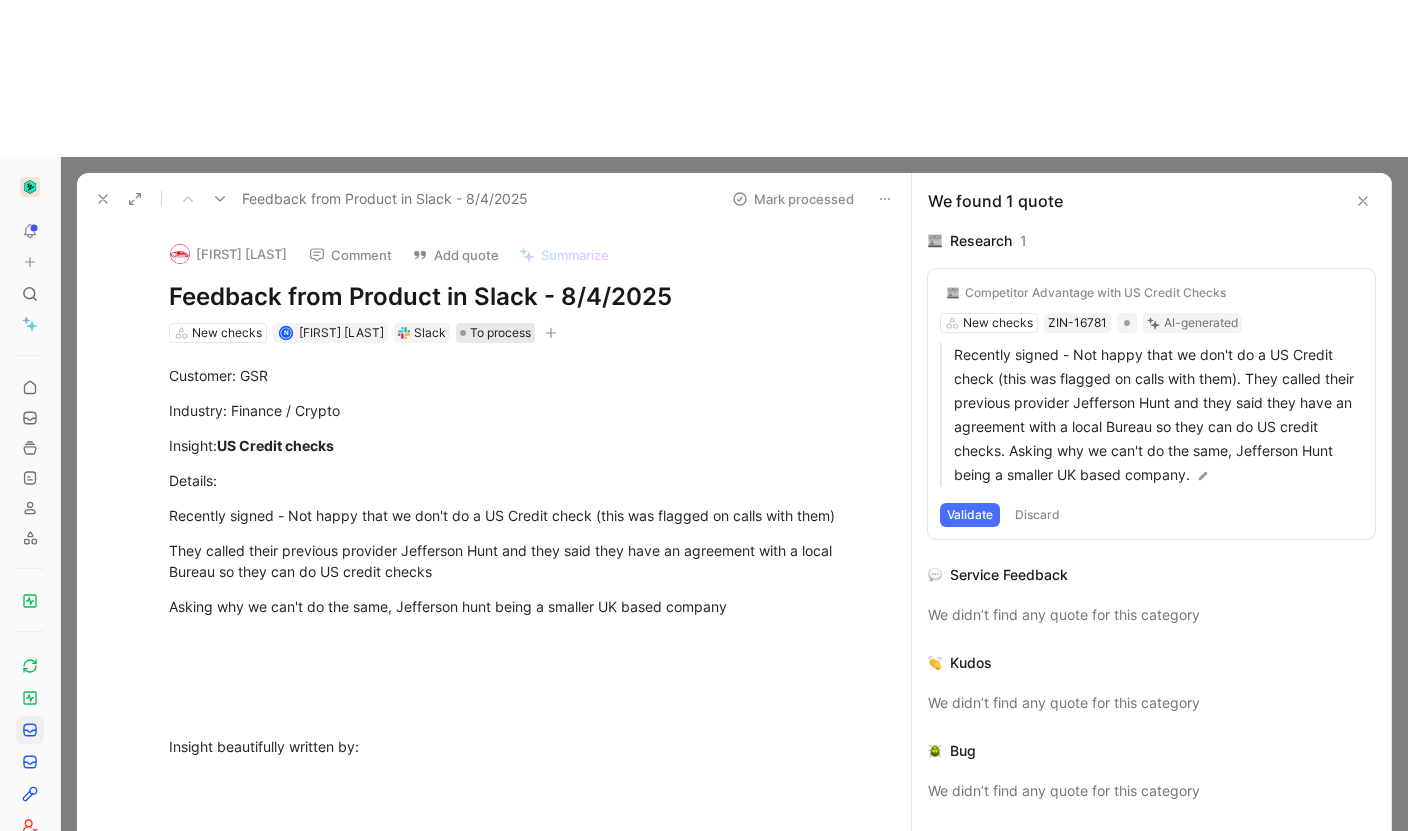 click on "To process" at bounding box center (500, 333) 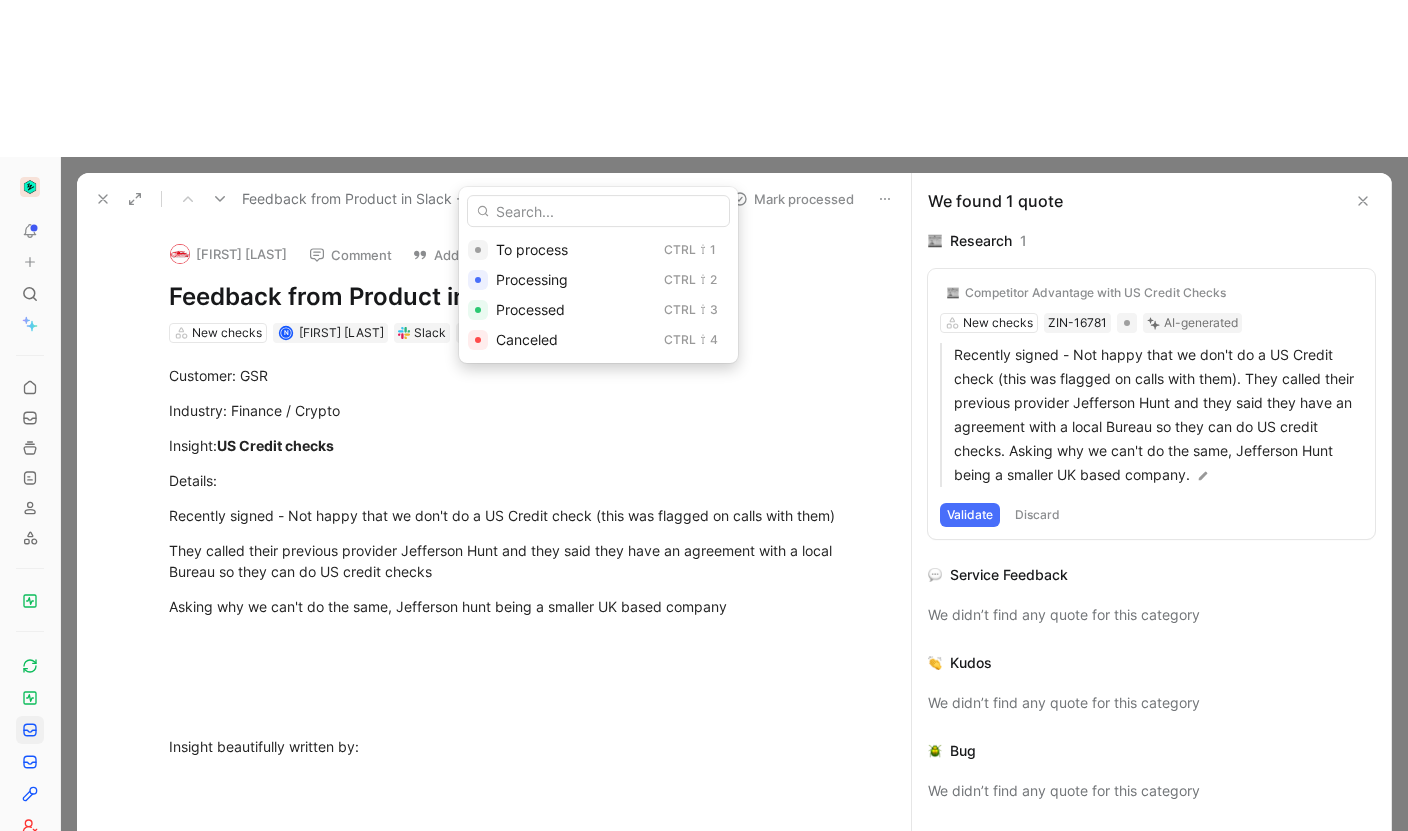 drag, startPoint x: 685, startPoint y: 165, endPoint x: 843, endPoint y: 158, distance: 158.15498 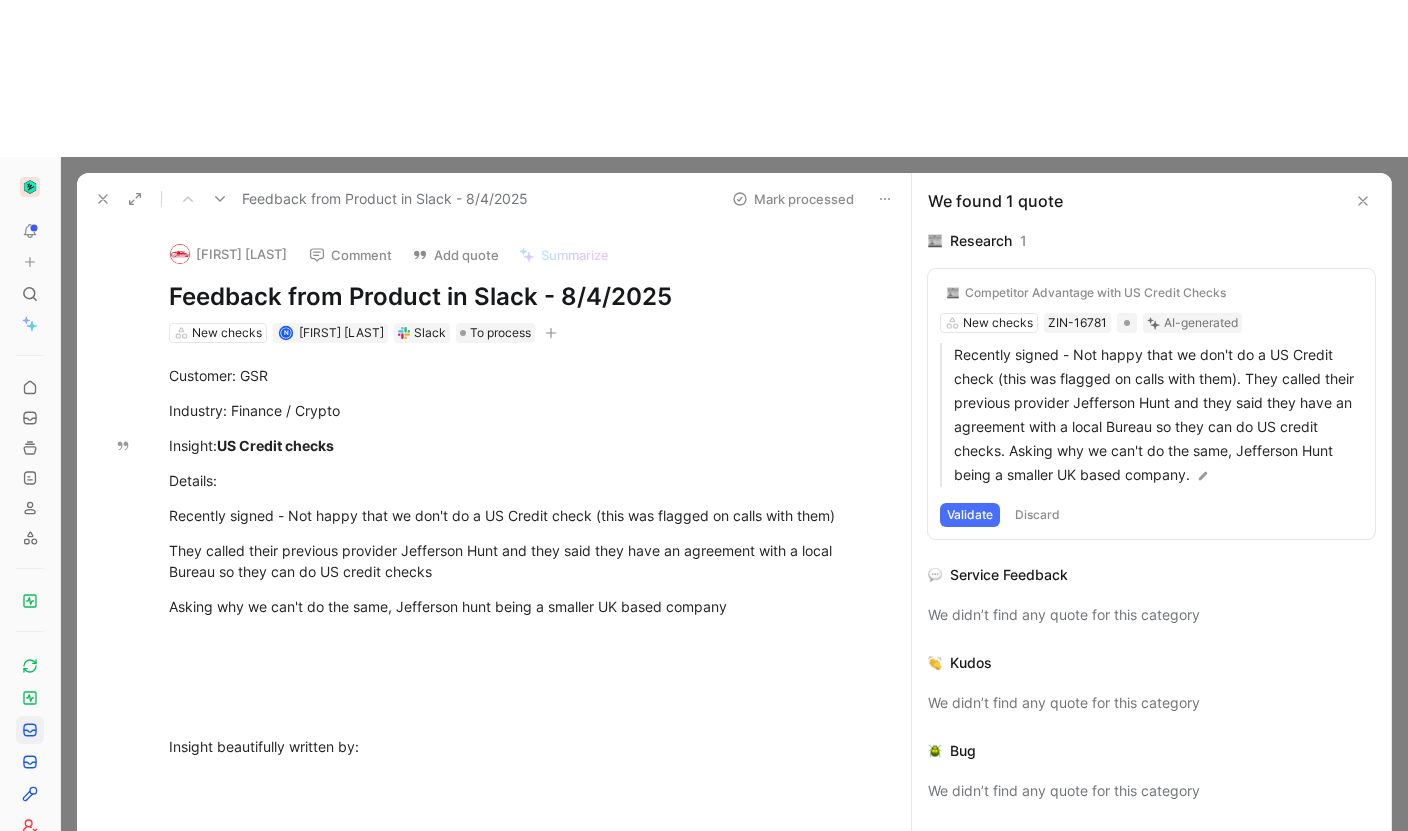 click on "Competitor Advantage with US Credit Checks" at bounding box center (1095, 293) 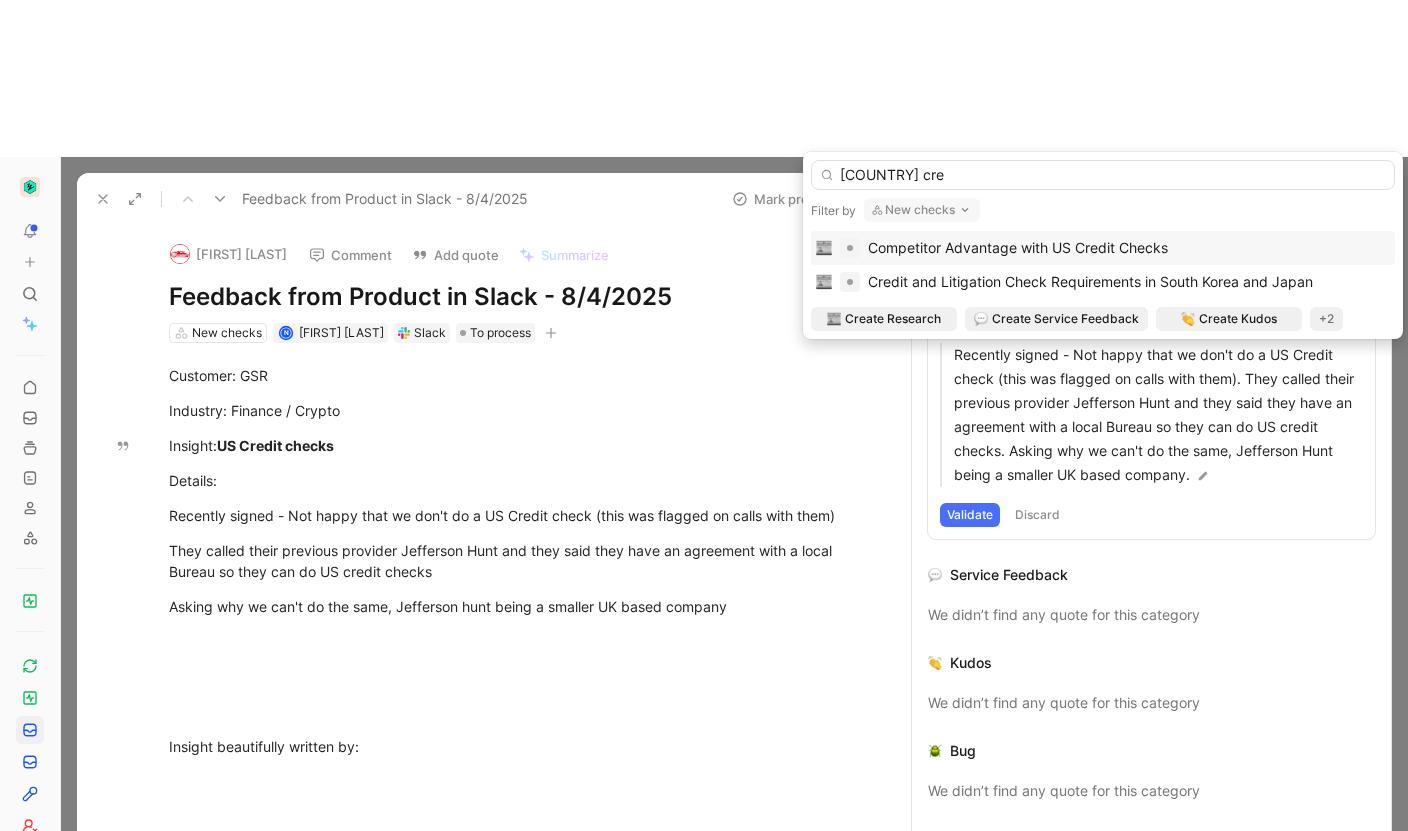 click on "New checks" at bounding box center [922, 210] 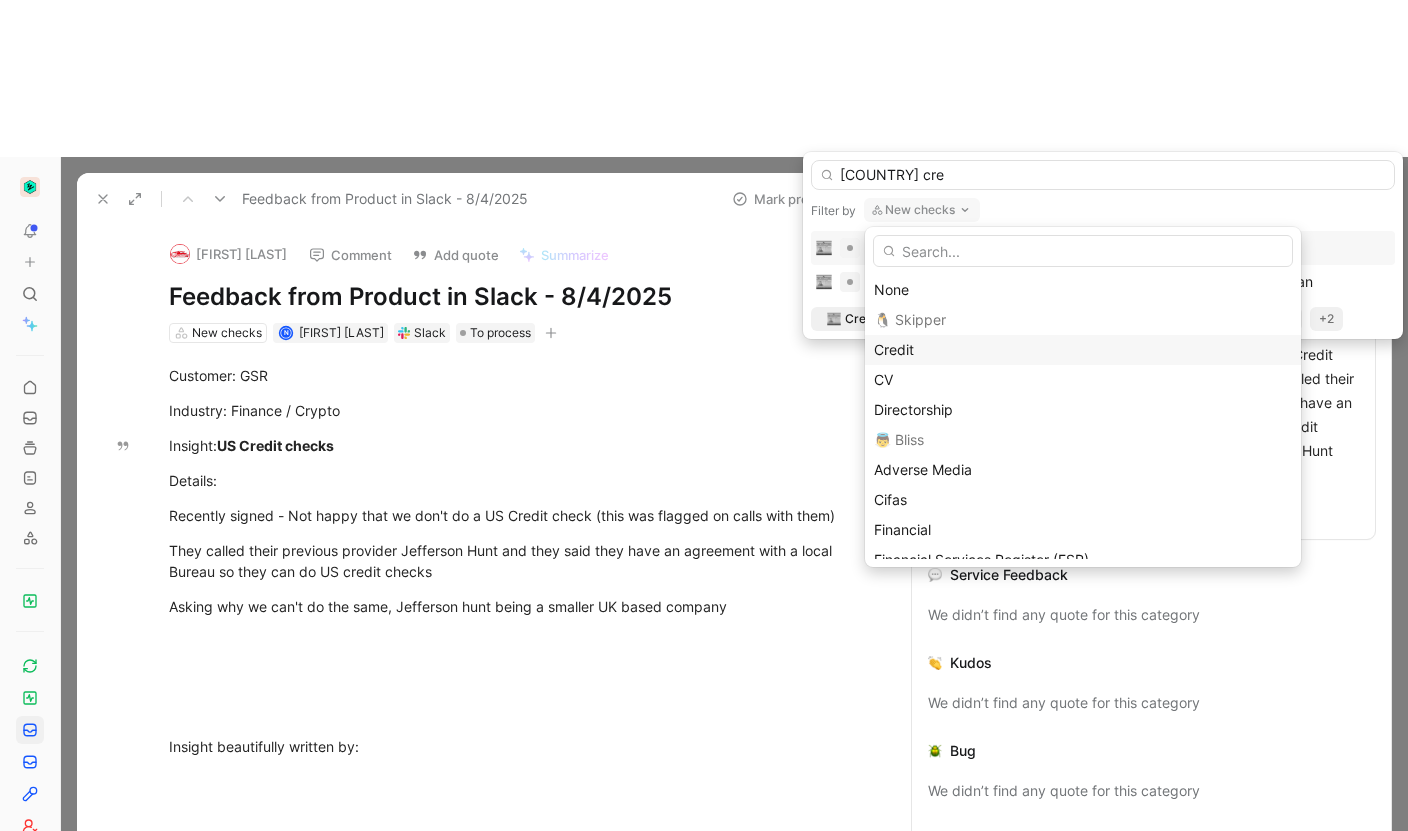 click on "Credit" at bounding box center [1083, 350] 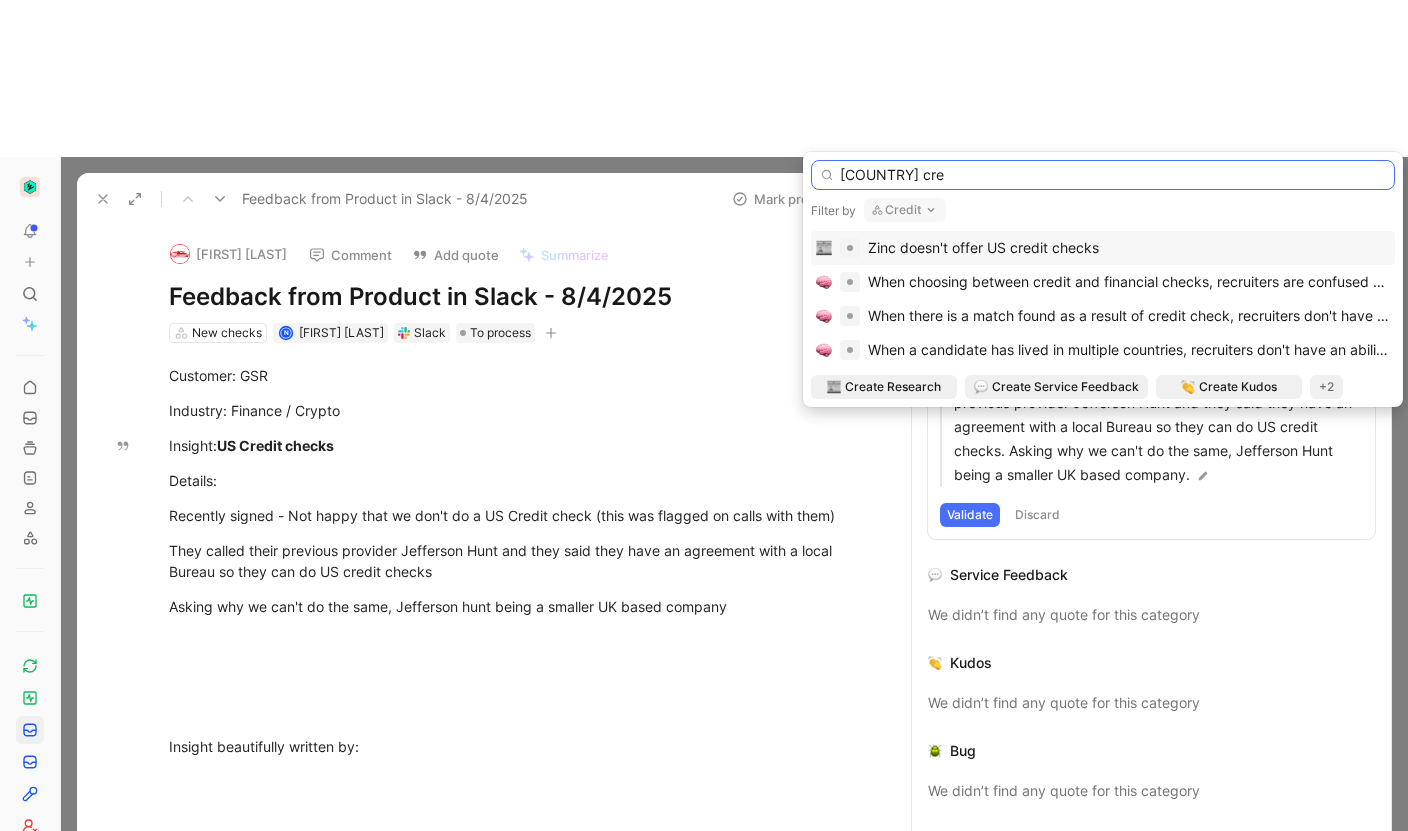 drag, startPoint x: 998, startPoint y: 179, endPoint x: 855, endPoint y: 180, distance: 143.0035 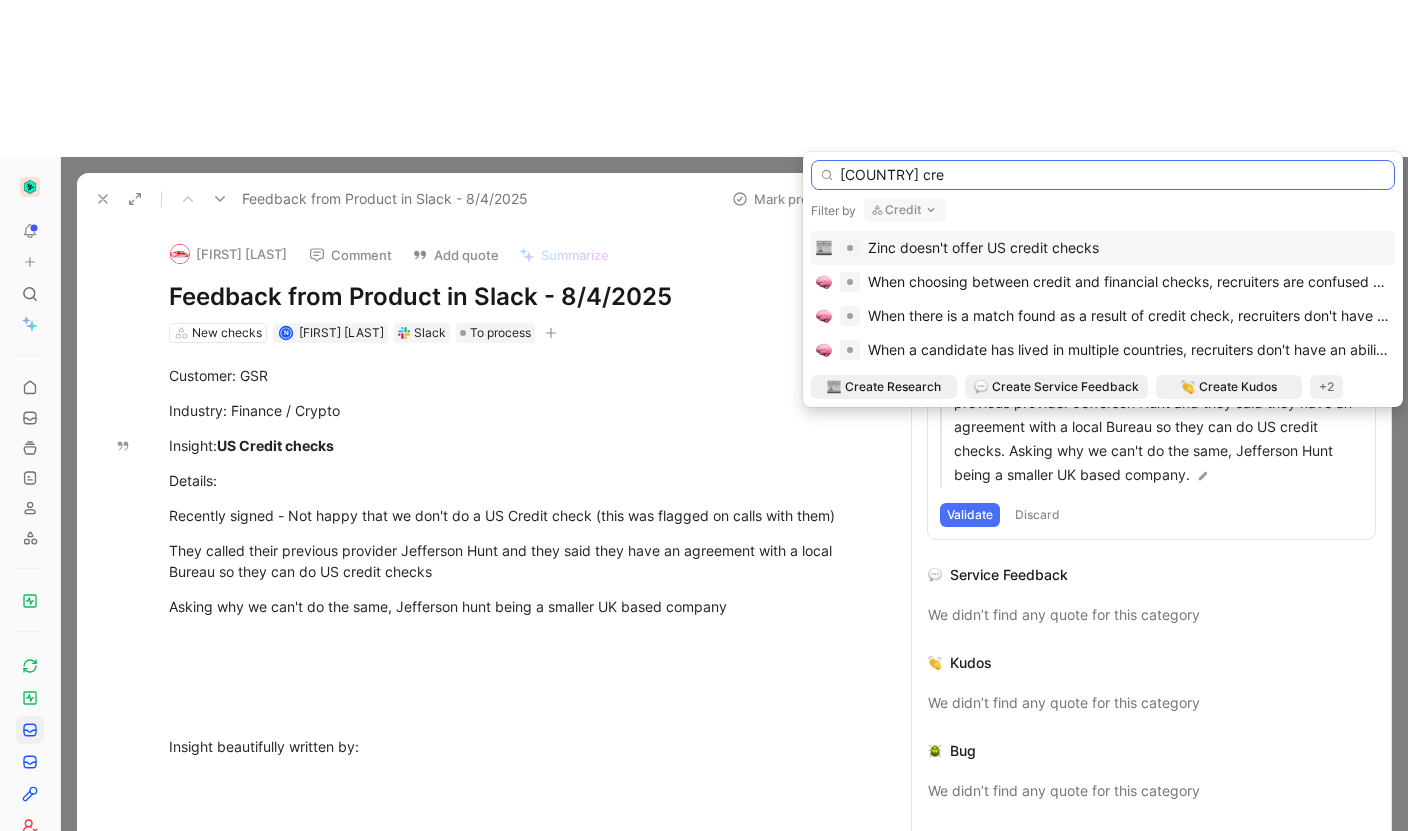 click on "[COUNTRY] cre" at bounding box center (1103, 175) 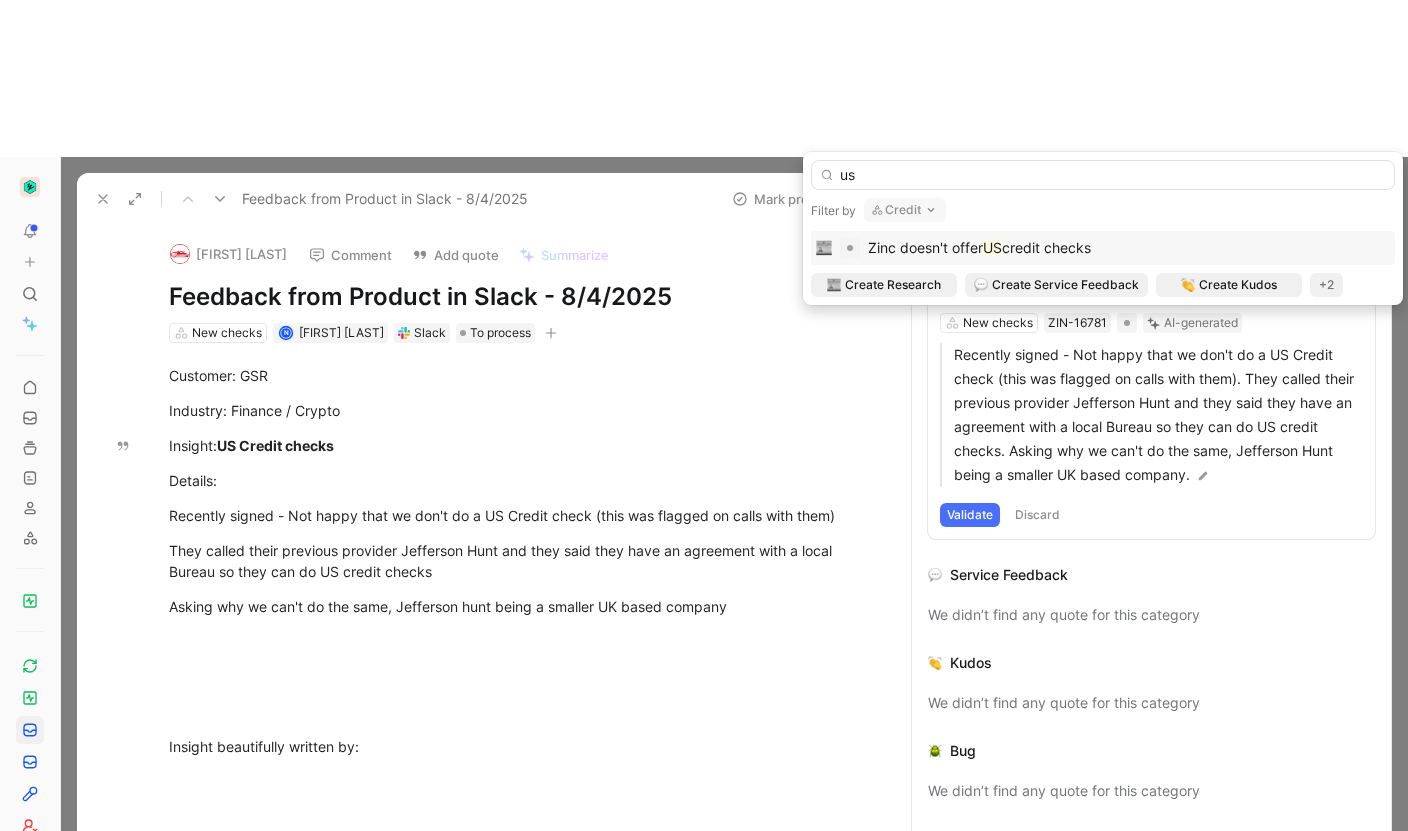 click on "Credit" at bounding box center (905, 210) 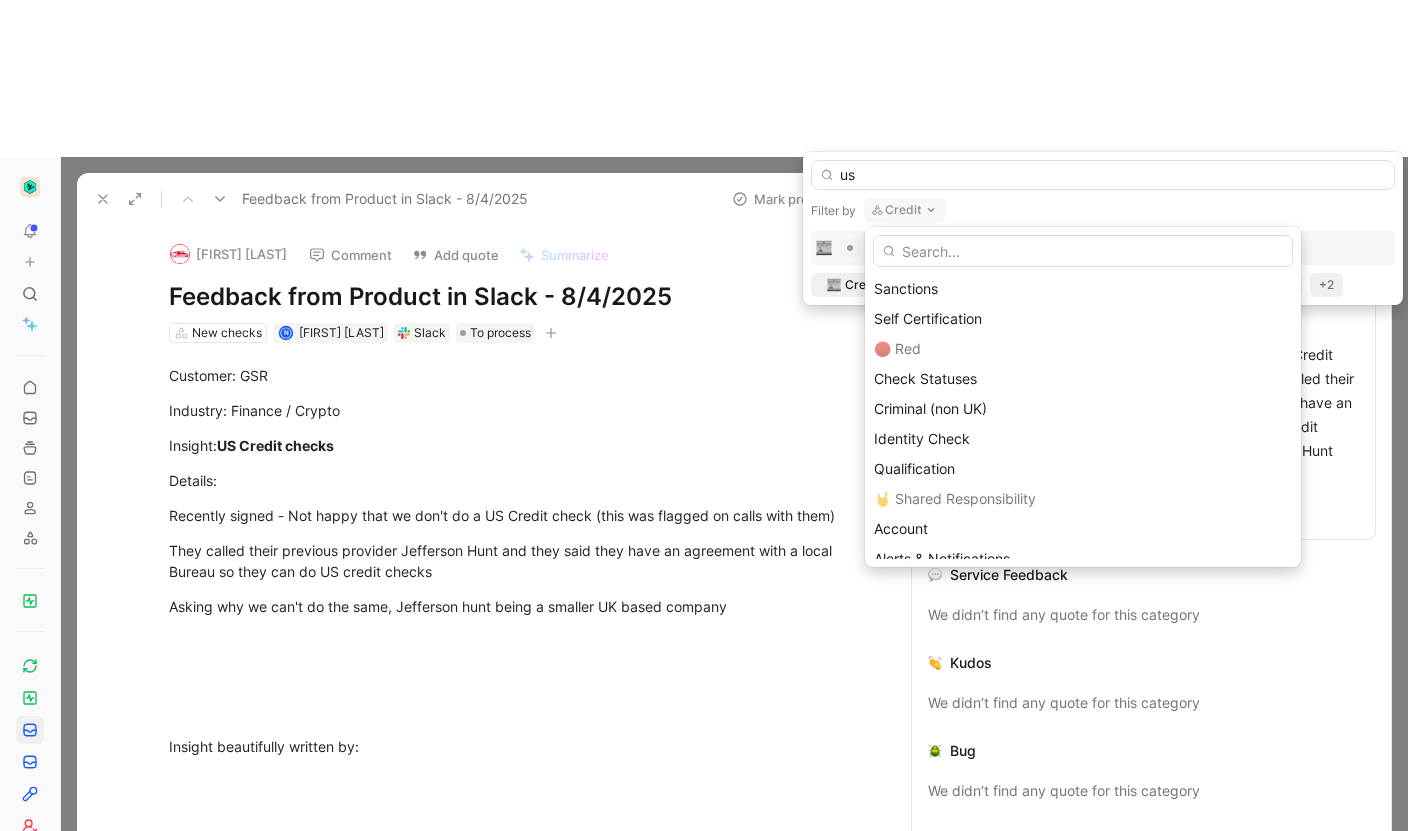 scroll, scrollTop: 0, scrollLeft: 0, axis: both 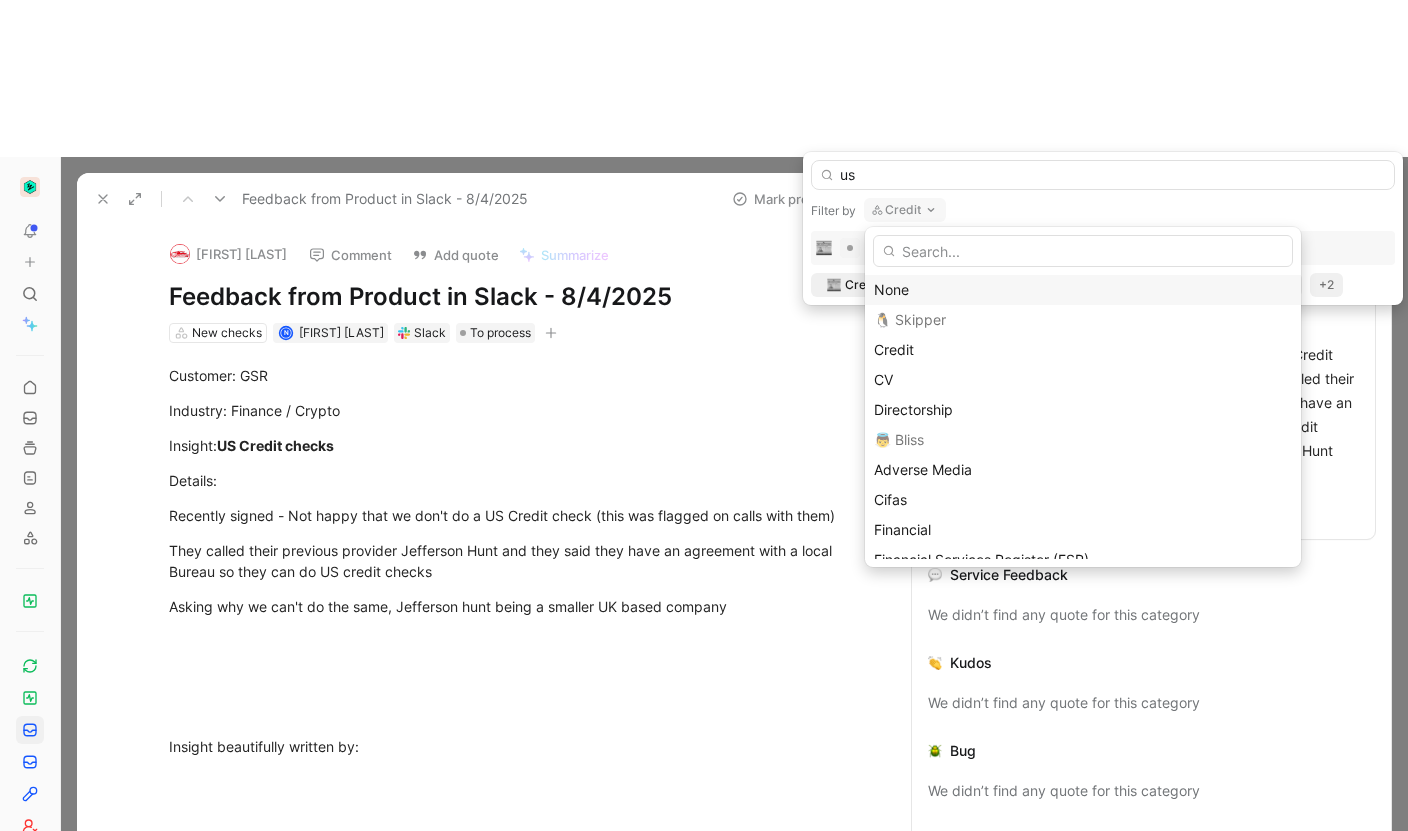 click on "None" at bounding box center (1083, 290) 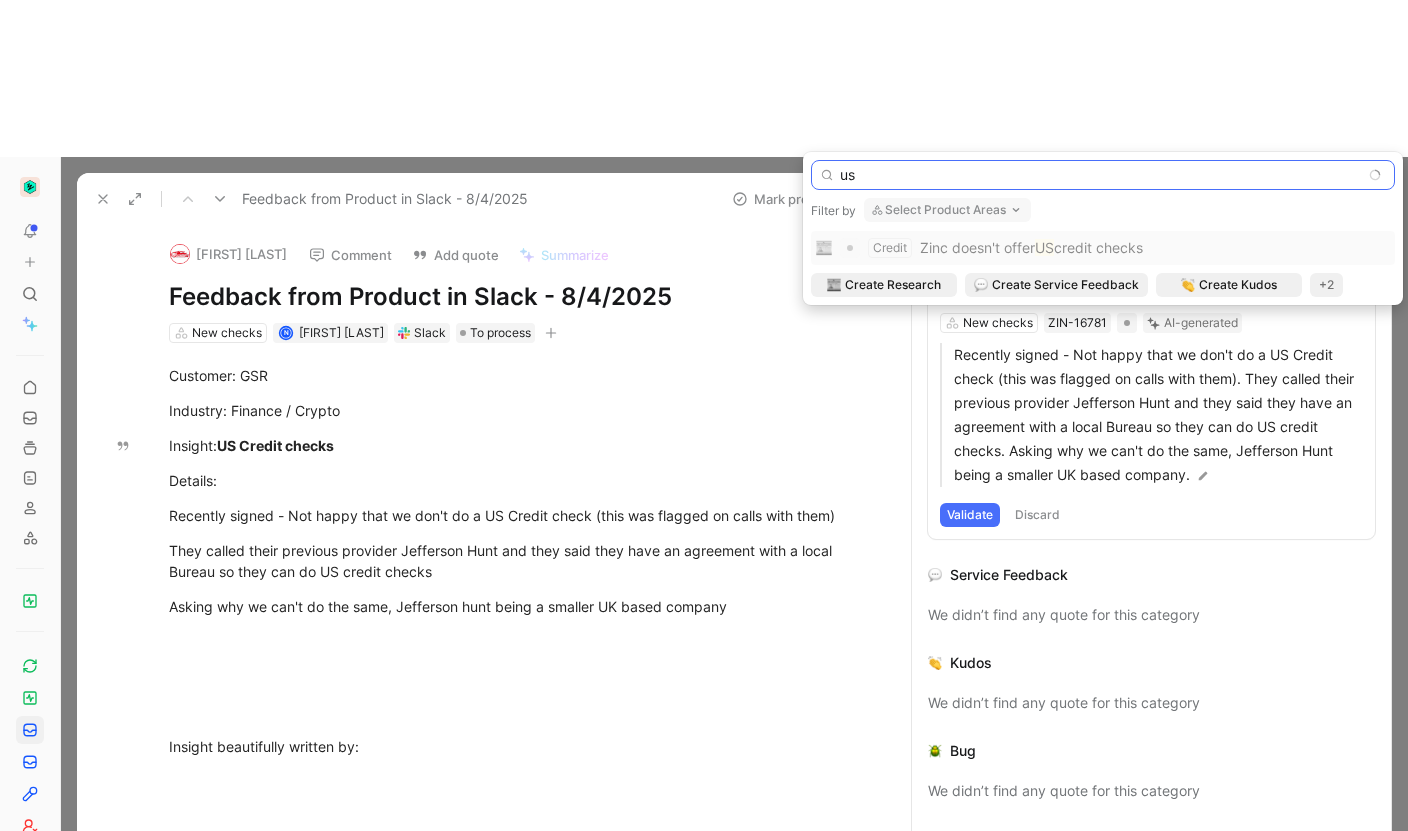 click on "us" at bounding box center [1103, 175] 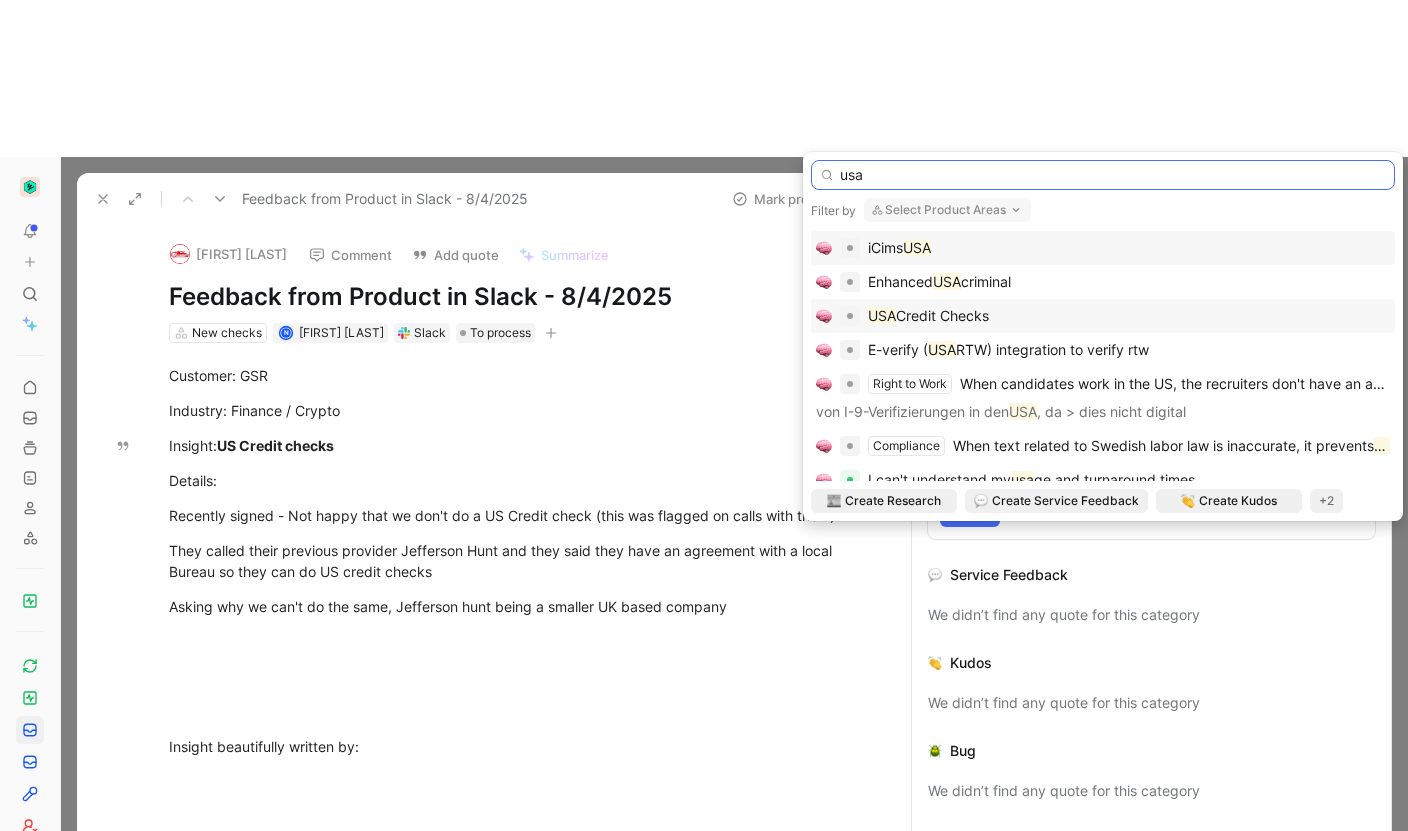 type on "usa" 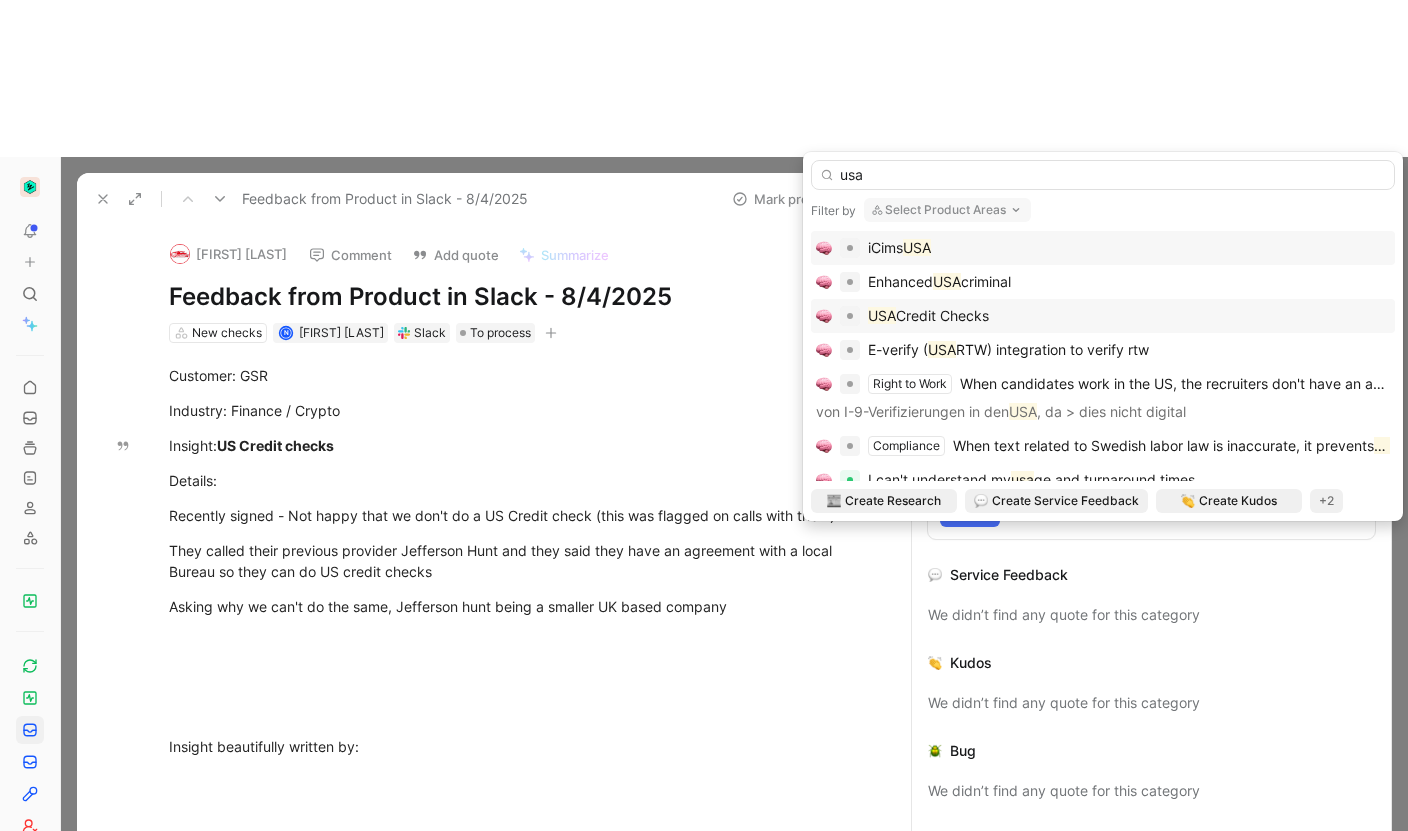click on "[COUNTRY] Credit Checks" at bounding box center (1103, 316) 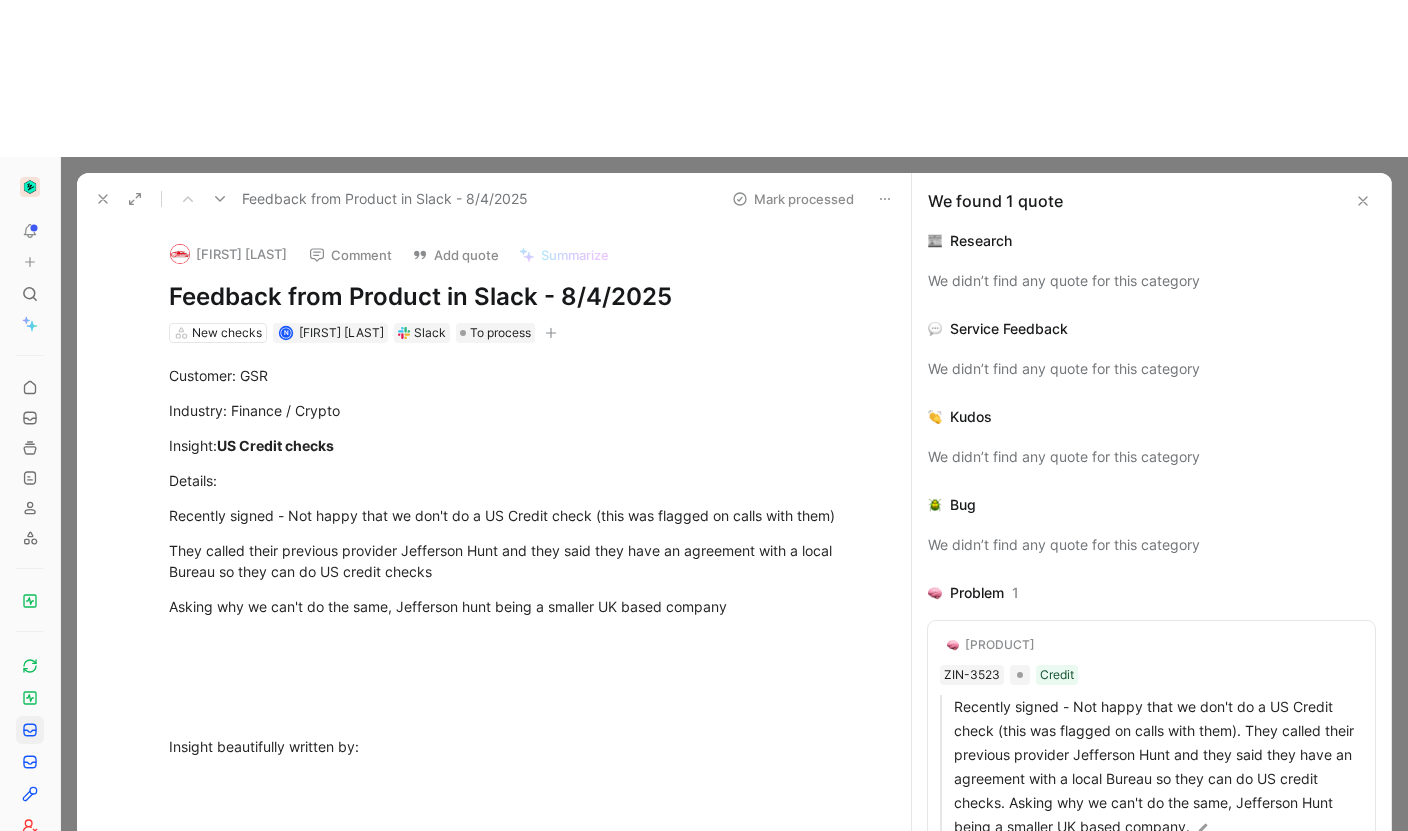 click on "Validate" at bounding box center (970, 867) 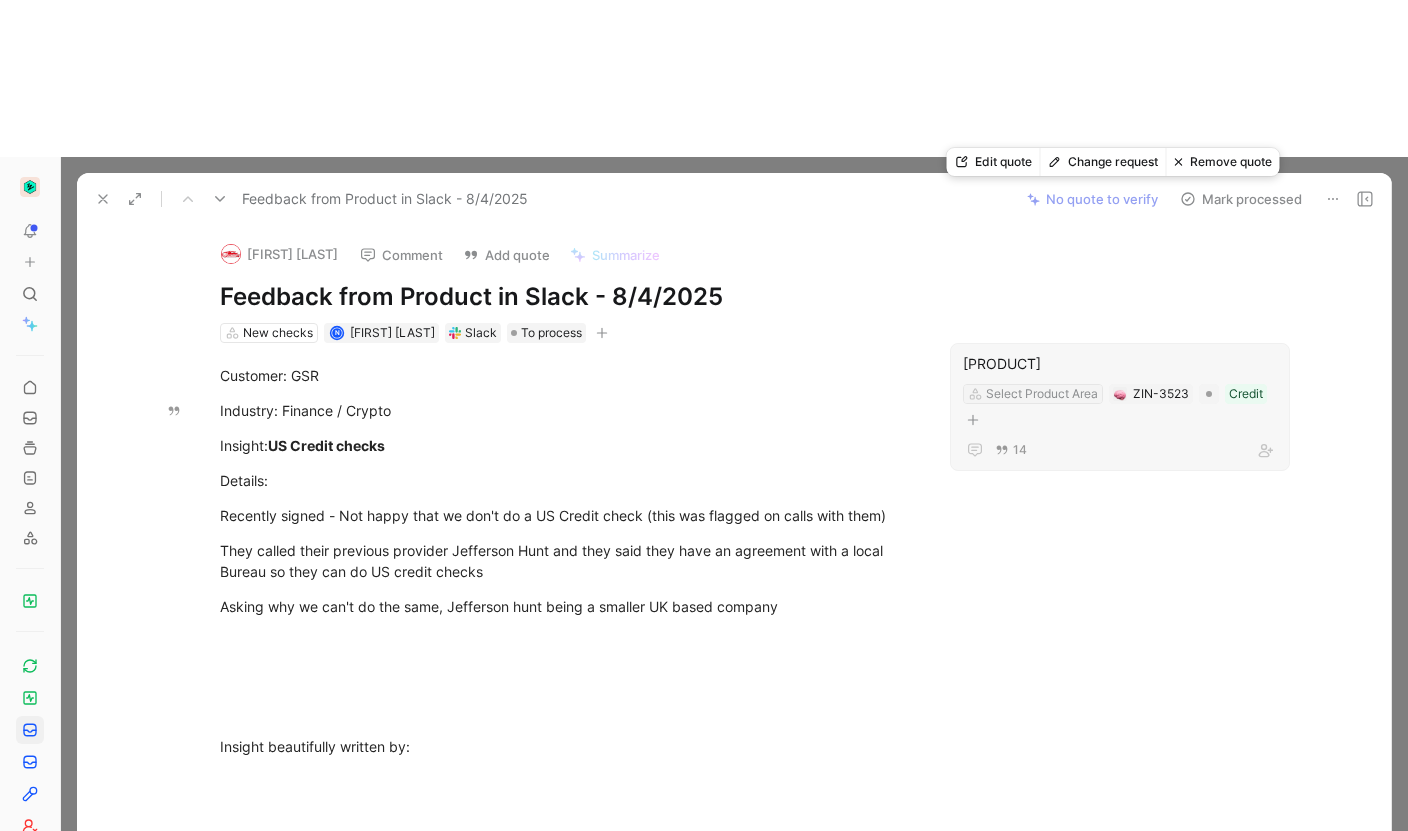 click on "Select Product Area" at bounding box center (1042, 394) 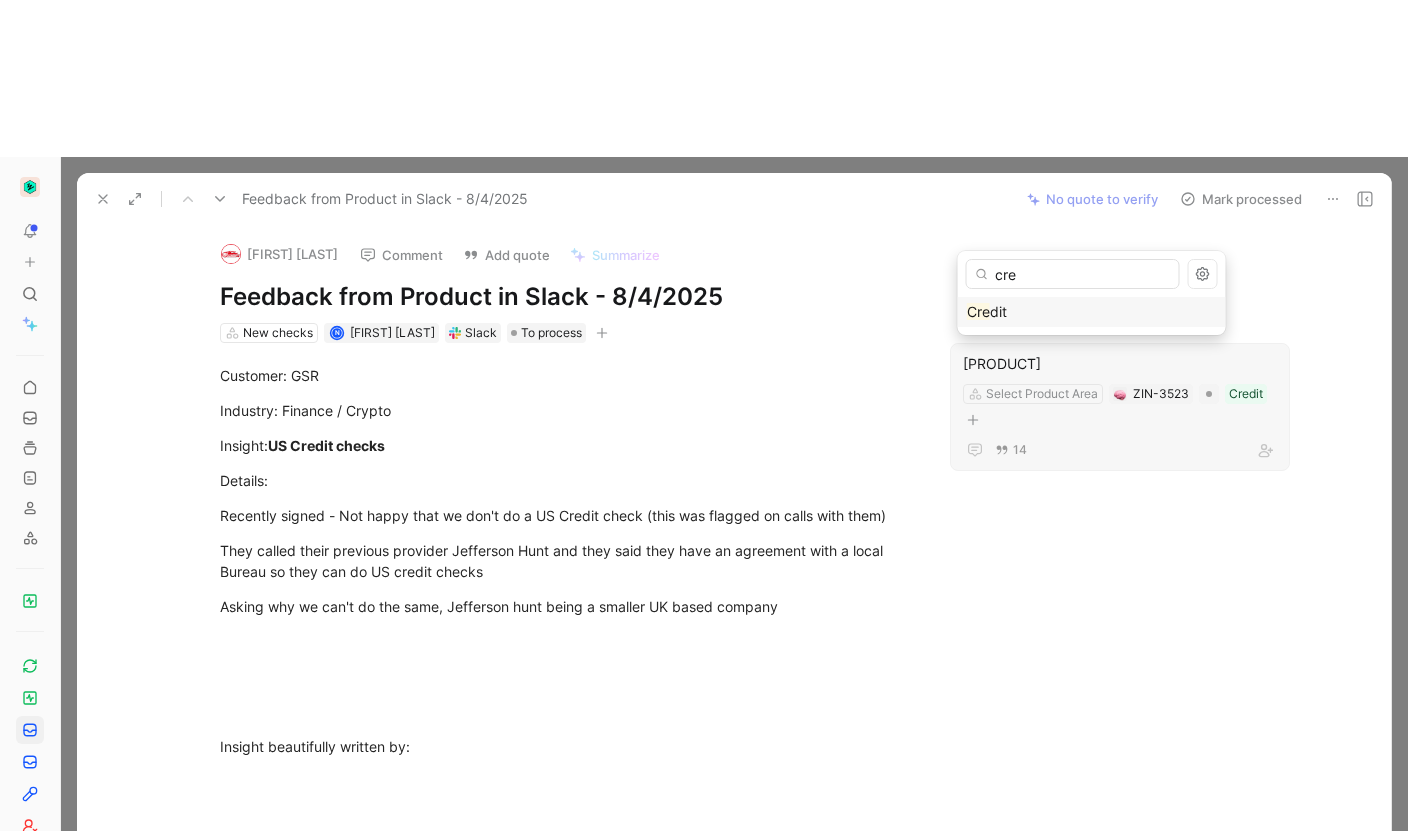 type on "cred" 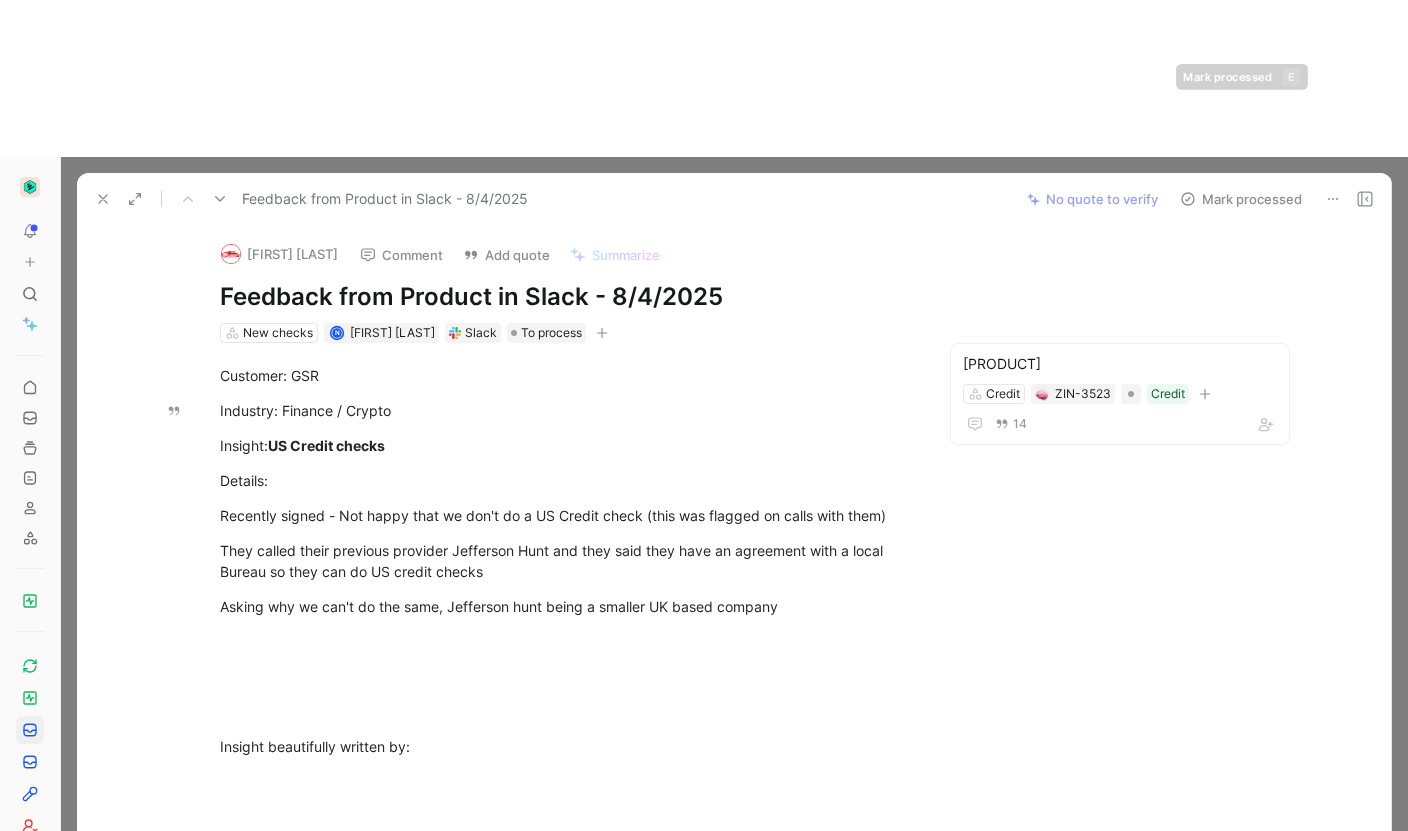 click on "Mark processed" at bounding box center (1241, 199) 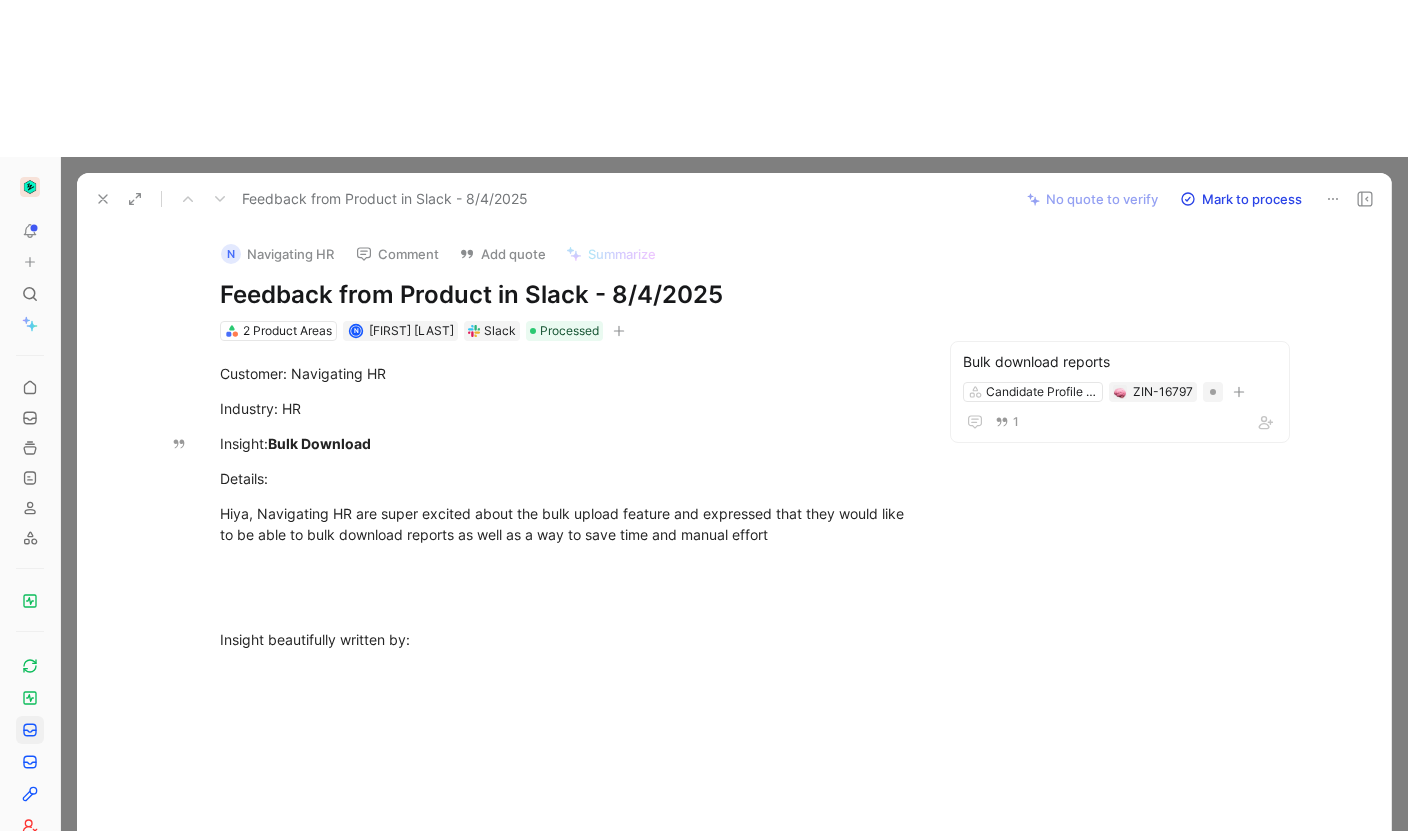 click 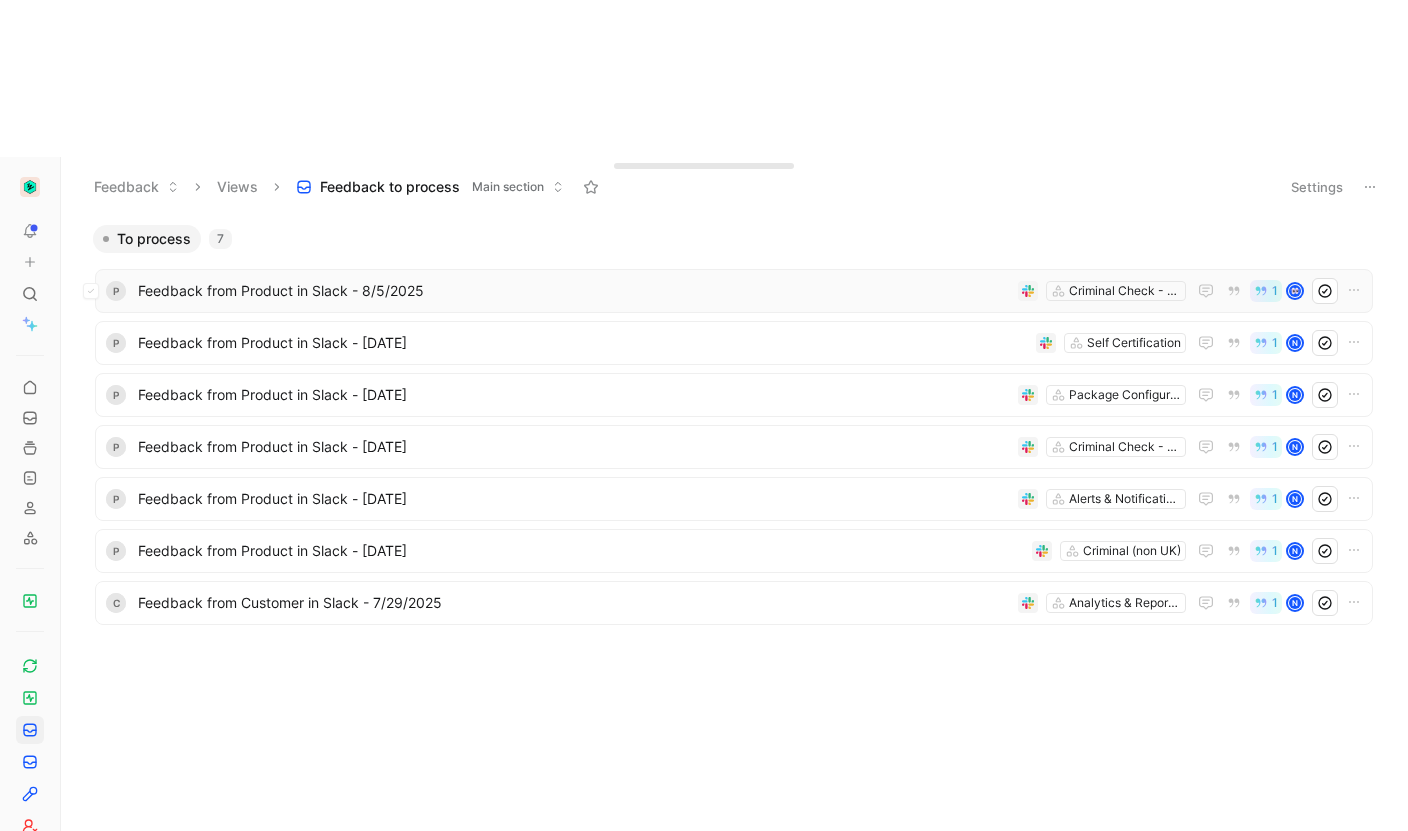 click on "Feedback from Product in Slack - 8/5/2025" at bounding box center (574, 291) 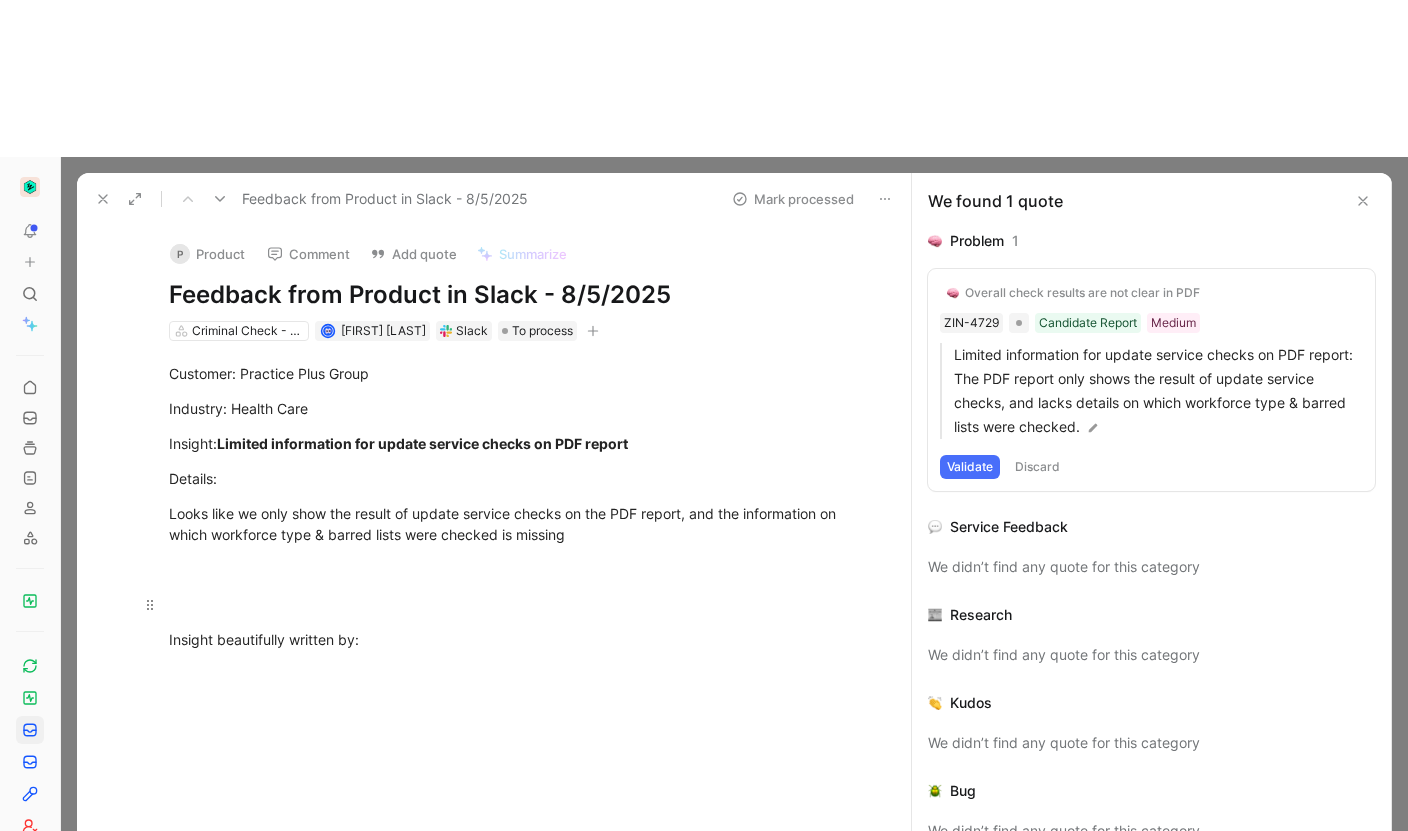 click at bounding box center (515, 604) 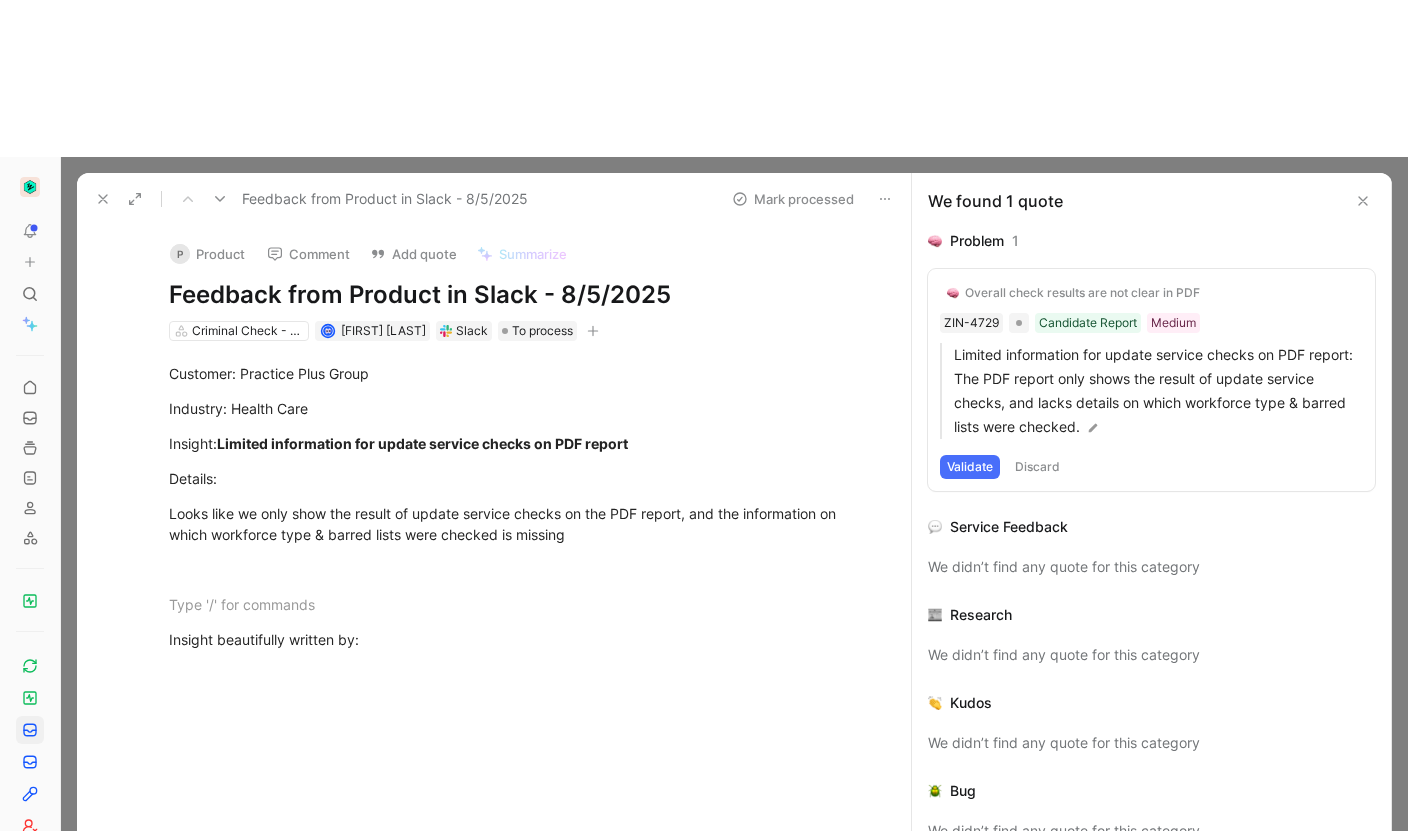 click on "Overall check results are not clear in PDF" at bounding box center [1082, 293] 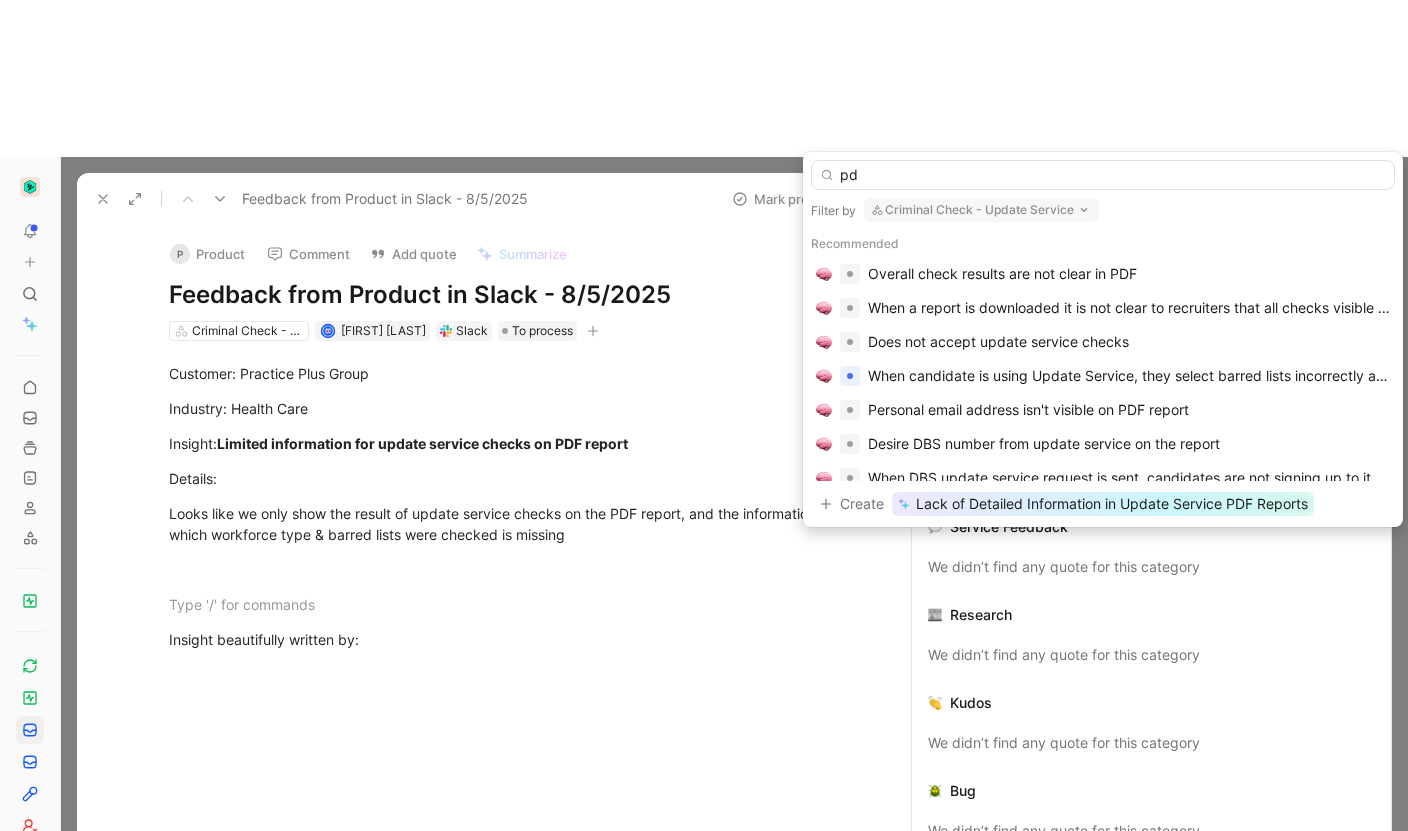 type on "pdf" 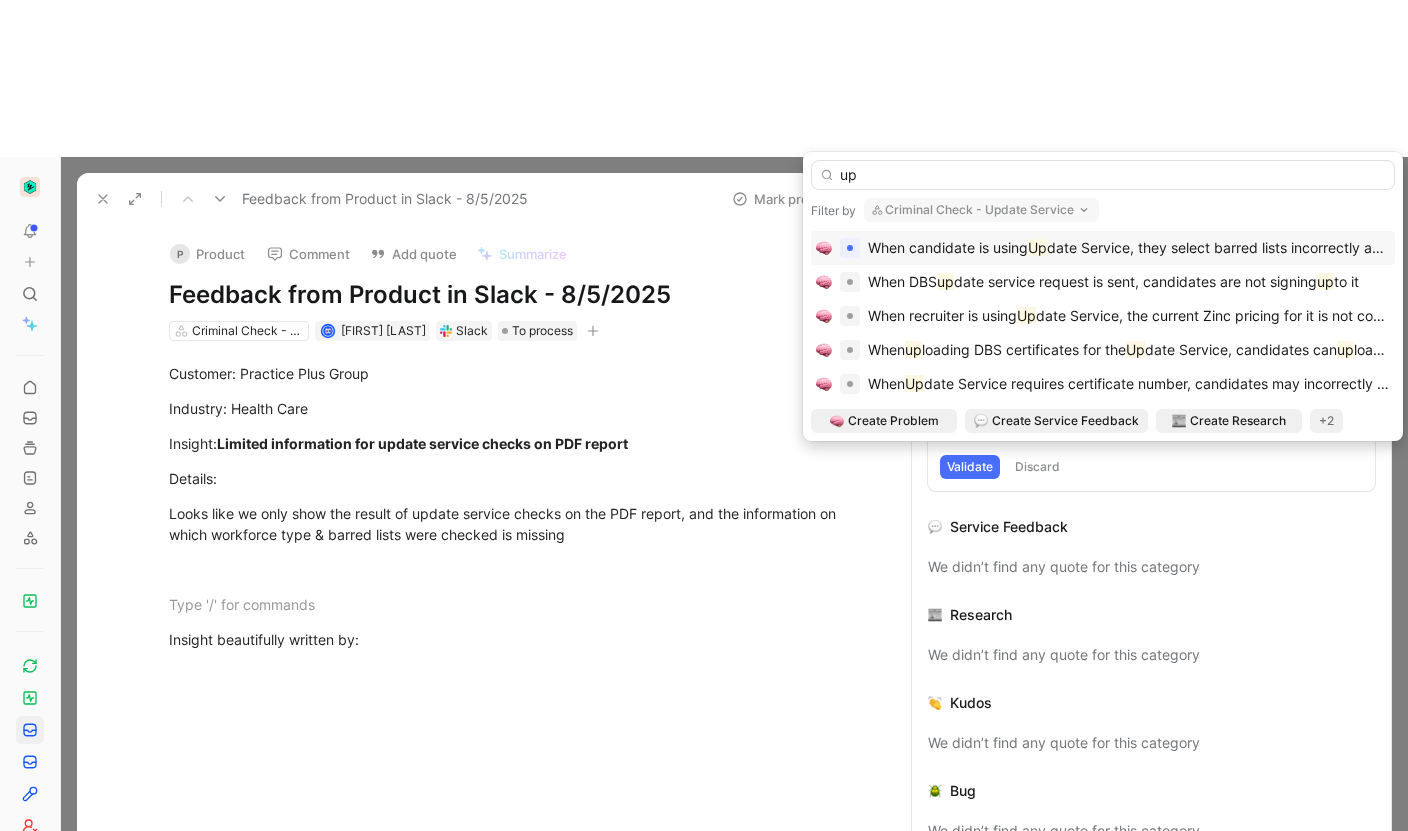 click on "Criminal Check - Update Service" at bounding box center [981, 210] 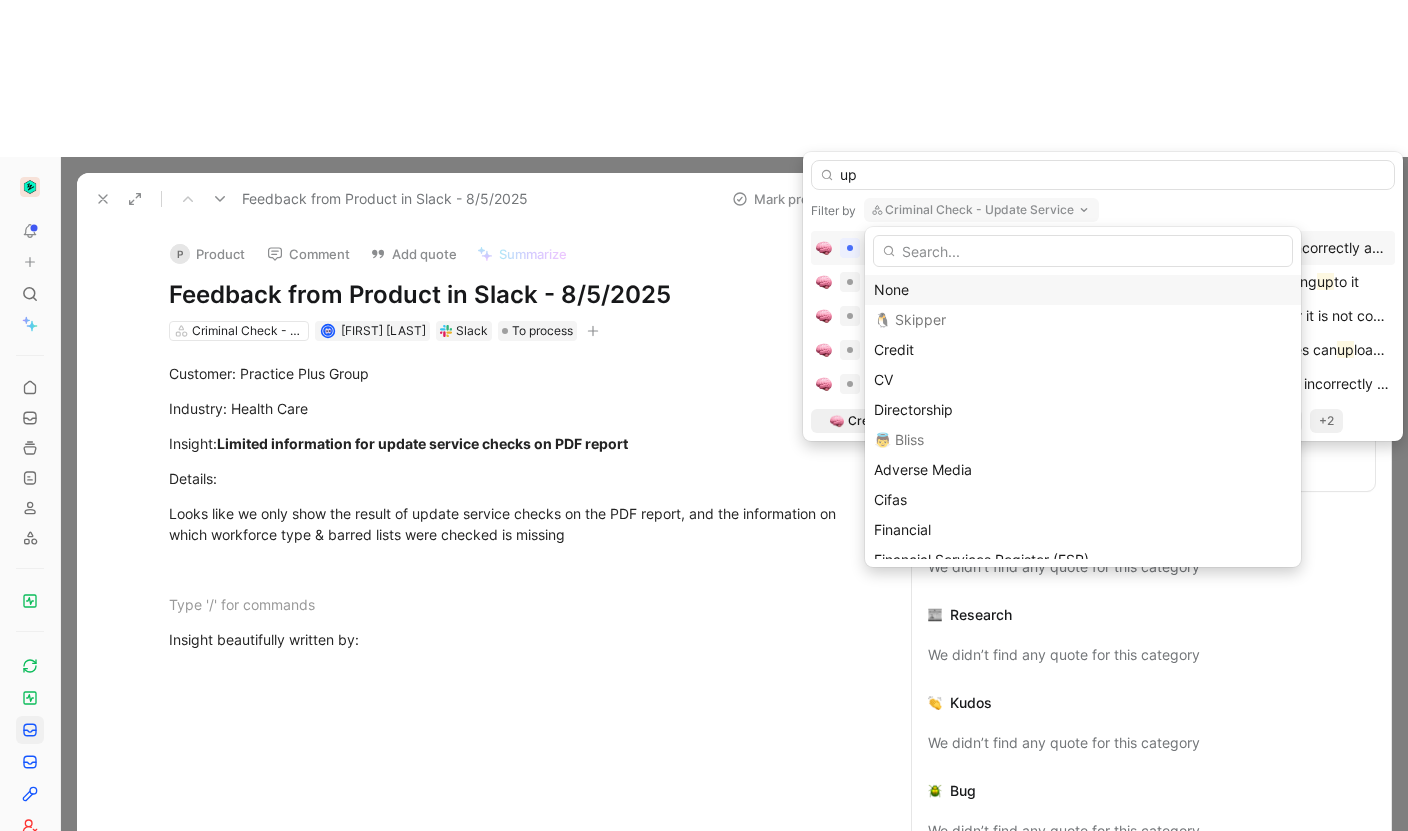 click on "None" at bounding box center (1083, 290) 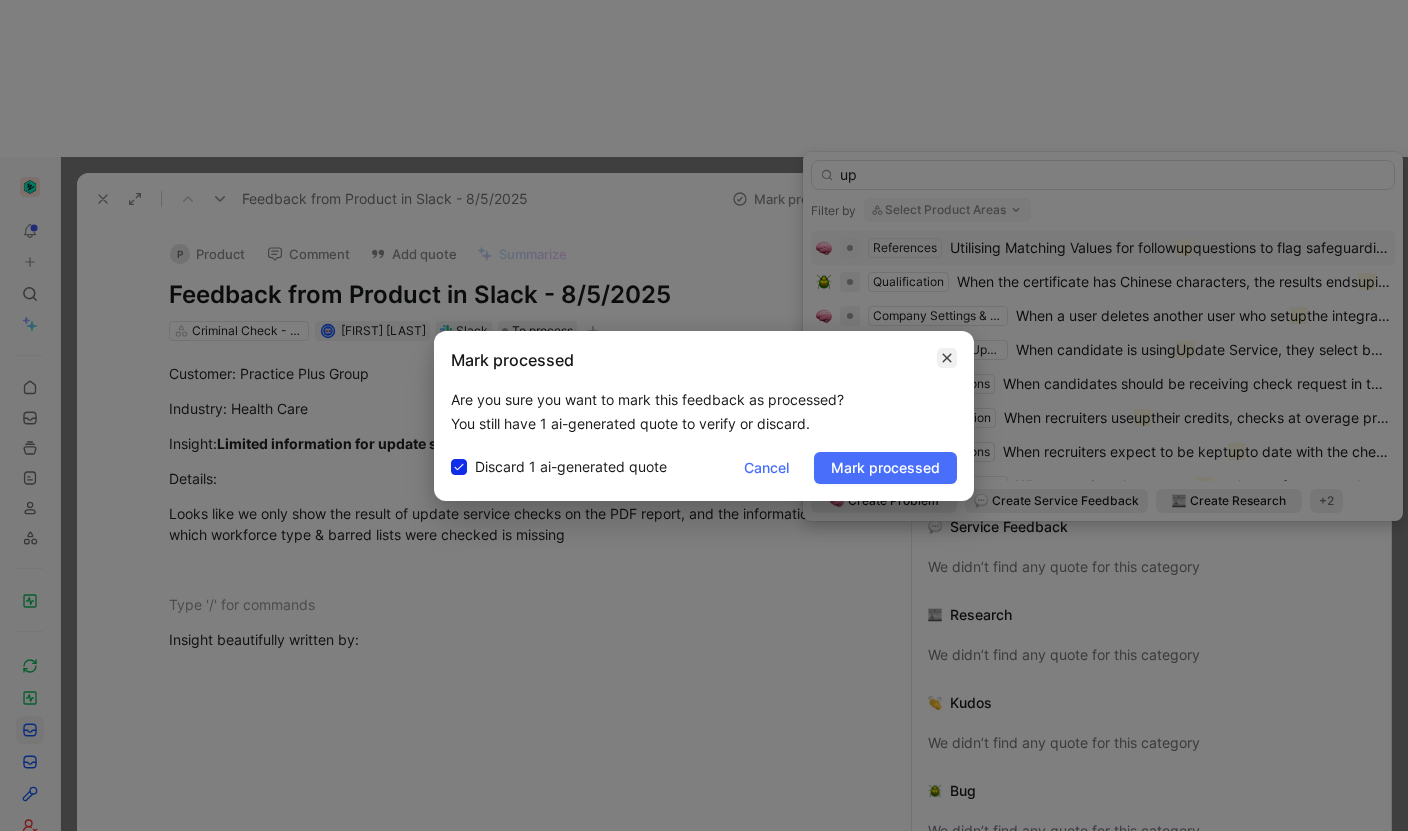 click 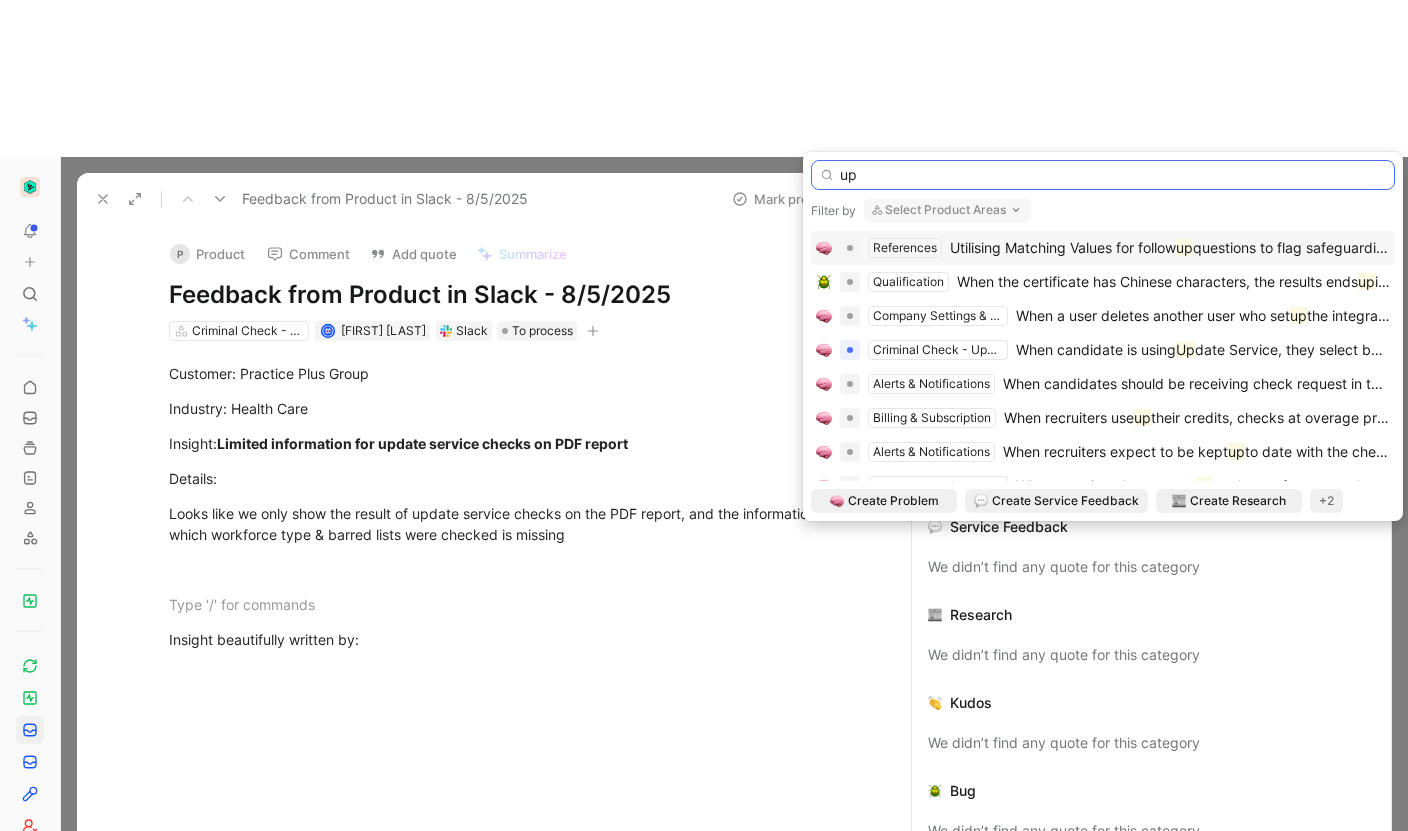 click on "up" at bounding box center (1103, 175) 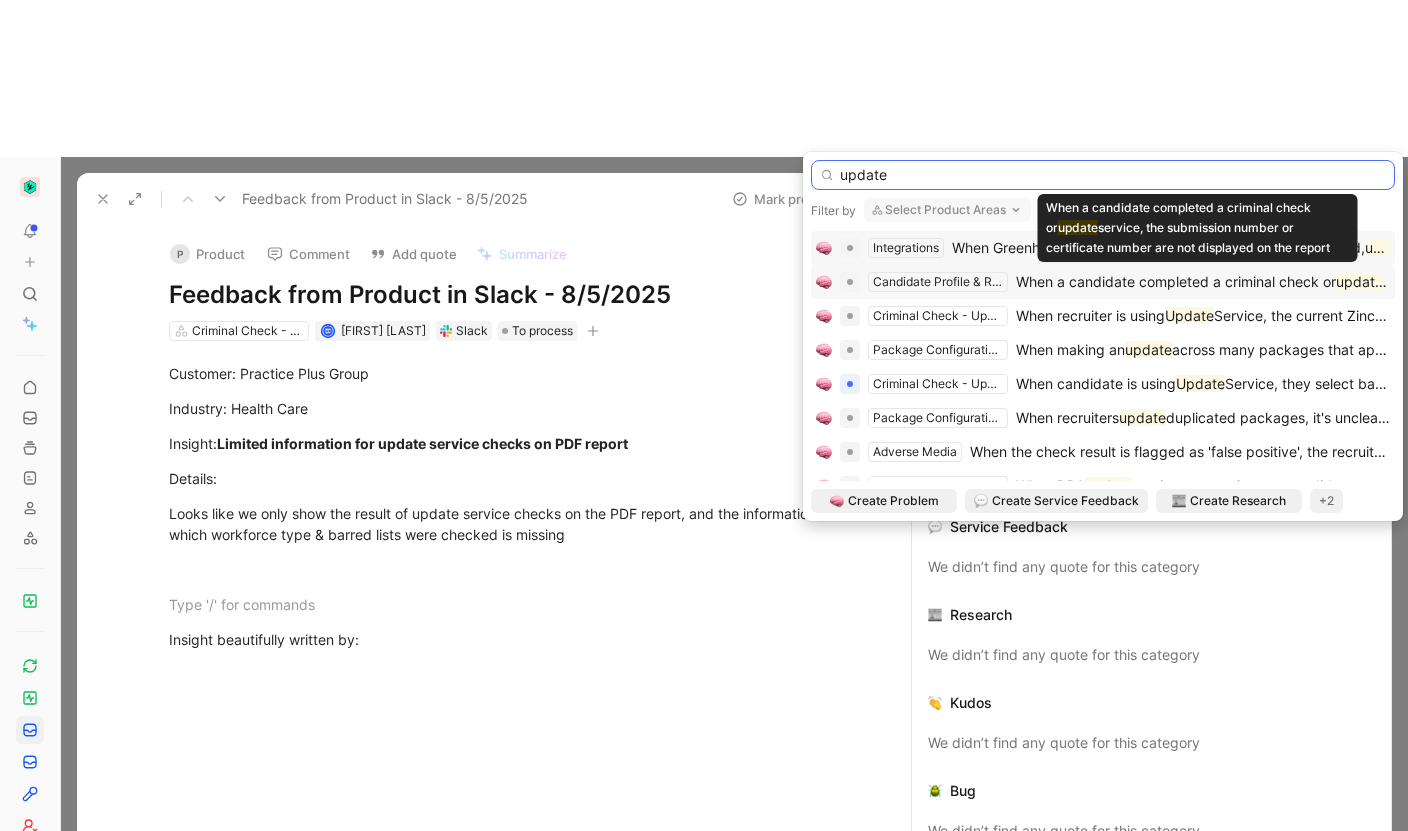 type on "update" 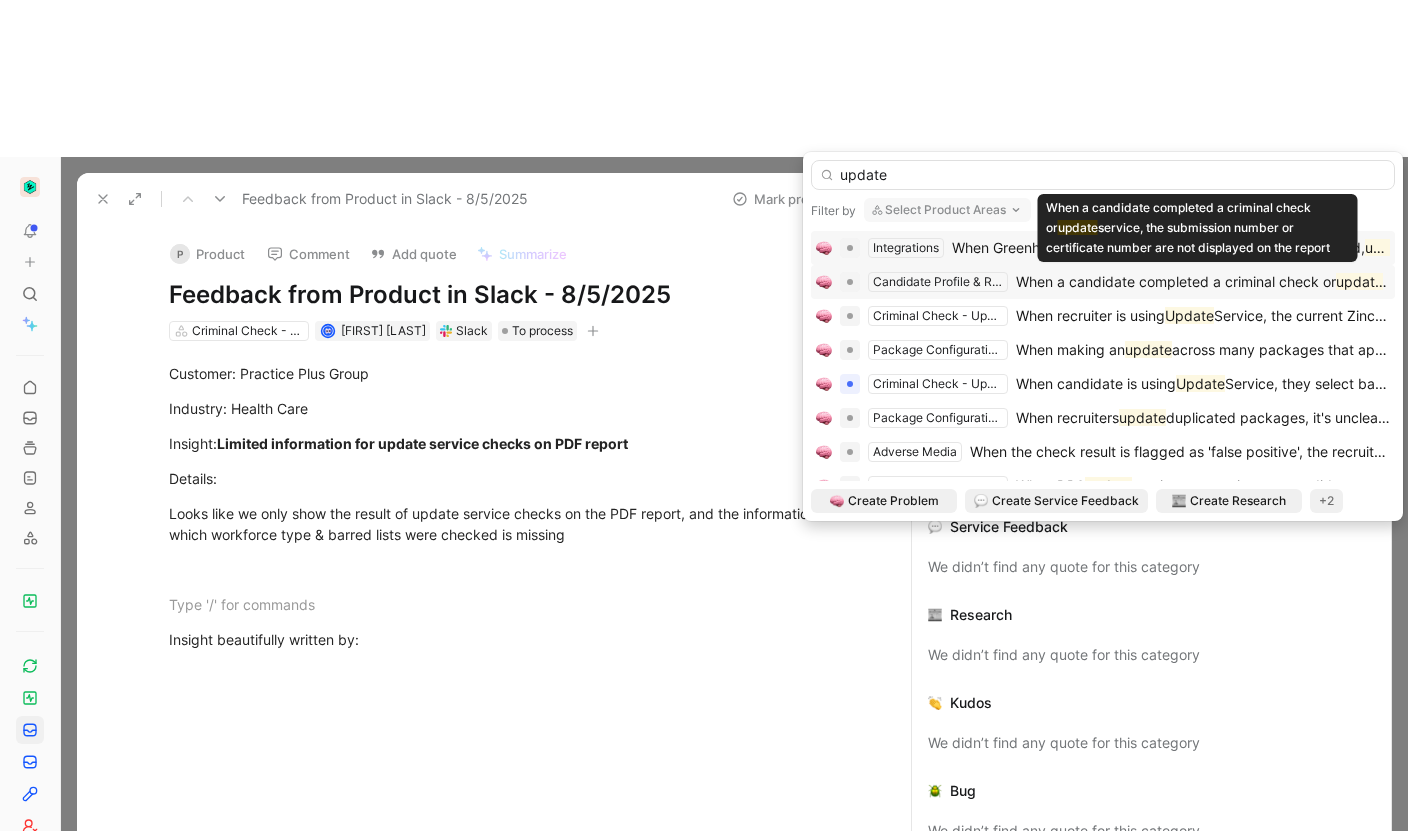 click on "When a candidate completed a criminal check or" at bounding box center [1176, 281] 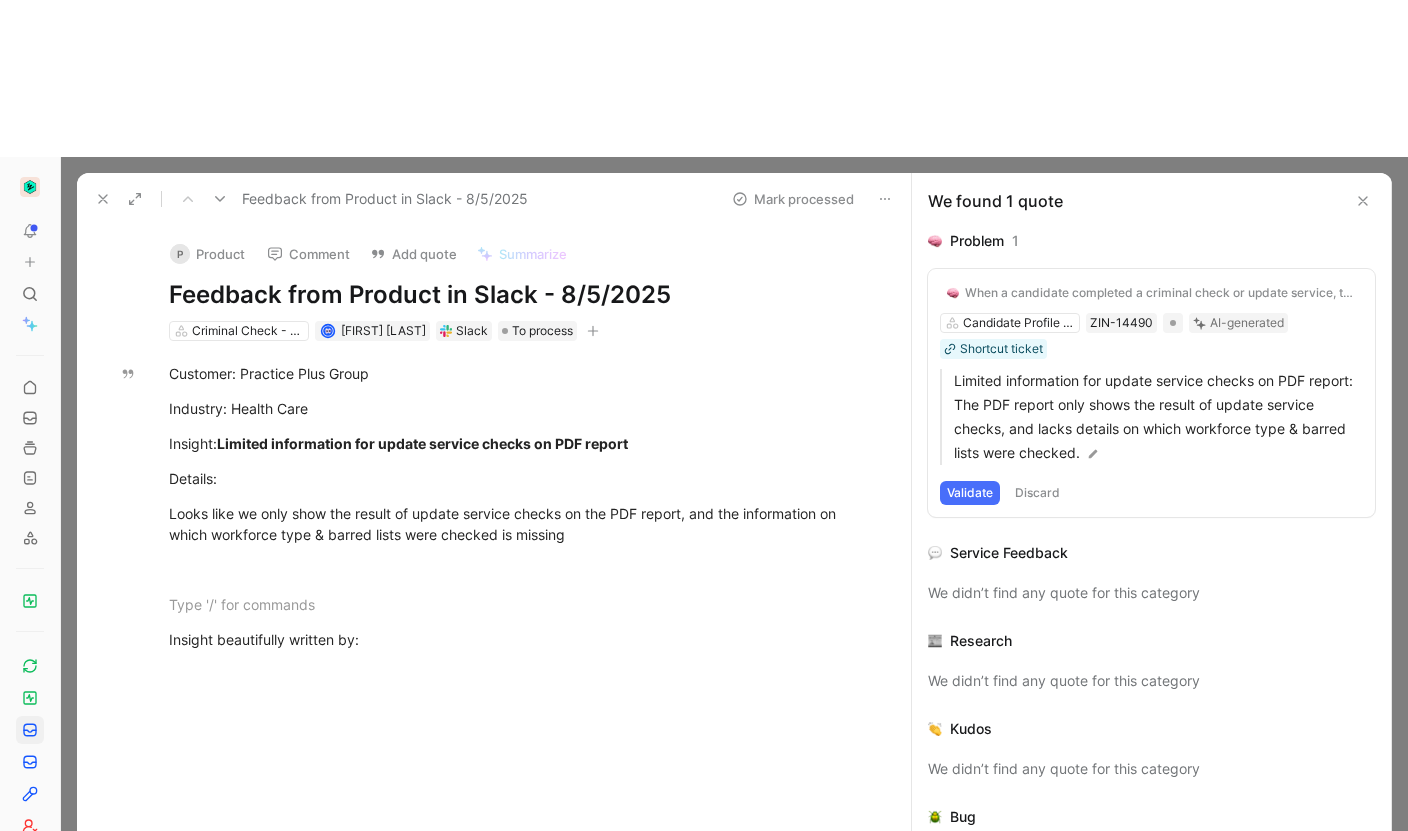click on "Validate" at bounding box center (970, 493) 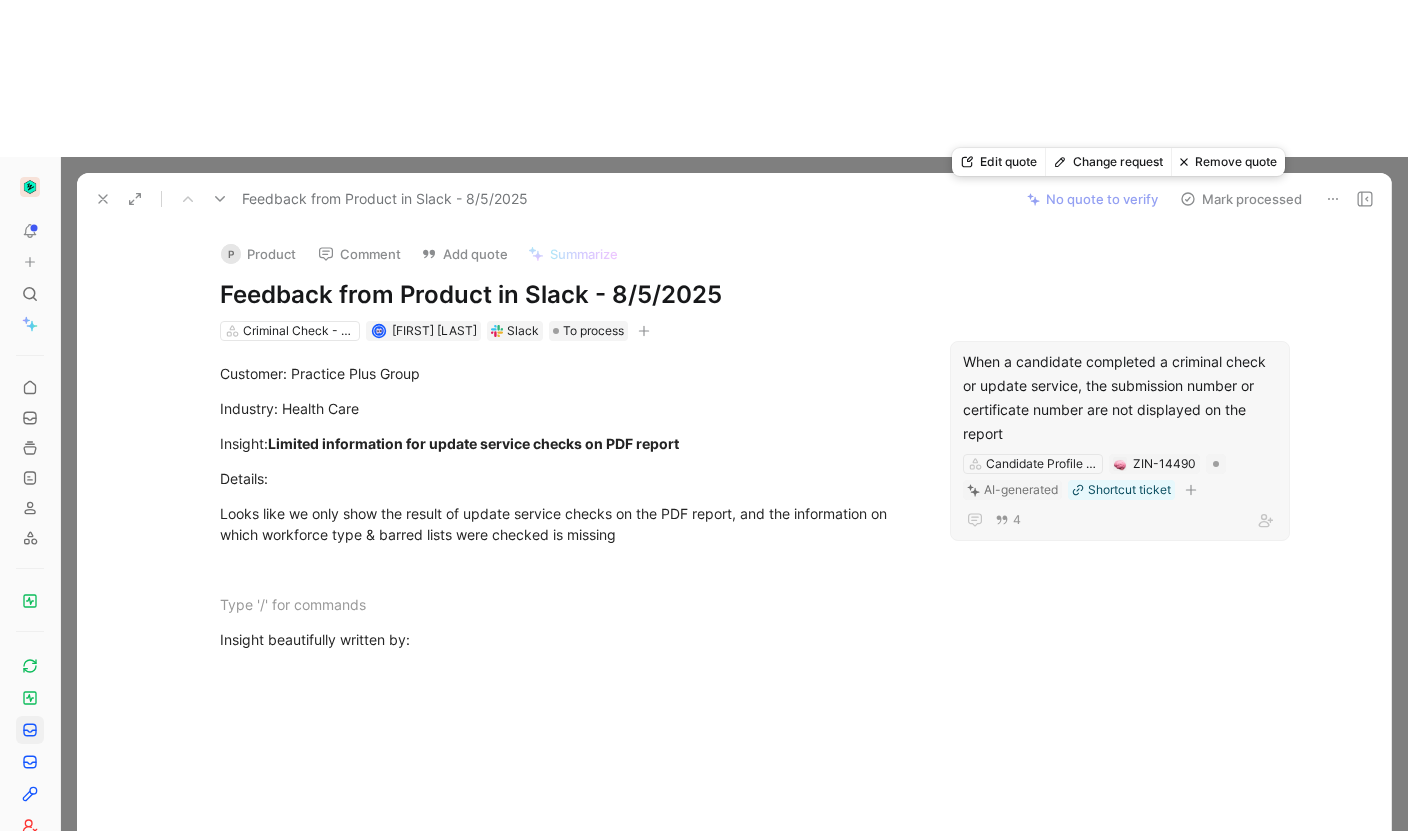 click on "When a candidate completed a criminal check or update service, the submission number or certificate number are not displayed on the report" at bounding box center (1120, 398) 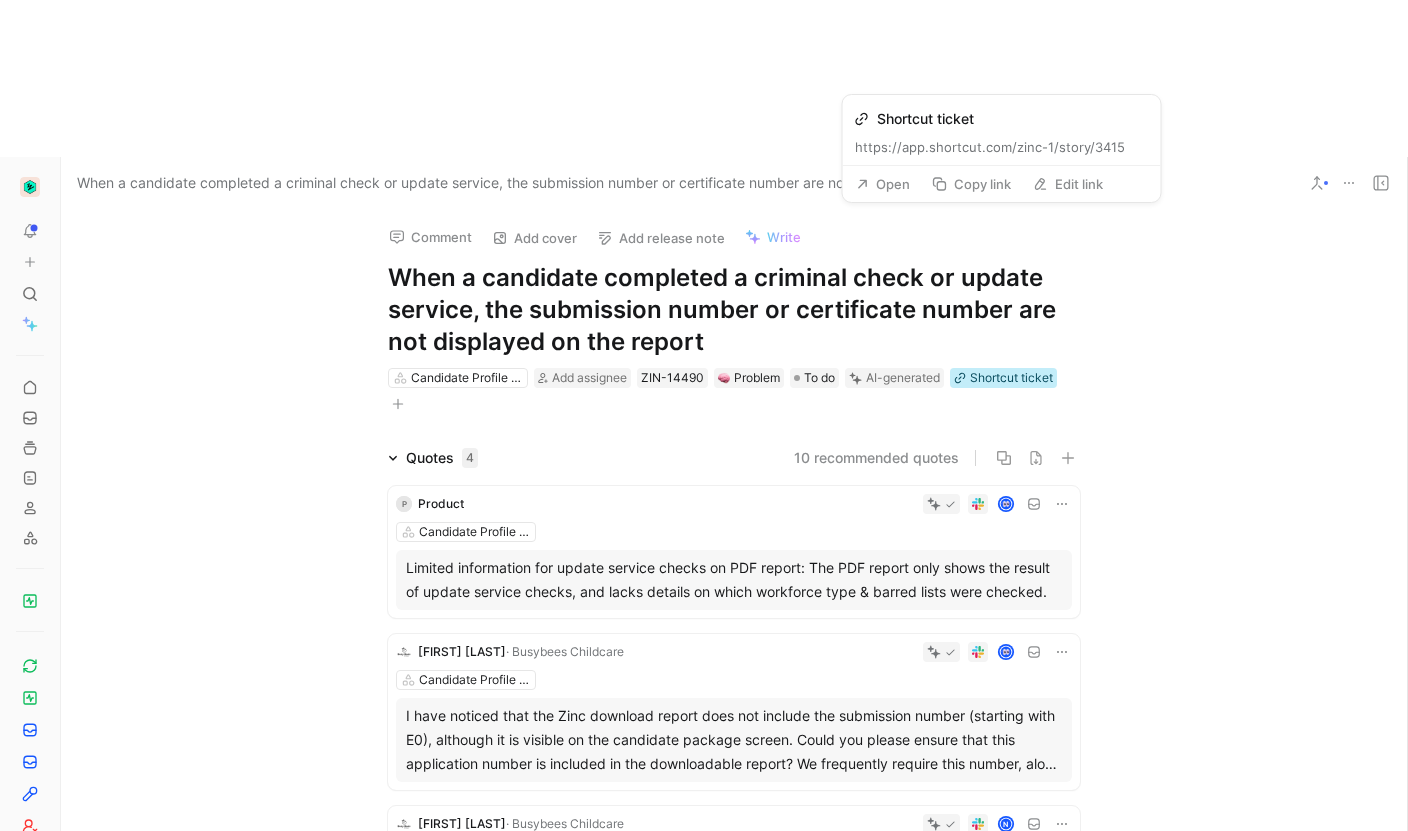 click on "Shortcut ticket" at bounding box center [1003, 378] 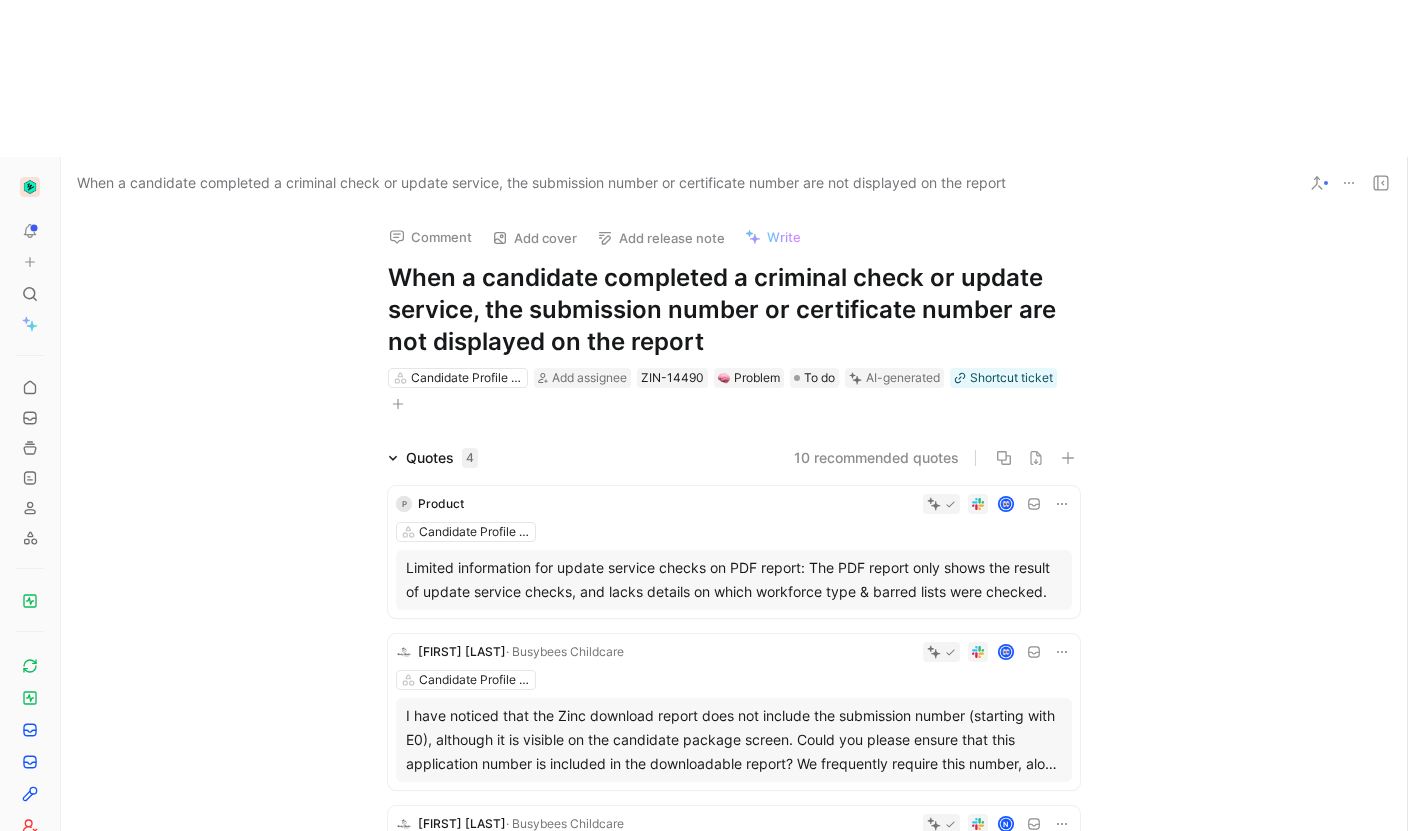 scroll, scrollTop: 0, scrollLeft: 128, axis: horizontal 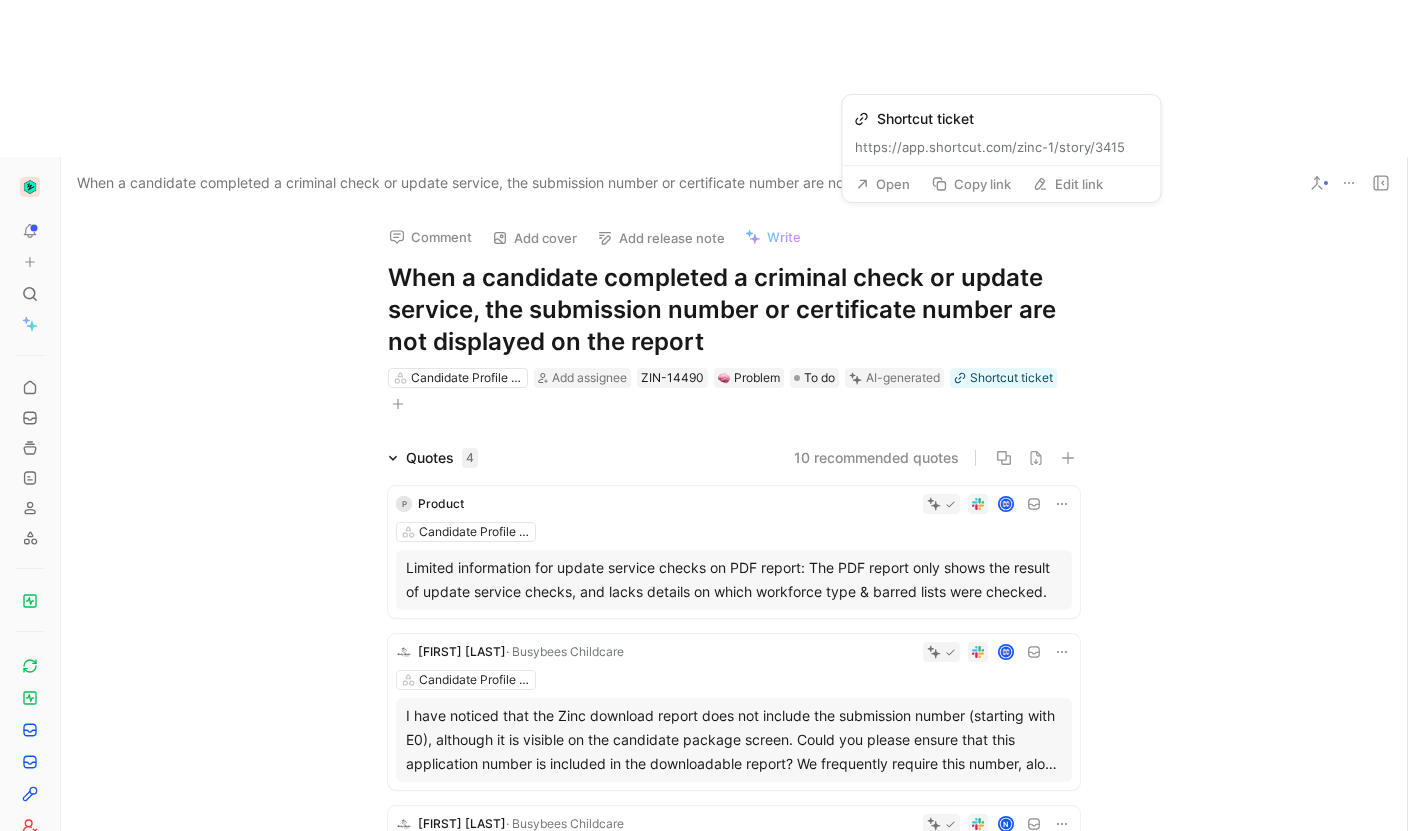 click on "Open" at bounding box center (883, 184) 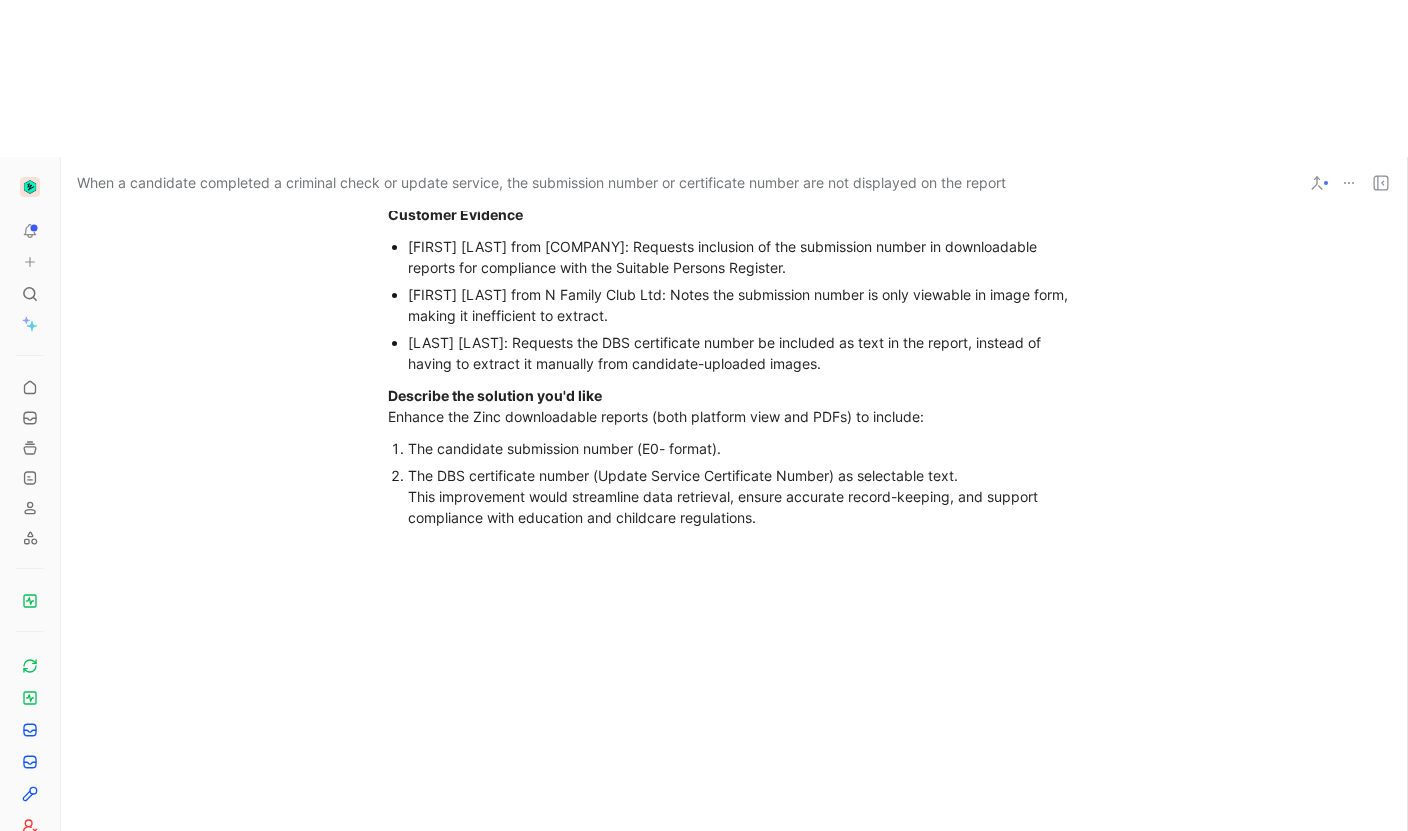 scroll, scrollTop: 1115, scrollLeft: 0, axis: vertical 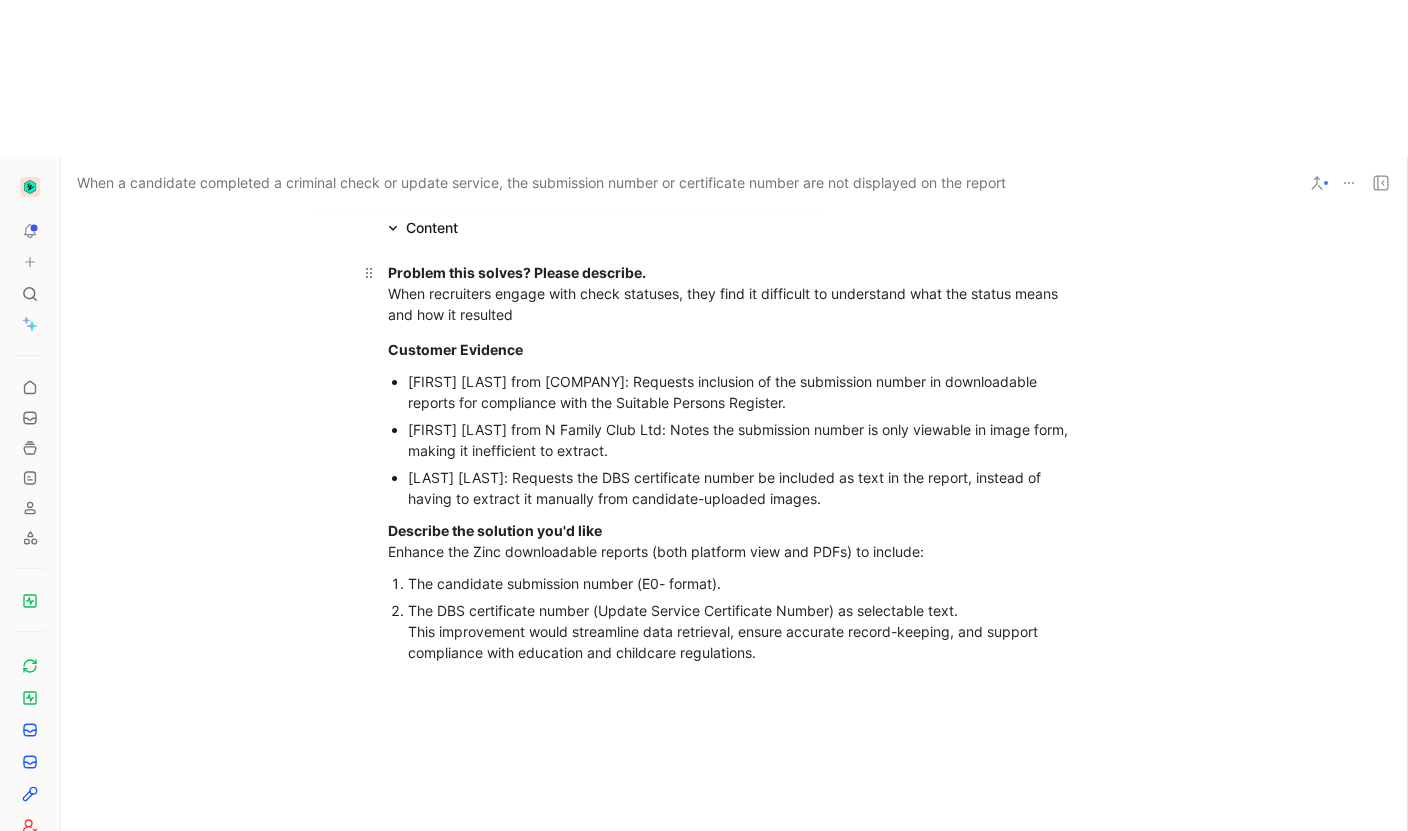 drag, startPoint x: 790, startPoint y: 361, endPoint x: 399, endPoint y: 113, distance: 463.01727 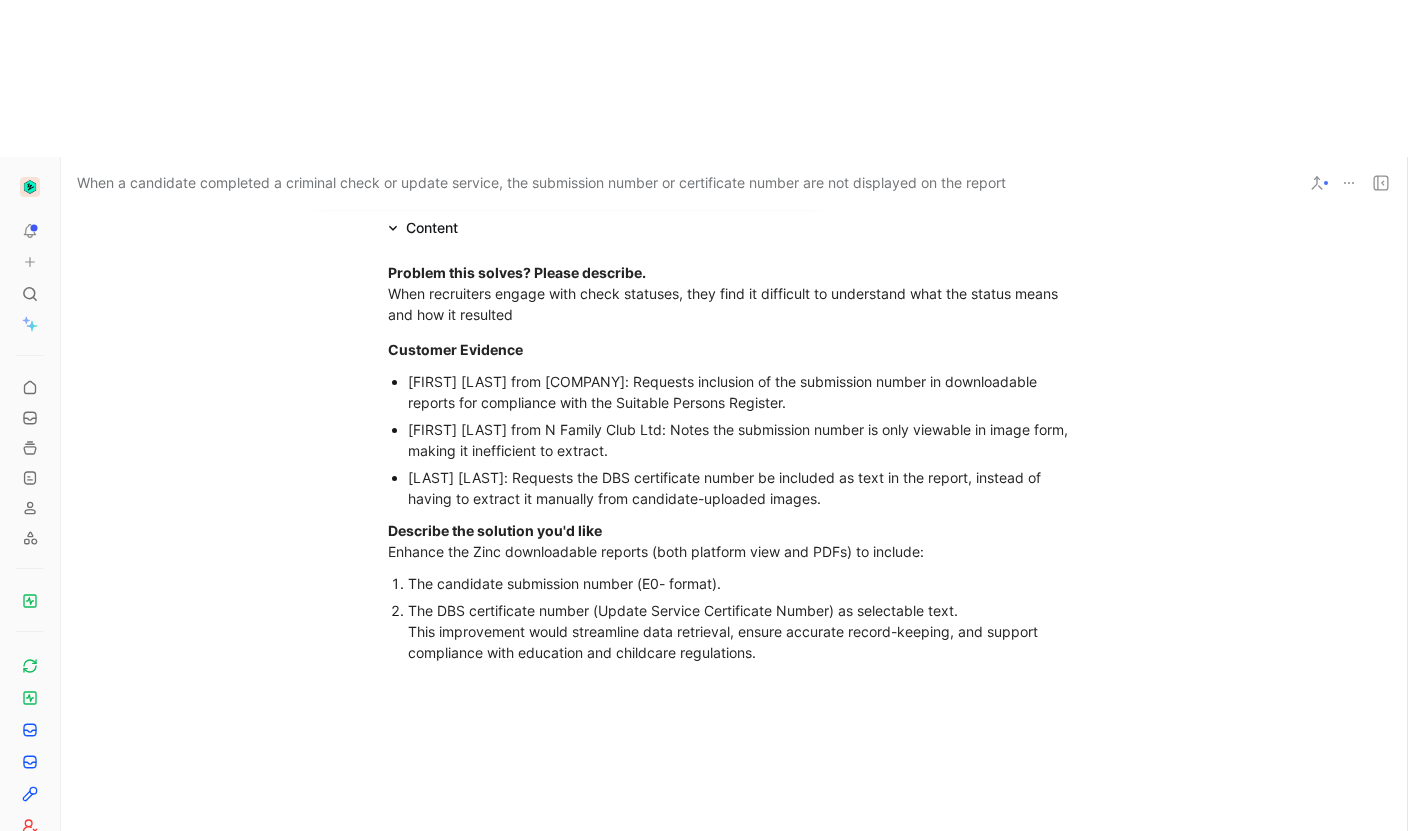 copy on "Loremip dolo sitame? Consec adipisci. Elitseddo eiusm Temp inc utlabore etdolo, magnaaliquaen  adm veniam qu nostru exerci ull laborisnisi—aliq ex eac consequatd auteir (inrepreh volu V4) ess cil FUG nullapariat except—si occaecatcupi nonproi. Suntc quioffi des mollita ides la perspicia undeom is natuse vol accusant, doloremqu laudan totamr ap eaqueip. Quae abillo invent ver quasiarch beatae vi dictaexplic nemoenimi quiavol, aspernaturau odi fugitconse magnidolo eosr seq Nesciunt Nequepo Quisquam do adipiscin. Eiusmodi Temporai Magn Quaerate minu Solutano Eligendio: Cumqueni impeditqu pl fac possimusas repell te autemquibusd officii deb rerumneces saep eve Voluptat Repudia Recusand. Itaqu Earumhic tene S Delect Reic Vol: Maior ali perferendi dolori as repe minimnos ex ullam corp, suscip la aliquidcomm co quidmax. Moll Molestia harum: Quidemre fac EXP distinction libero te cumsolut no elig op cum nihili, minusqu ma placea fa possimu om loremips dolo sitametco-adipisci elitse. Doeiusmo tem incididu utl'e dol..." 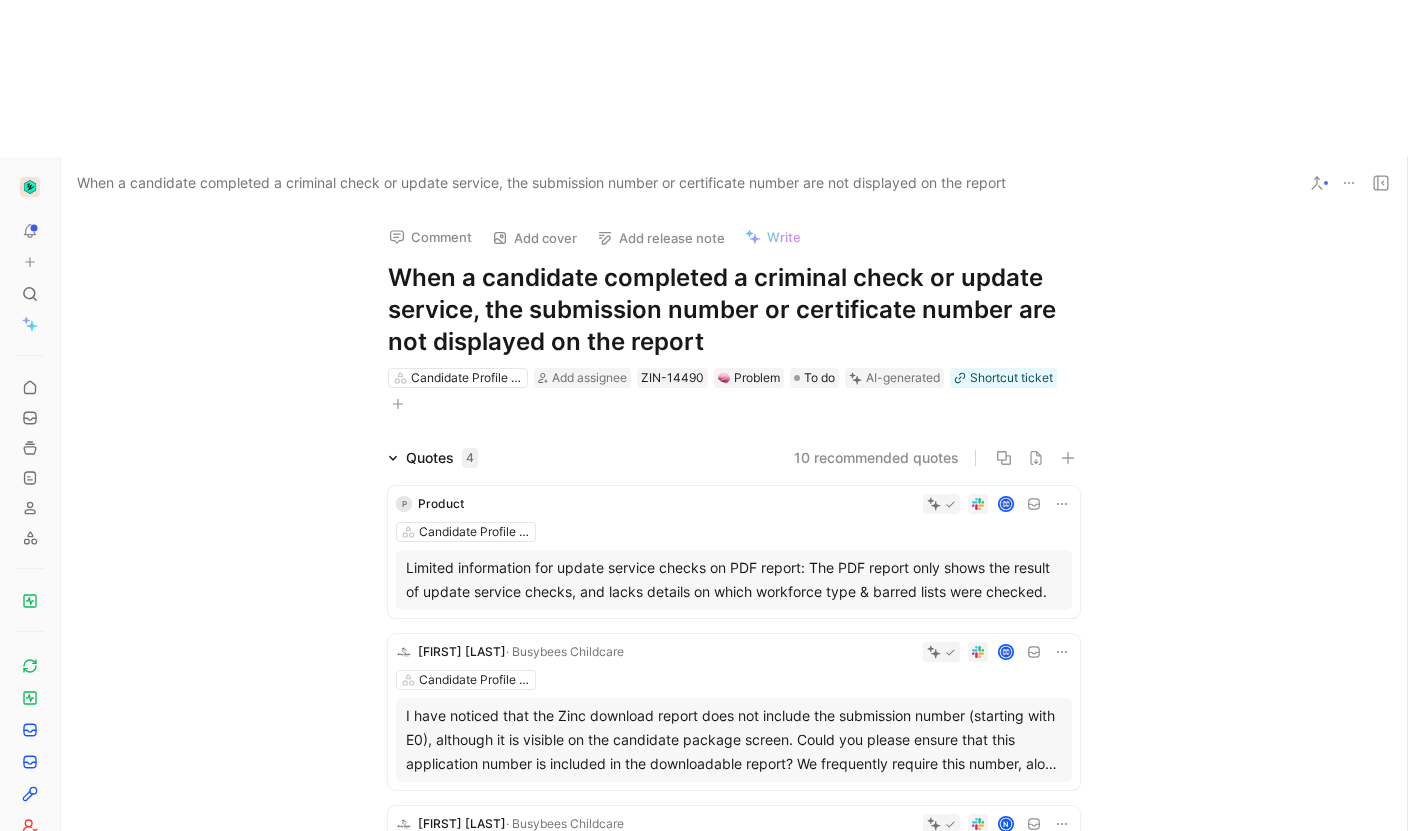 click 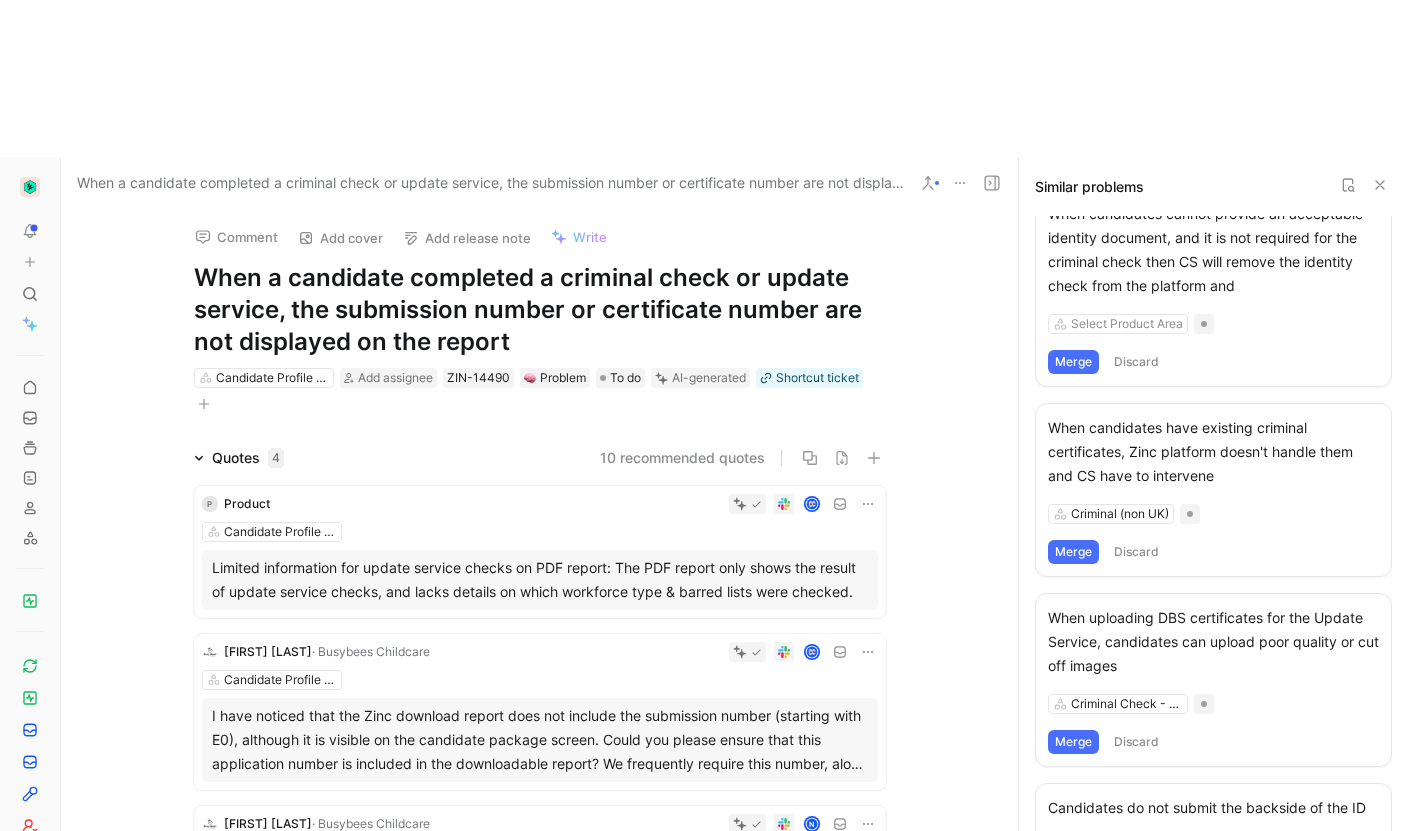 scroll, scrollTop: 388, scrollLeft: 0, axis: vertical 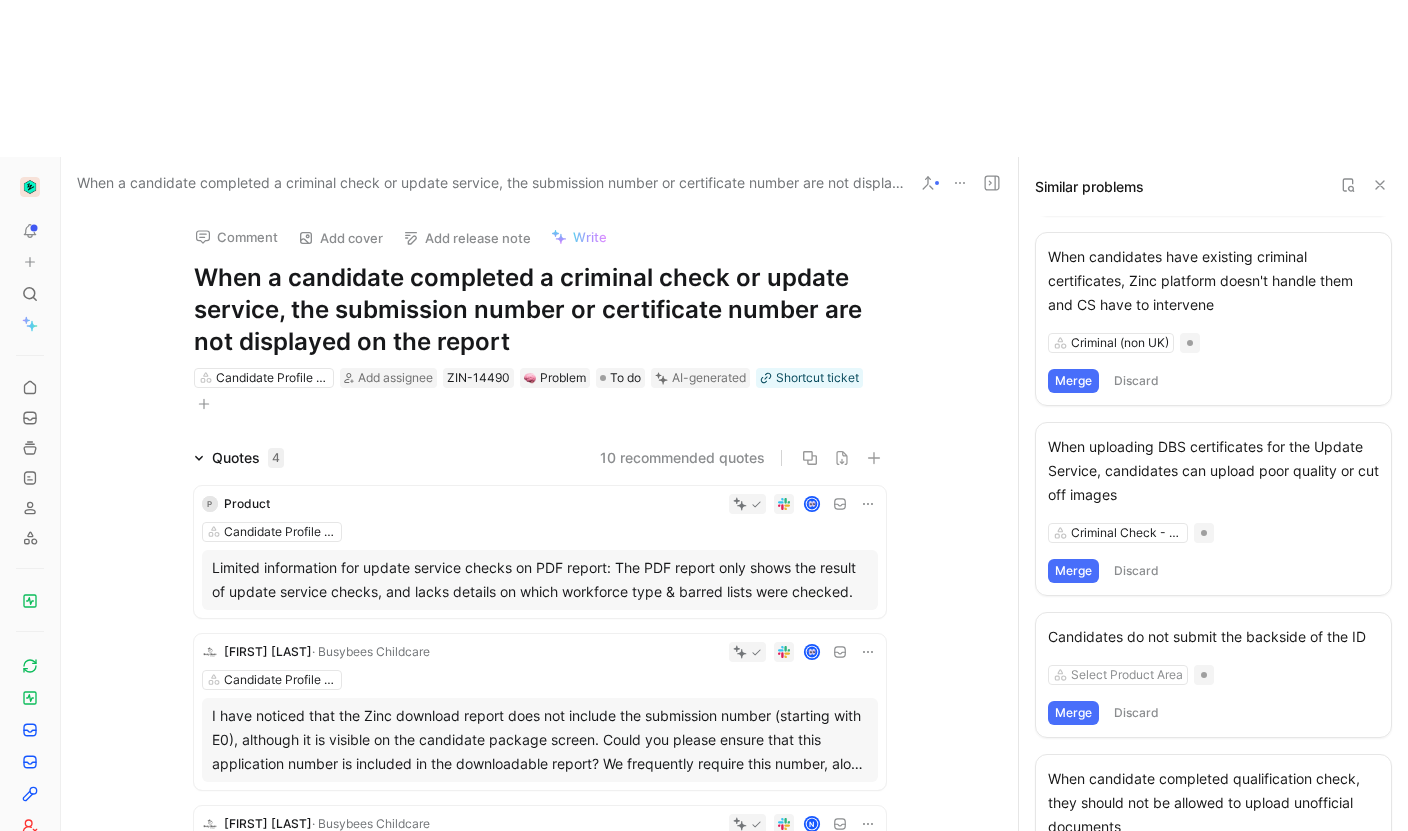 drag, startPoint x: 1381, startPoint y: 25, endPoint x: 1368, endPoint y: 26, distance: 13.038404 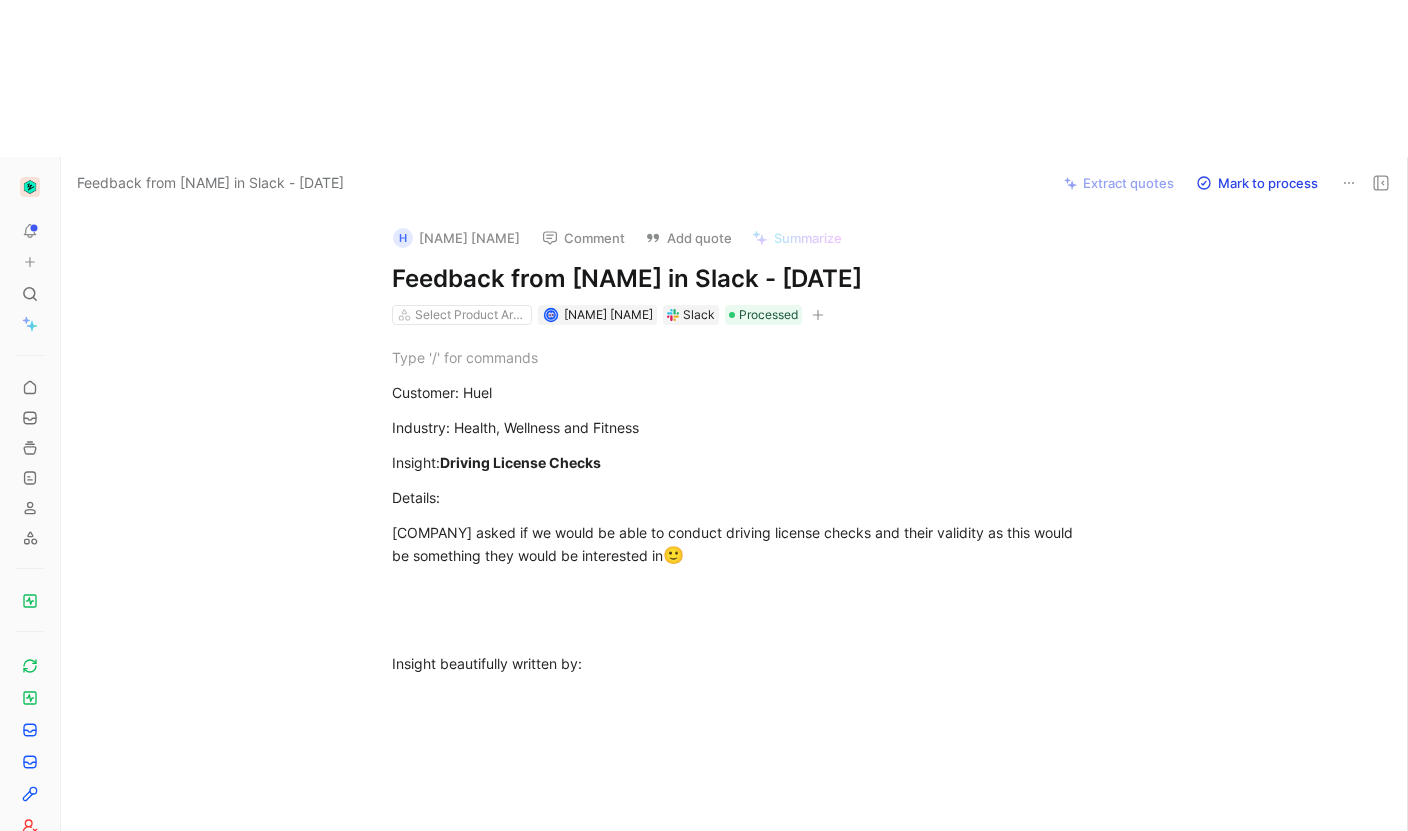 scroll, scrollTop: 0, scrollLeft: 0, axis: both 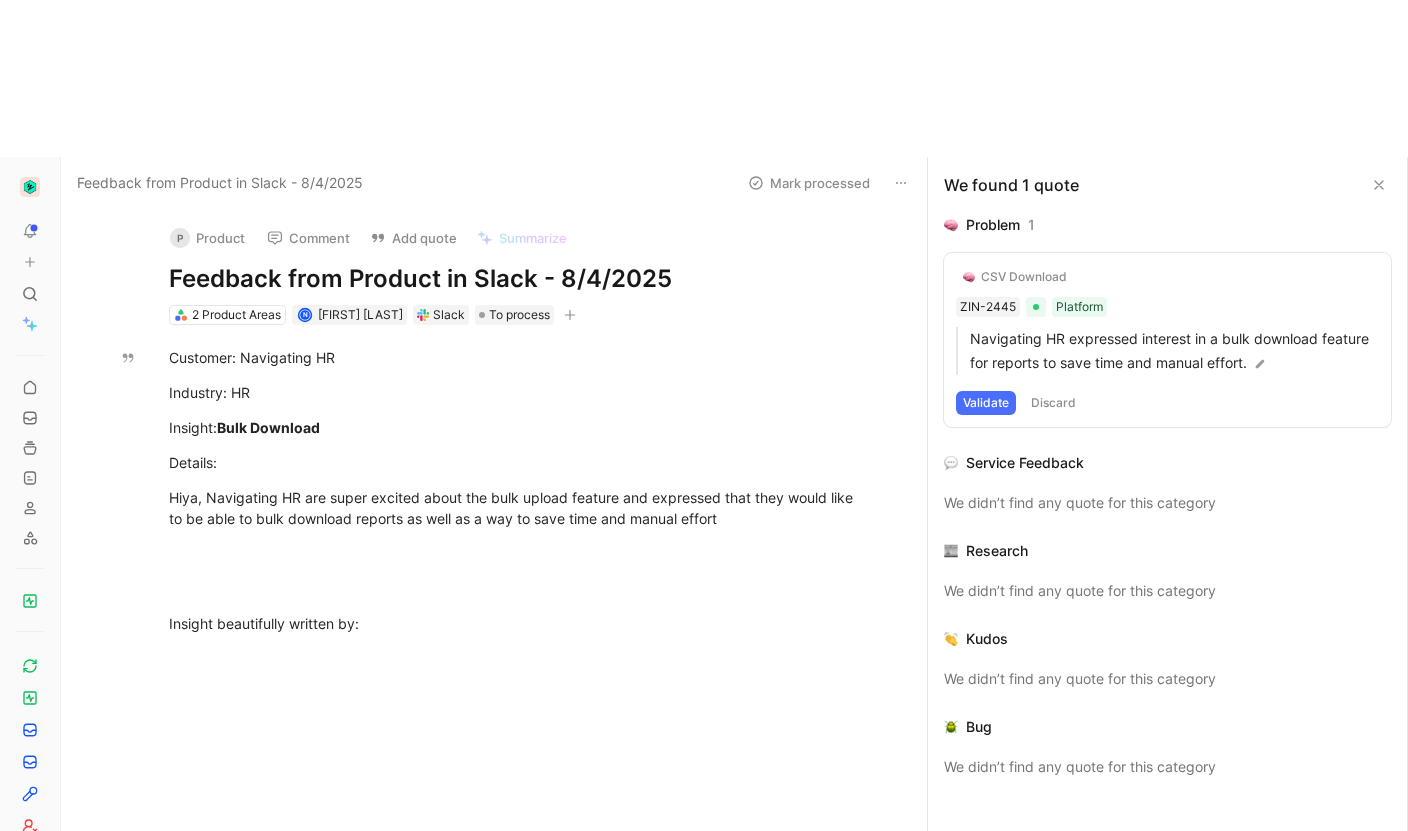 click on "P Product" at bounding box center (207, 238) 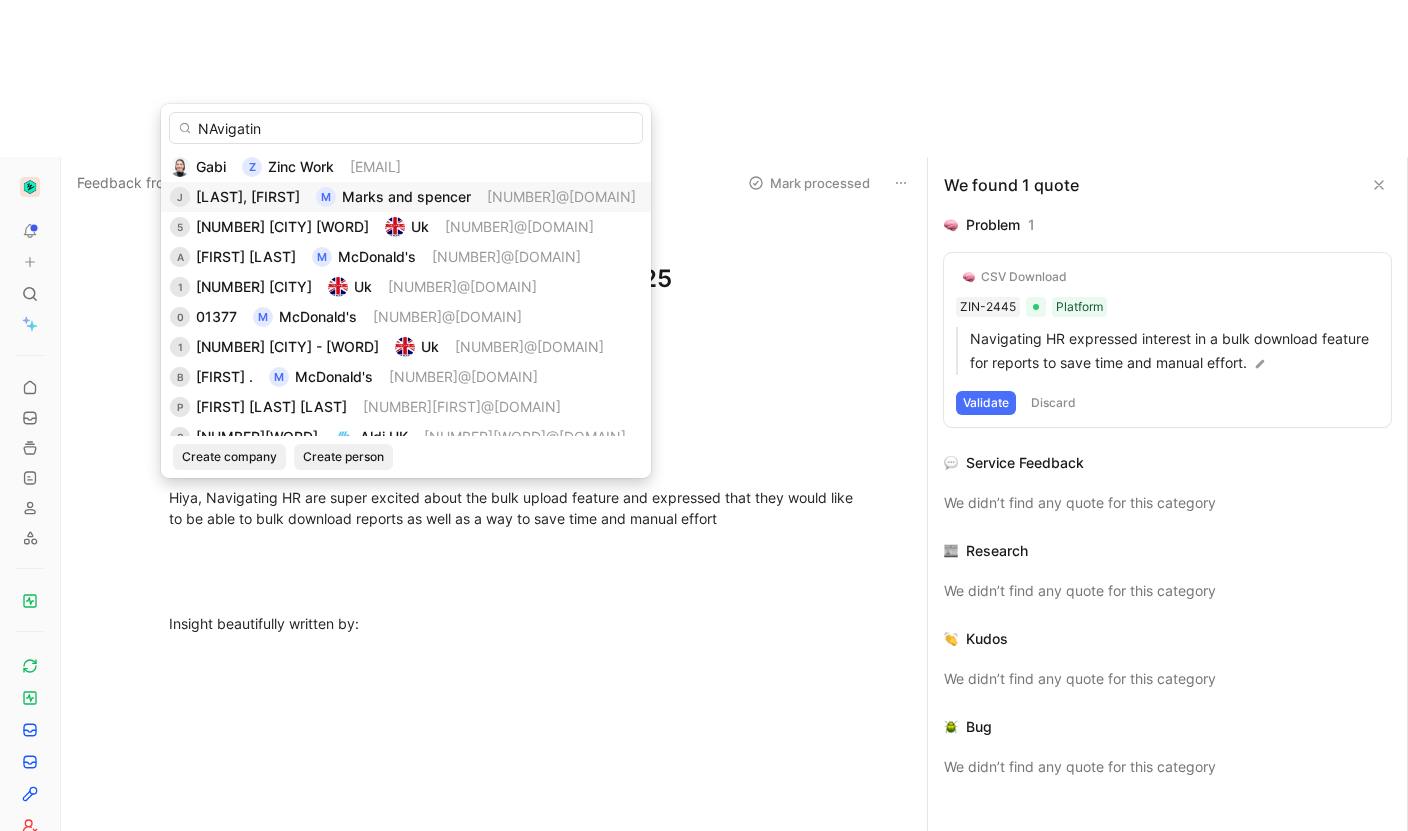 type on "NAvigating" 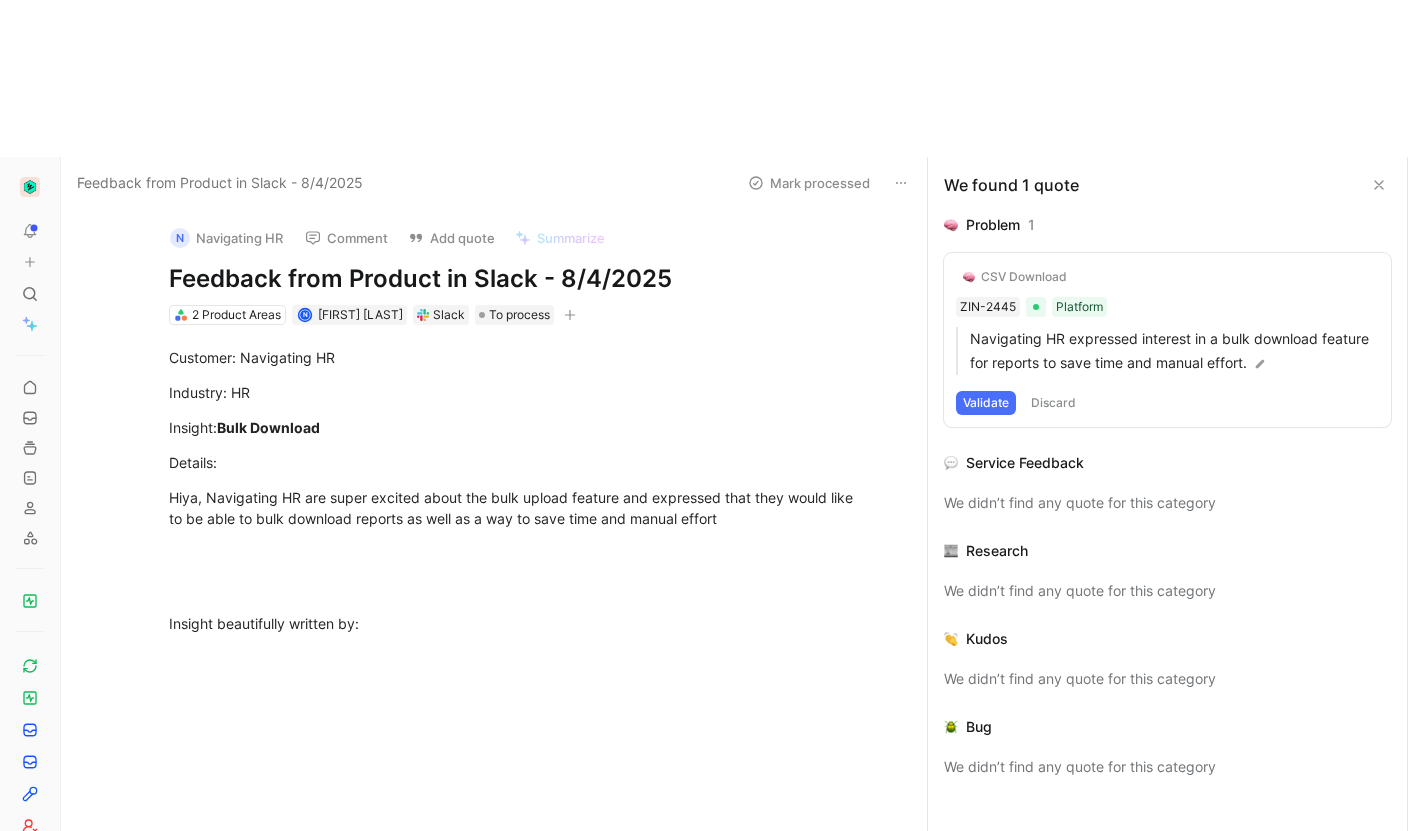 click on "CSV Download" at bounding box center (1024, 277) 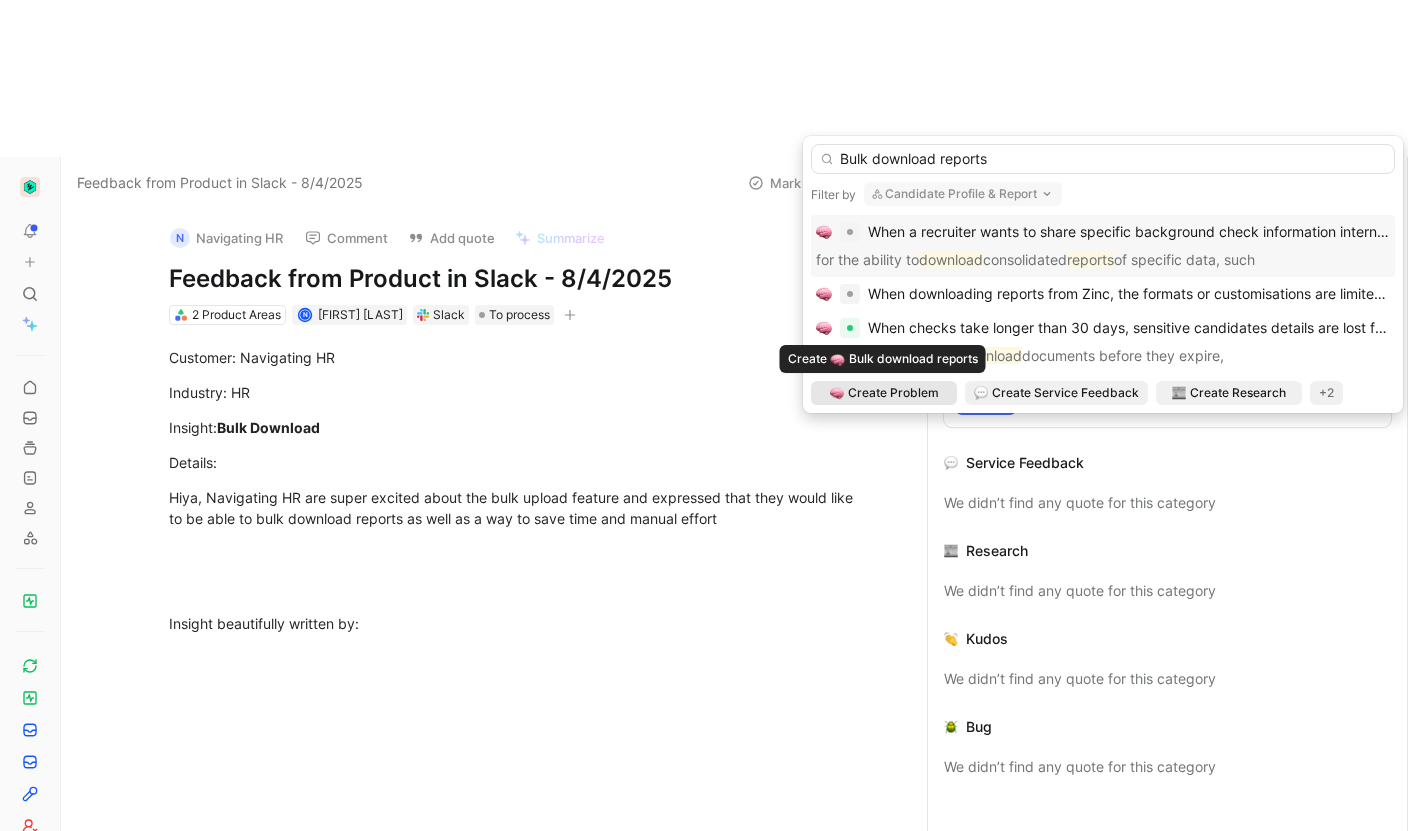 type on "Bulk download reports" 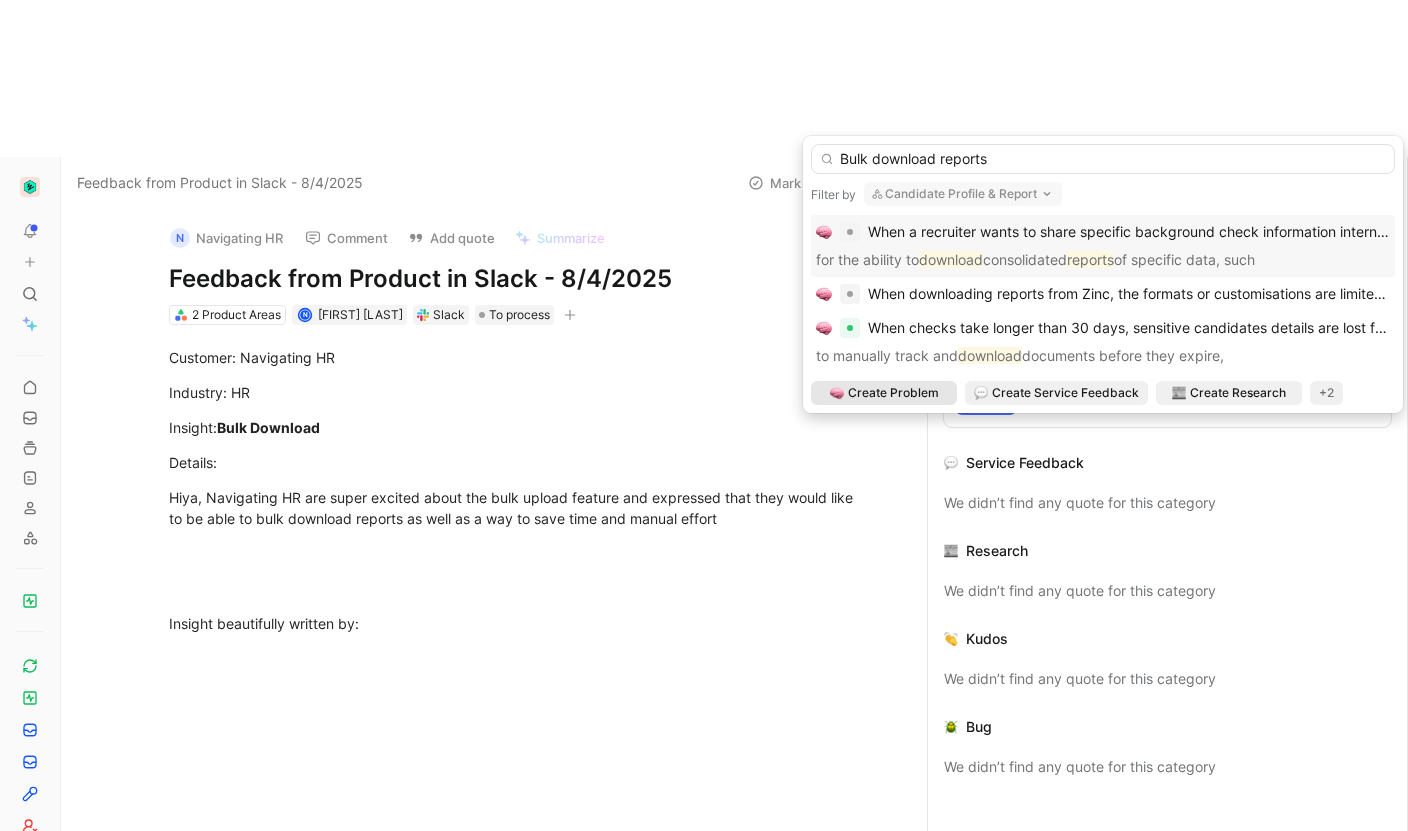 click on "Create Problem" at bounding box center (893, 393) 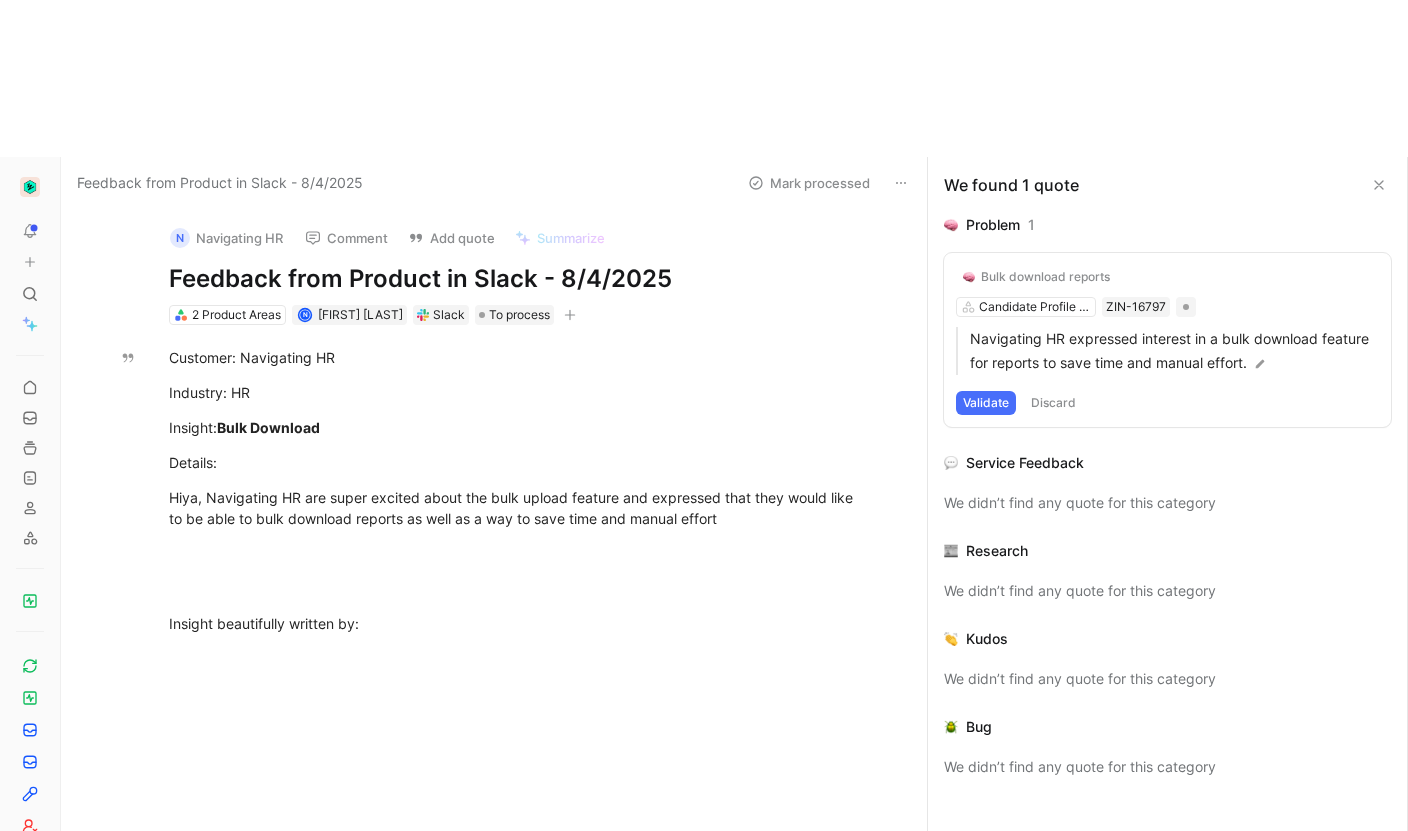 click on "Bulk download reports  Candidate Profile & Report ZIN-16797 Navigating HR expressed interest in a bulk download feature for reports to save time and manual effort. Validate Discard" at bounding box center (1167, 340) 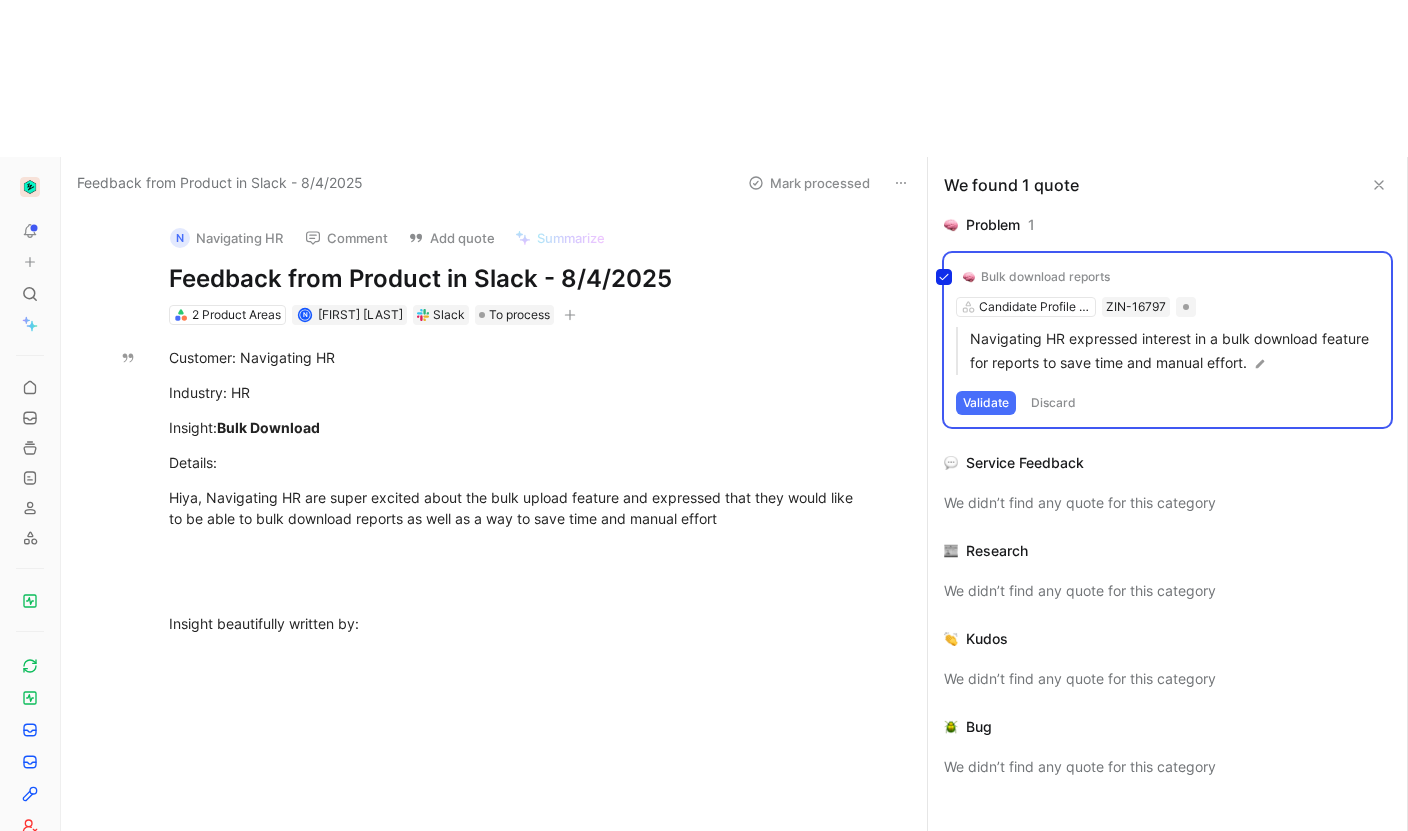 click on "Bulk download reports  Candidate Profile & Report ZIN-16797 Navigating HR expressed interest in a bulk download feature for reports to save time and manual effort. Validate Discard" at bounding box center (1167, 340) 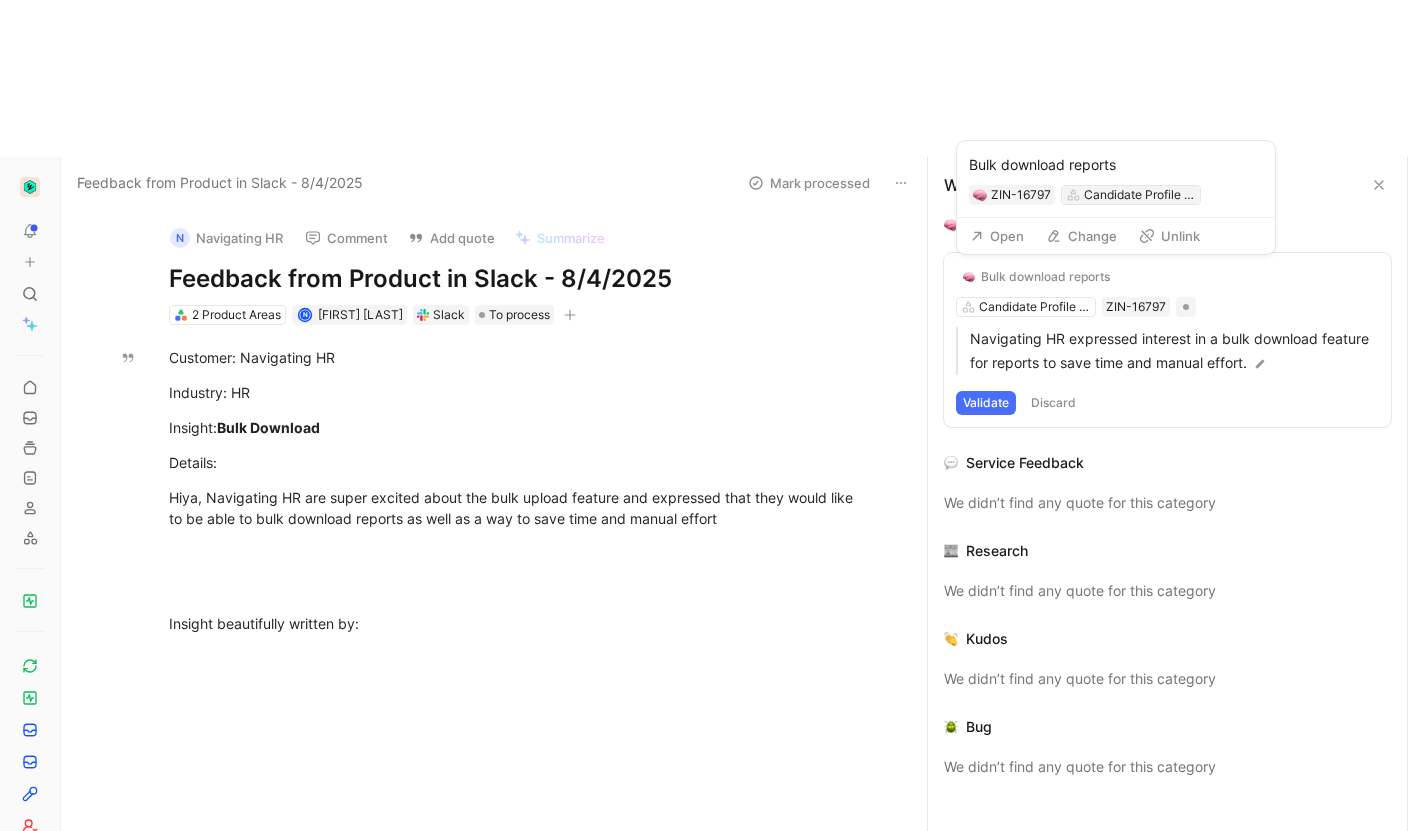 click on "Candidate Profile & Report" at bounding box center [1140, 195] 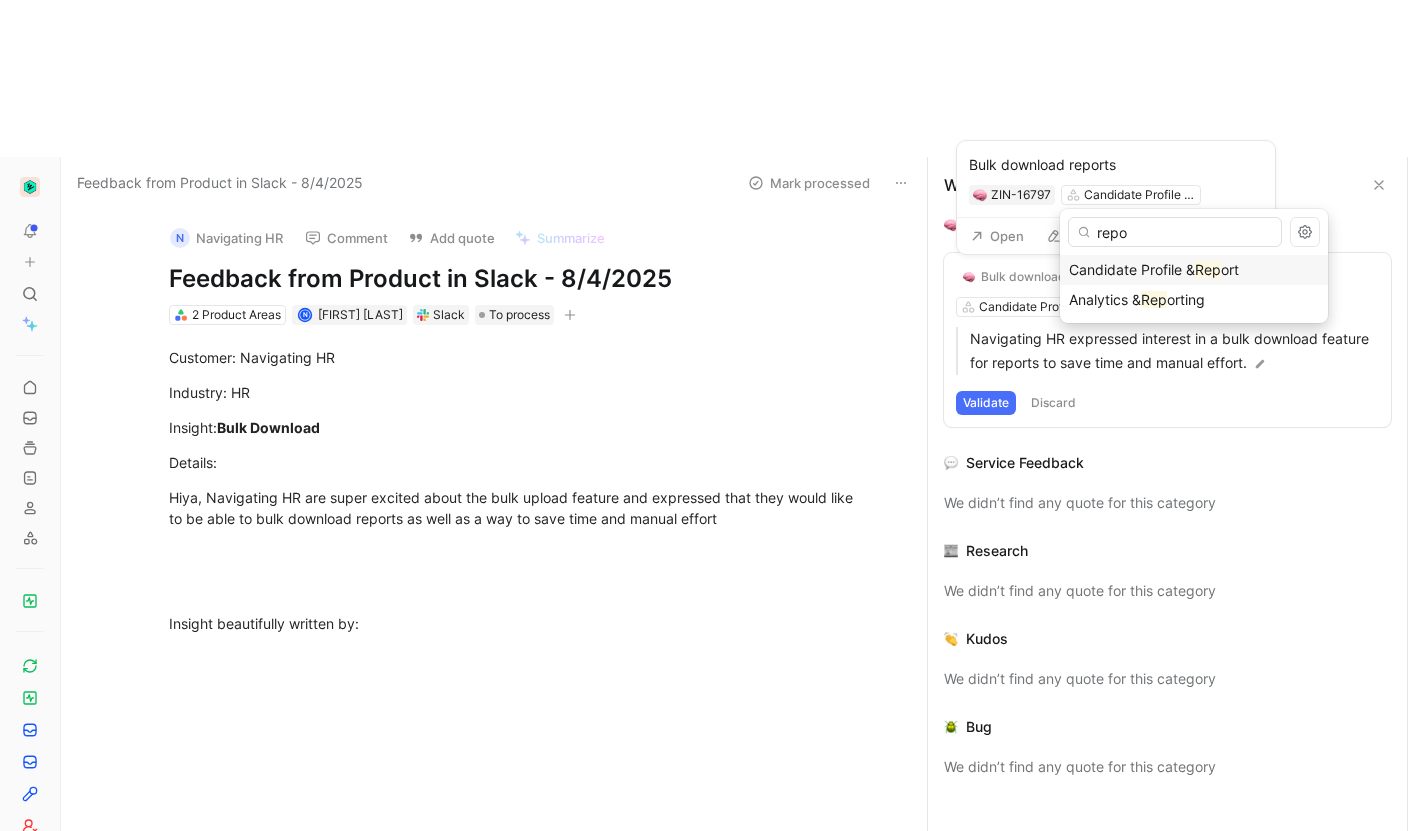 type on "repor" 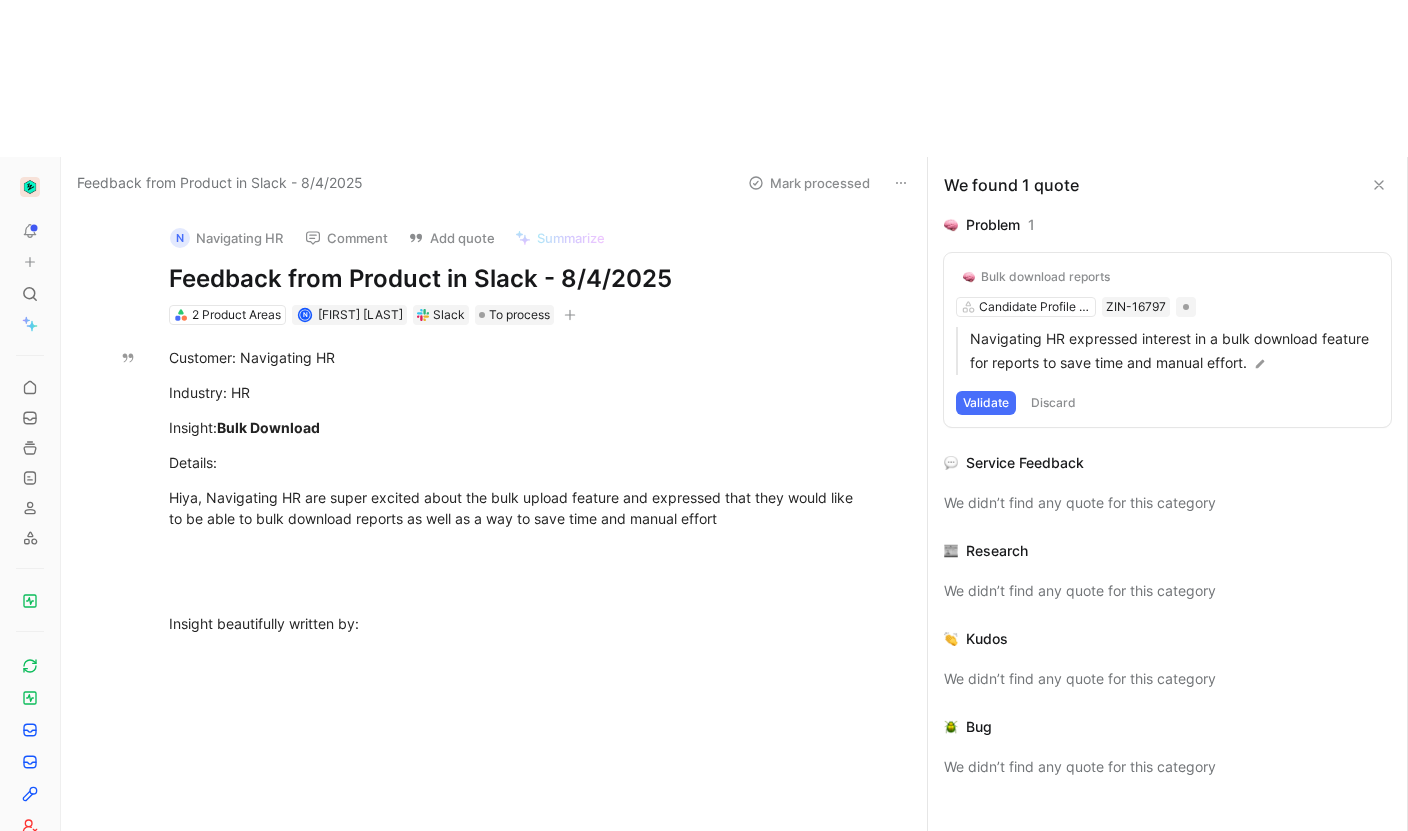 click on "Validate" at bounding box center (986, 403) 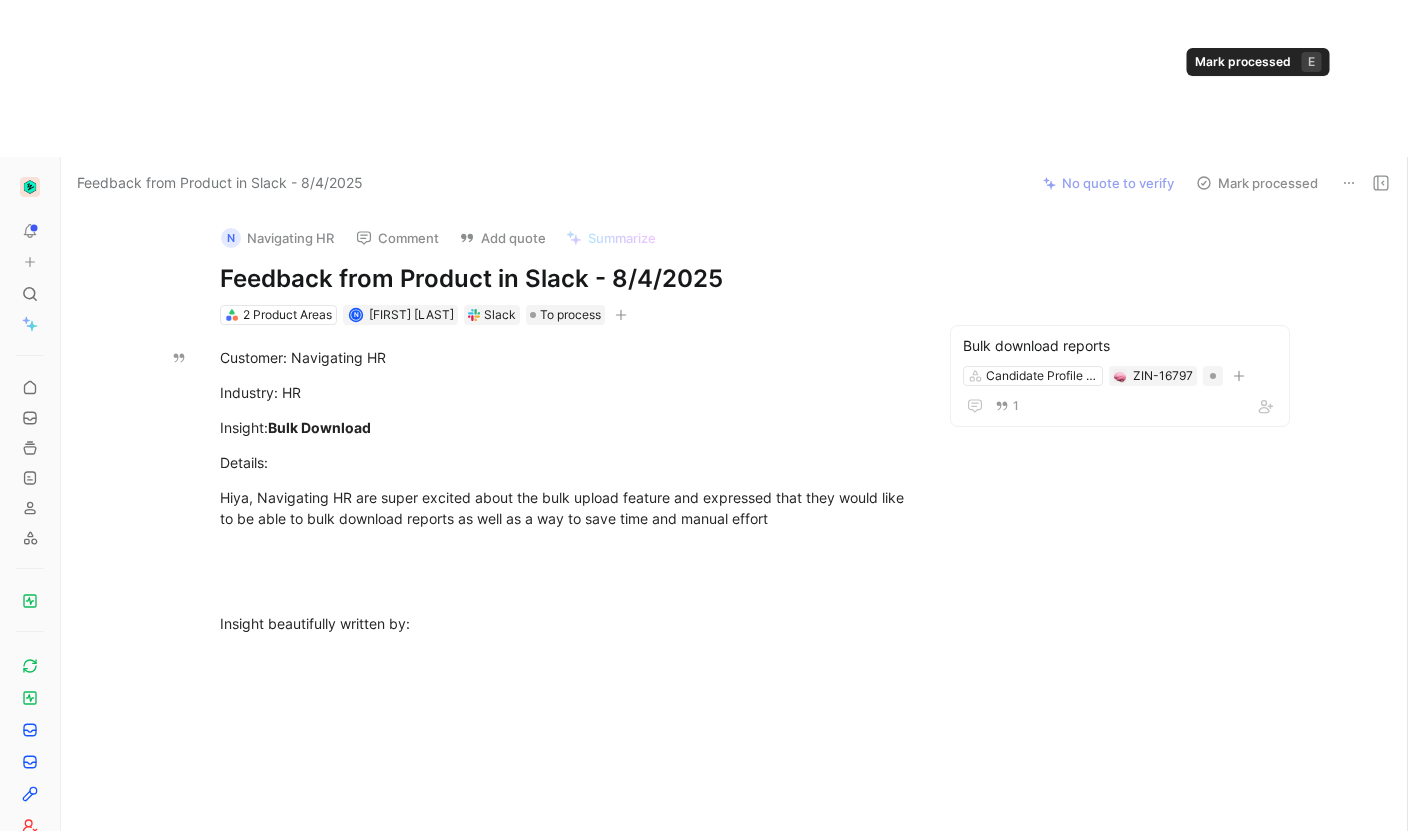click on "Mark processed" at bounding box center (1257, 183) 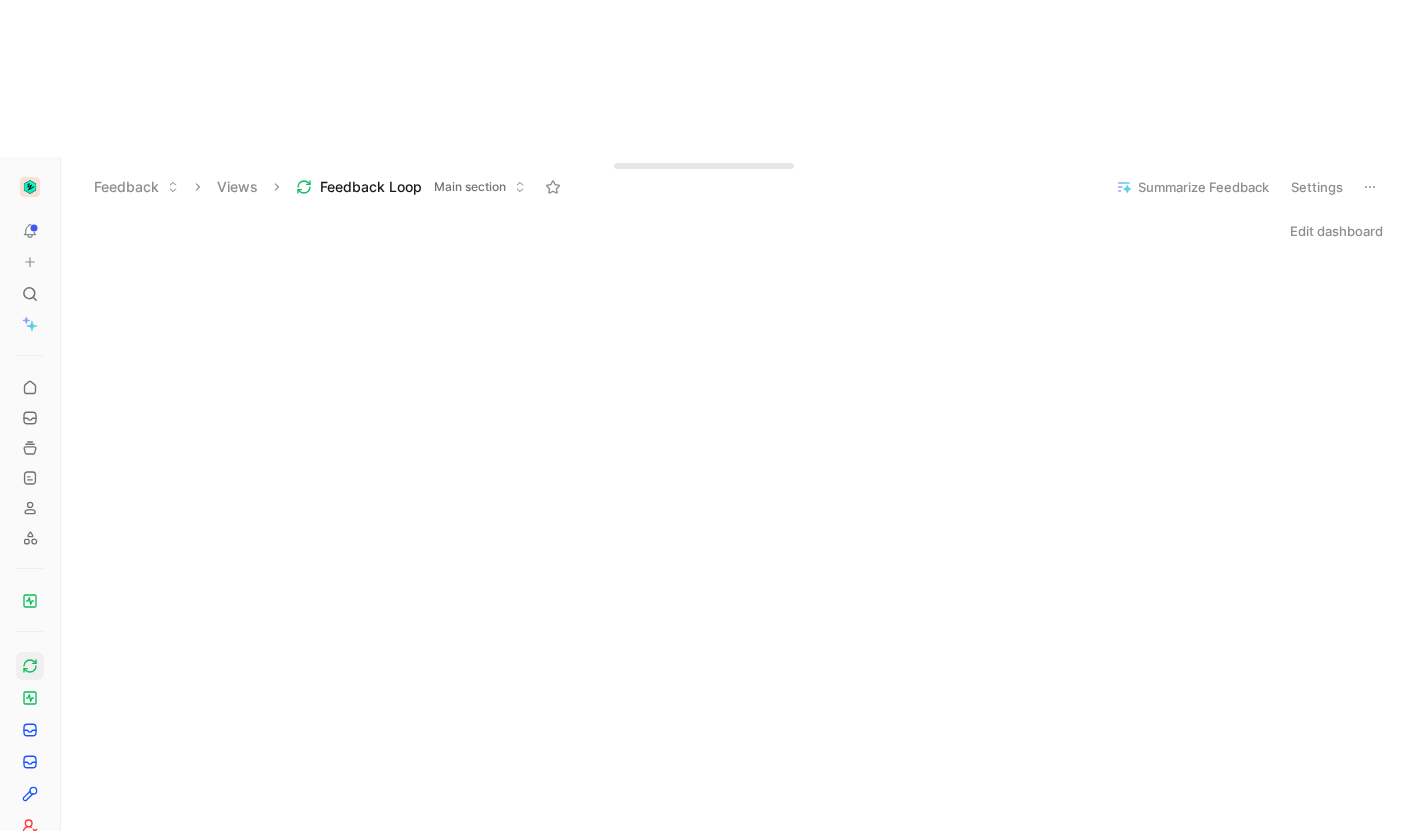 scroll, scrollTop: 0, scrollLeft: 0, axis: both 